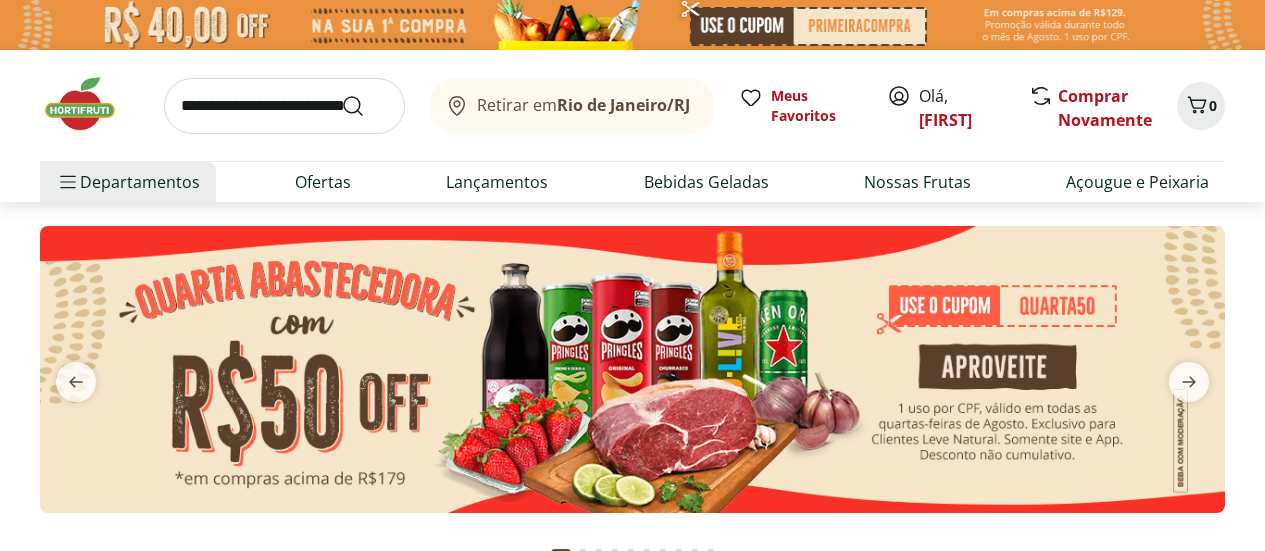 scroll, scrollTop: 0, scrollLeft: 0, axis: both 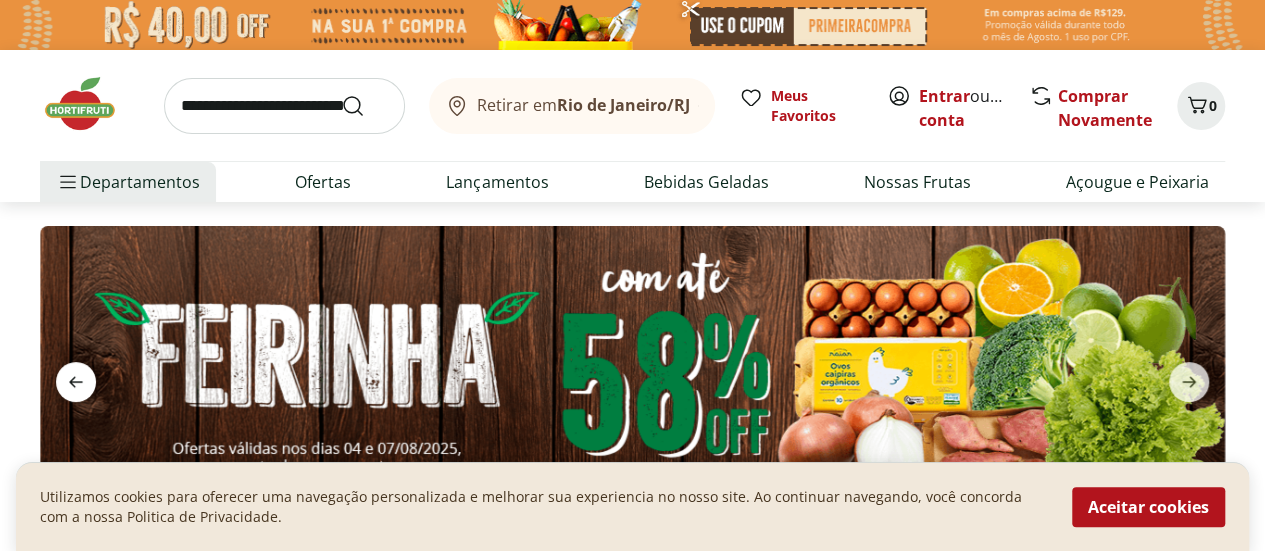 click 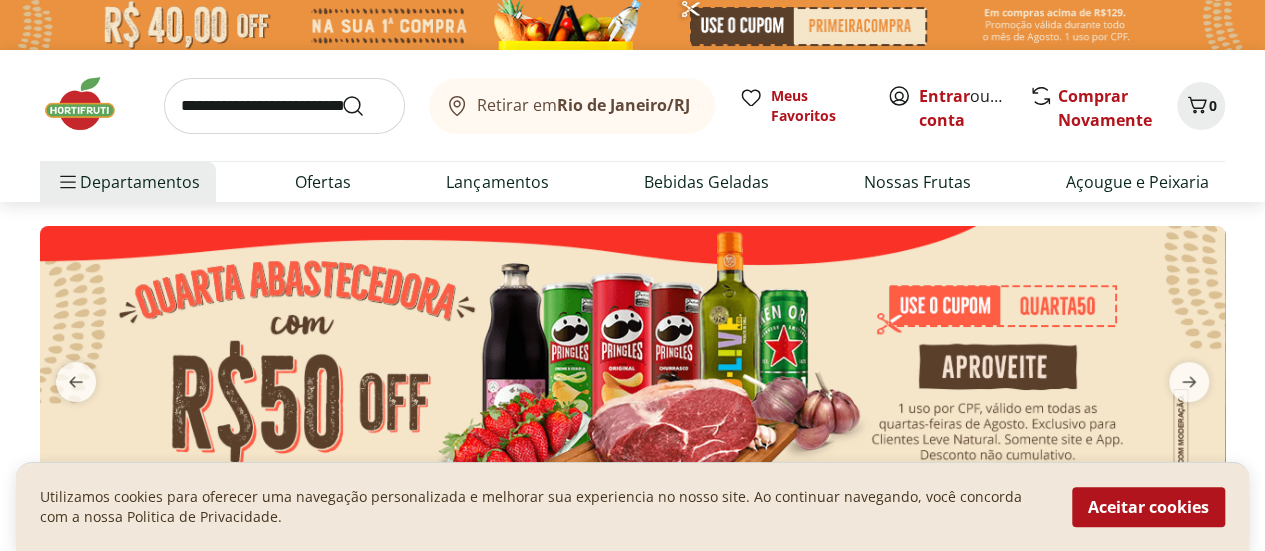 click at bounding box center (632, 369) 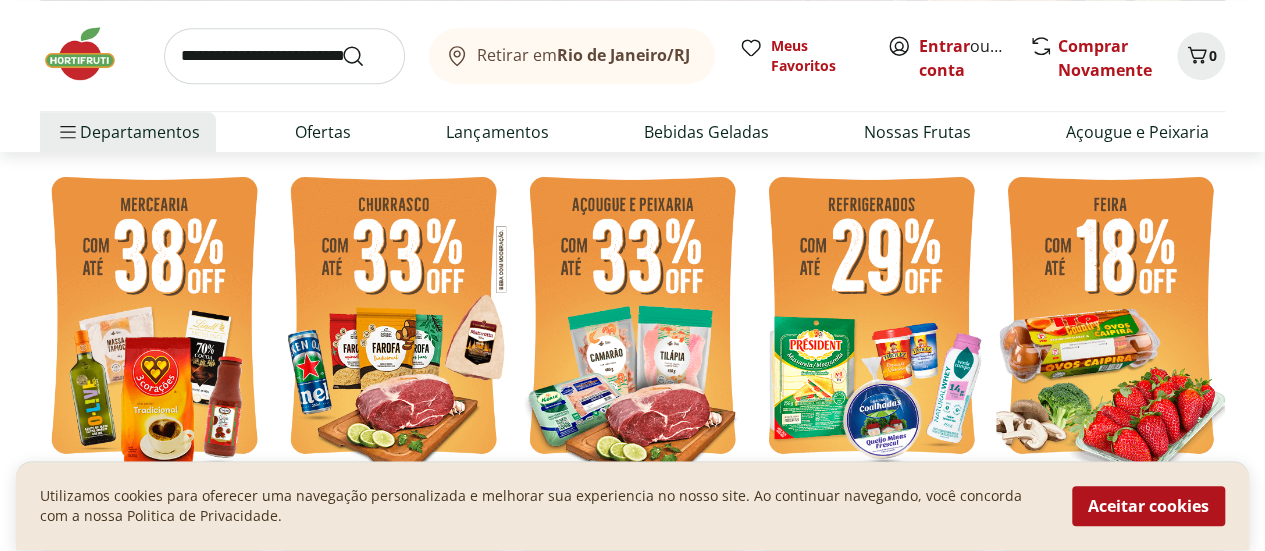 scroll, scrollTop: 493, scrollLeft: 0, axis: vertical 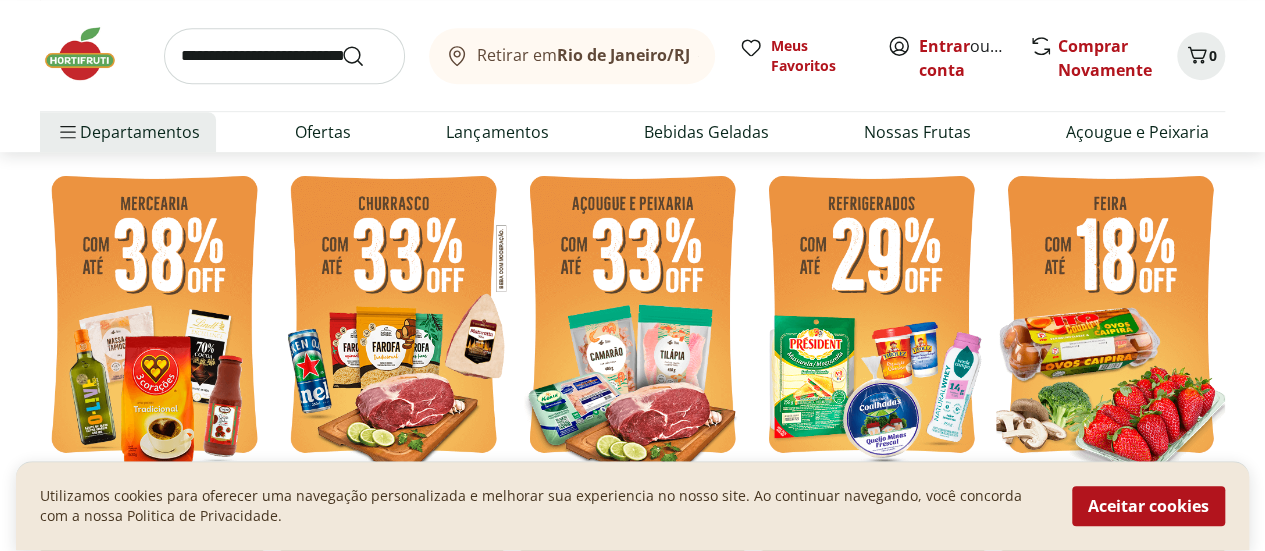 click at bounding box center (1110, 317) 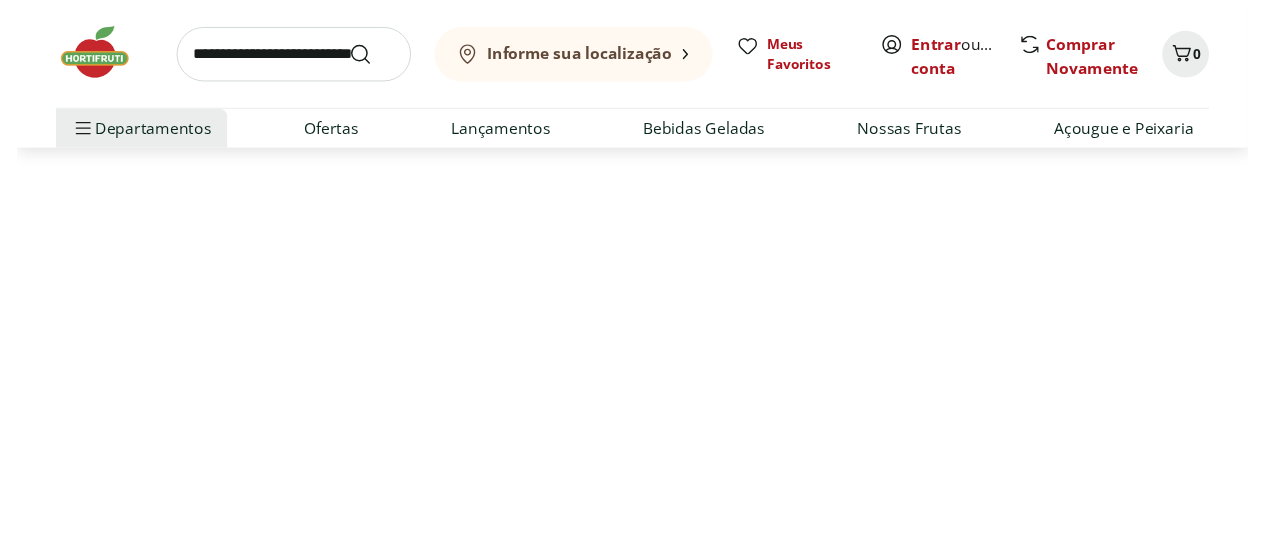 scroll, scrollTop: 0, scrollLeft: 0, axis: both 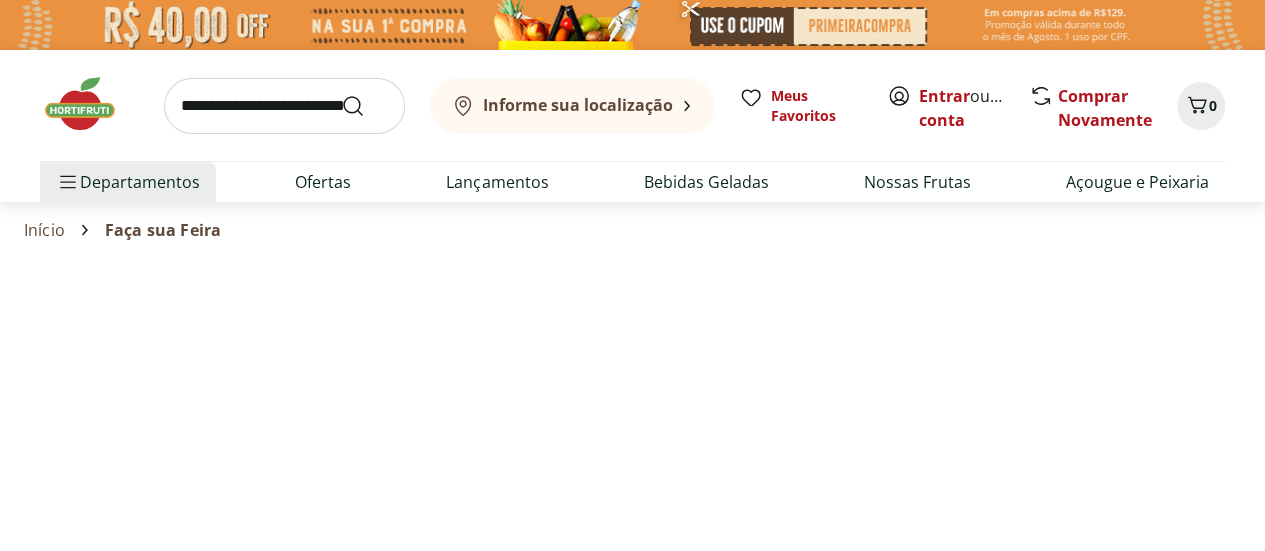 select on "**********" 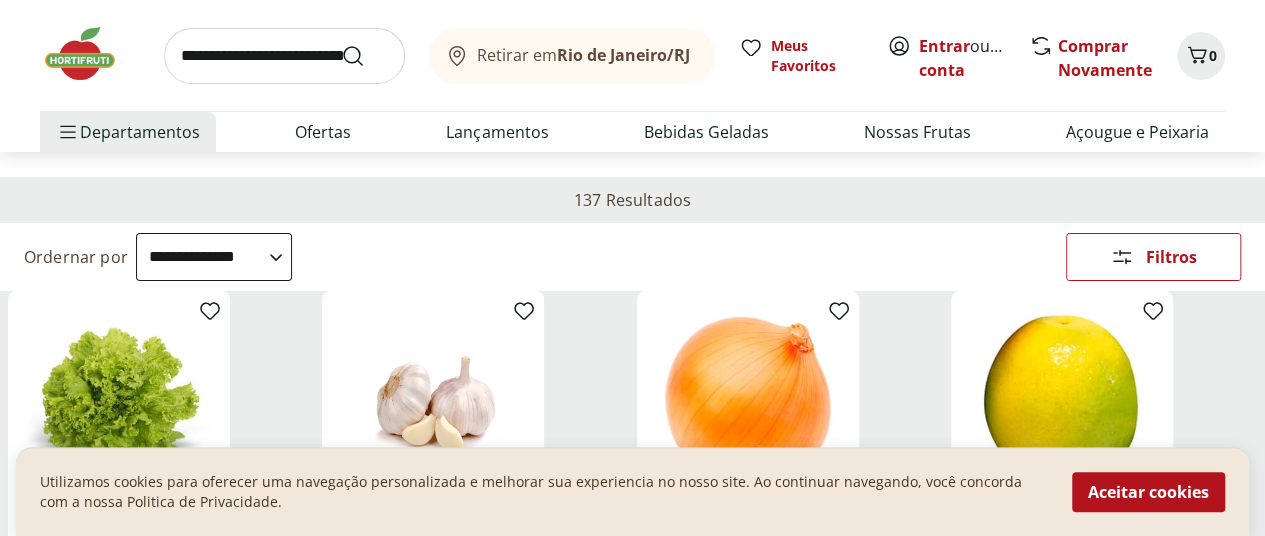 scroll, scrollTop: 332, scrollLeft: 0, axis: vertical 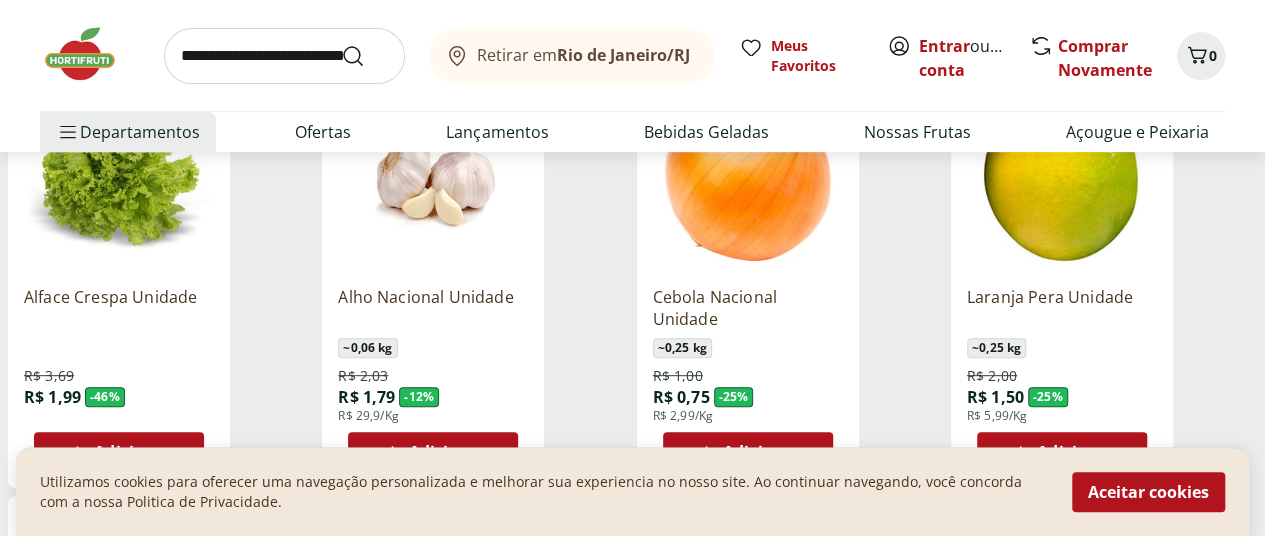 click on "Adicionar" at bounding box center (133, 452) 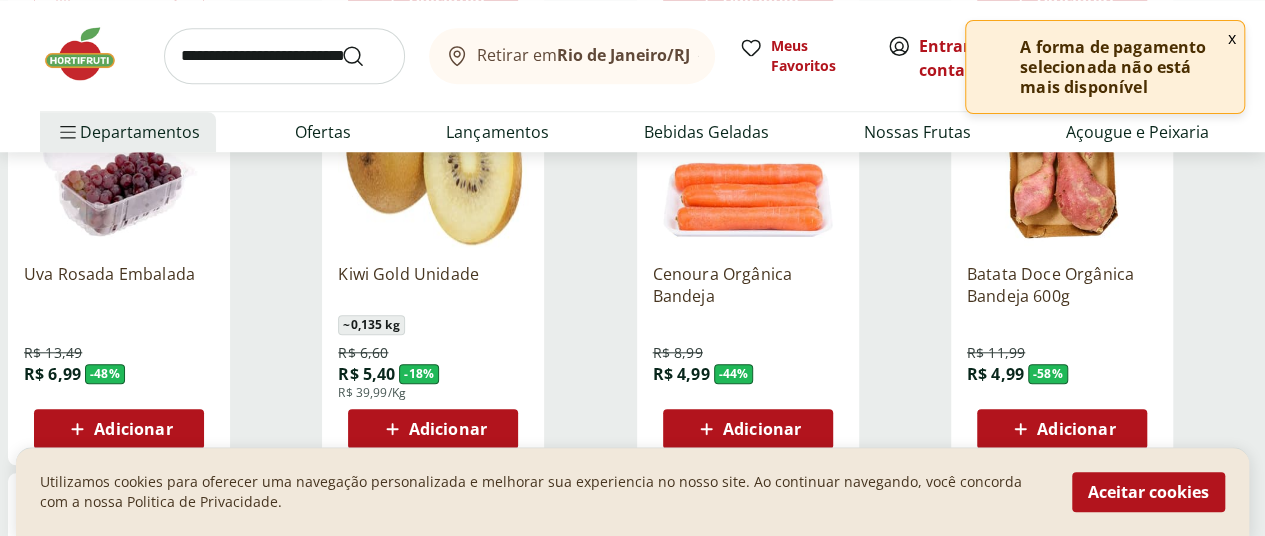 scroll, scrollTop: 793, scrollLeft: 0, axis: vertical 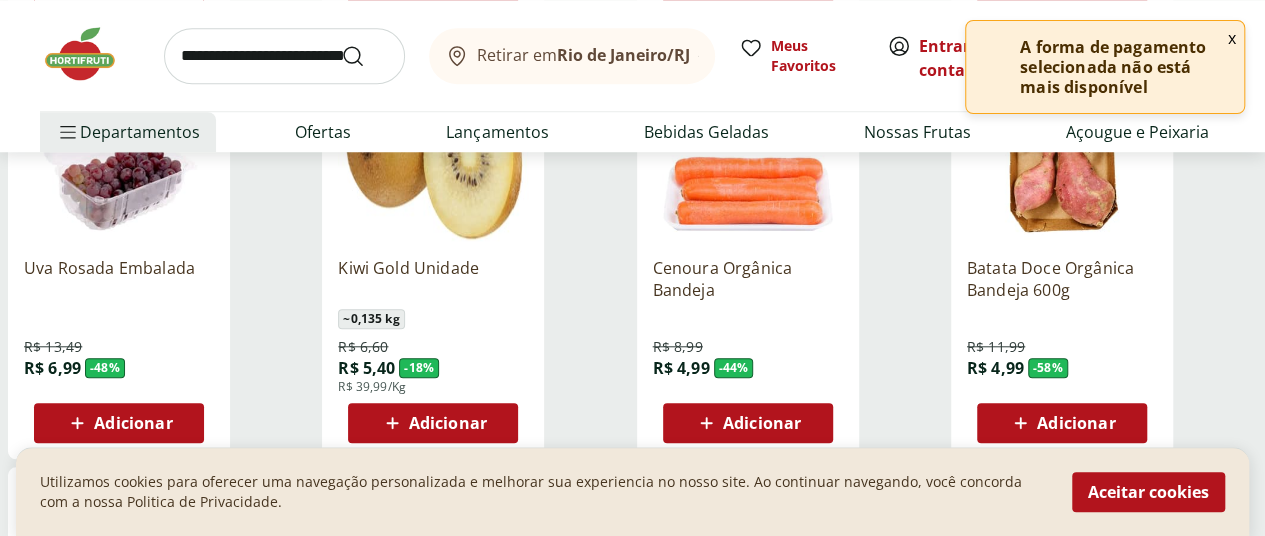 click on "Adicionar" at bounding box center [448, 423] 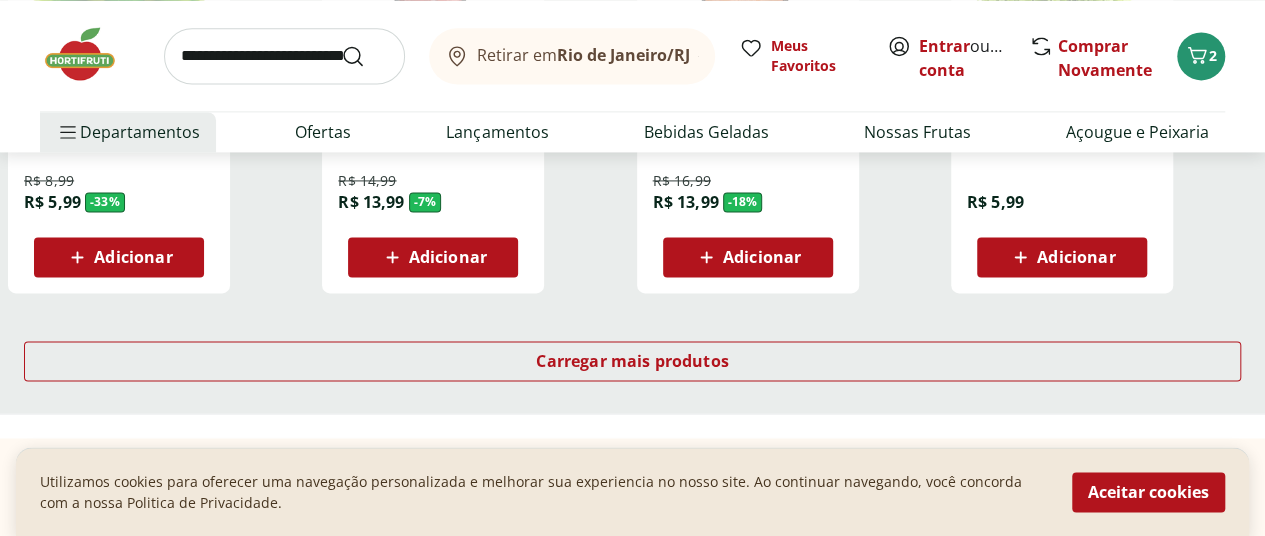 scroll, scrollTop: 1447, scrollLeft: 0, axis: vertical 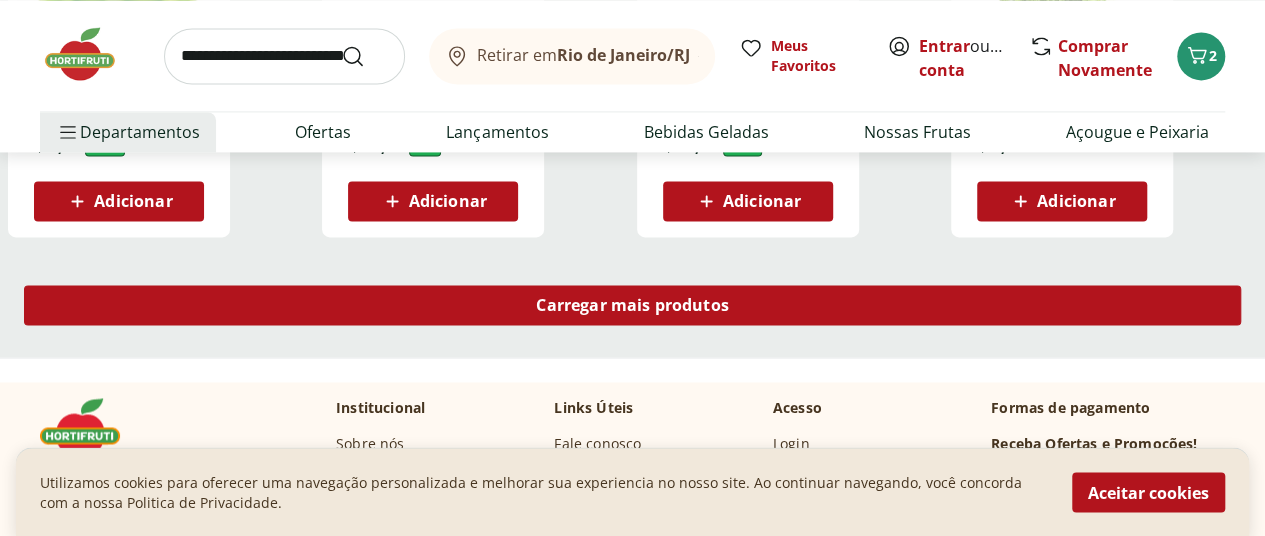 click on "Carregar mais produtos" at bounding box center (632, 305) 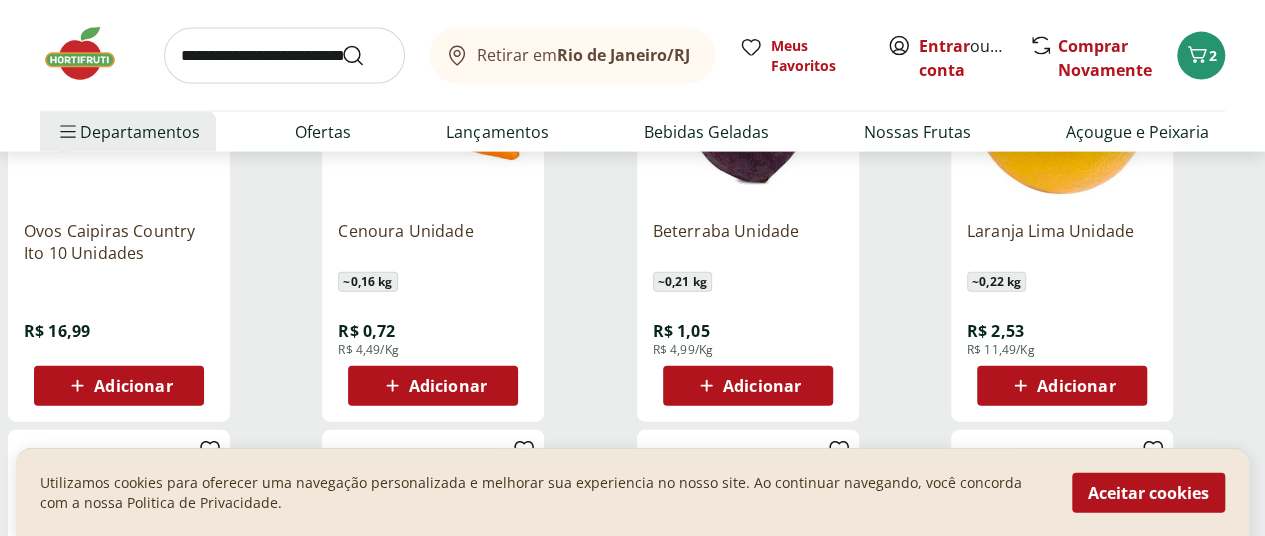 scroll, scrollTop: 2136, scrollLeft: 0, axis: vertical 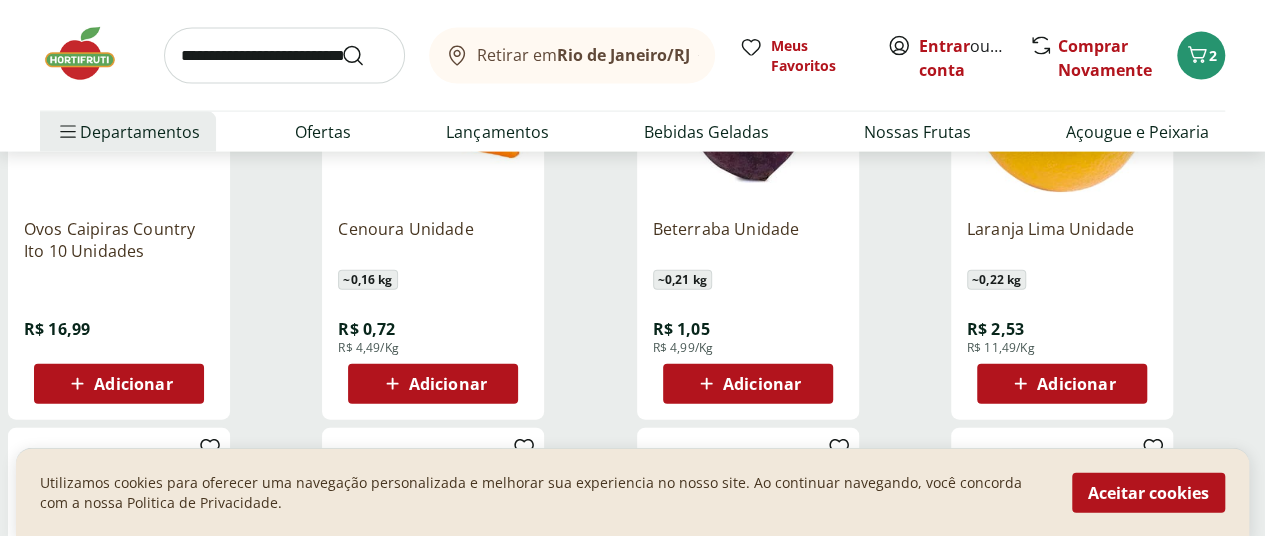 click on "Adicionar" at bounding box center [1076, 384] 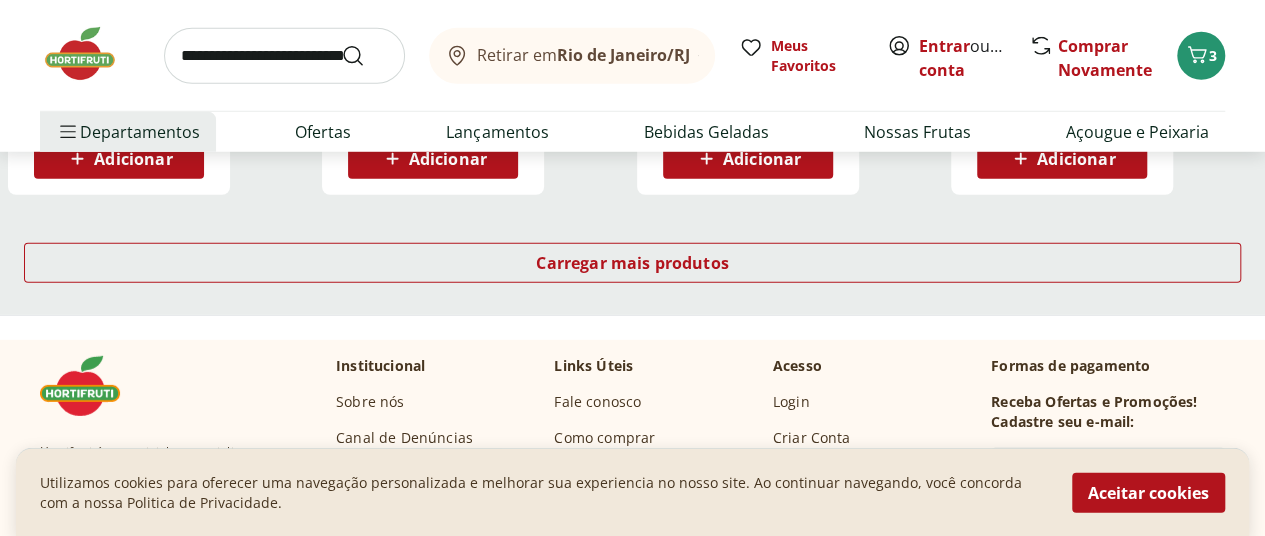 scroll, scrollTop: 2795, scrollLeft: 1, axis: both 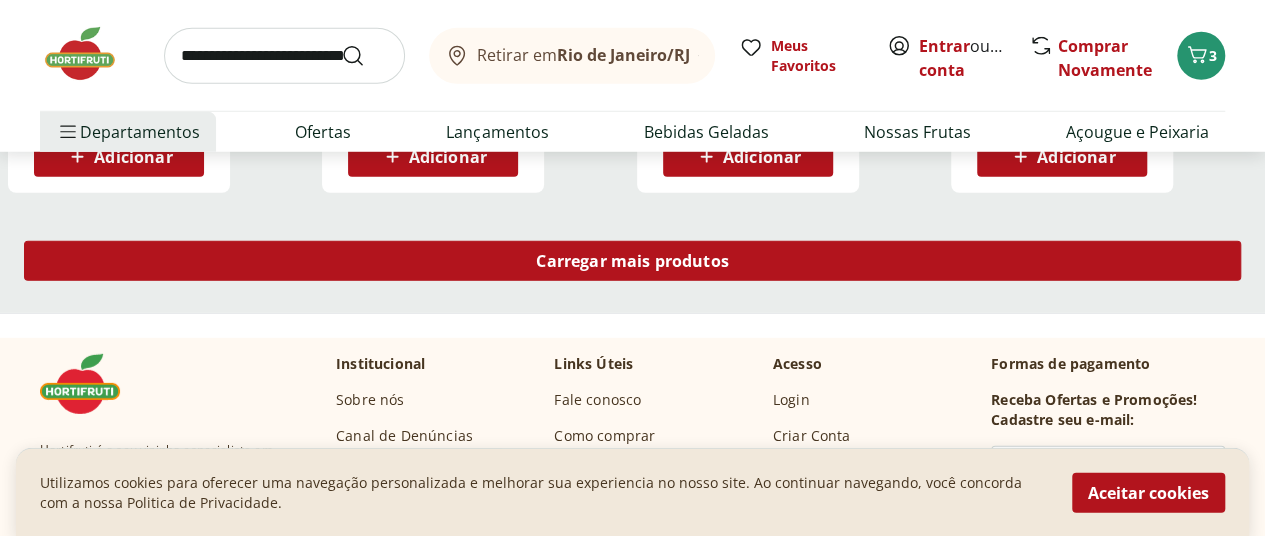 click on "Carregar mais produtos" at bounding box center [632, 261] 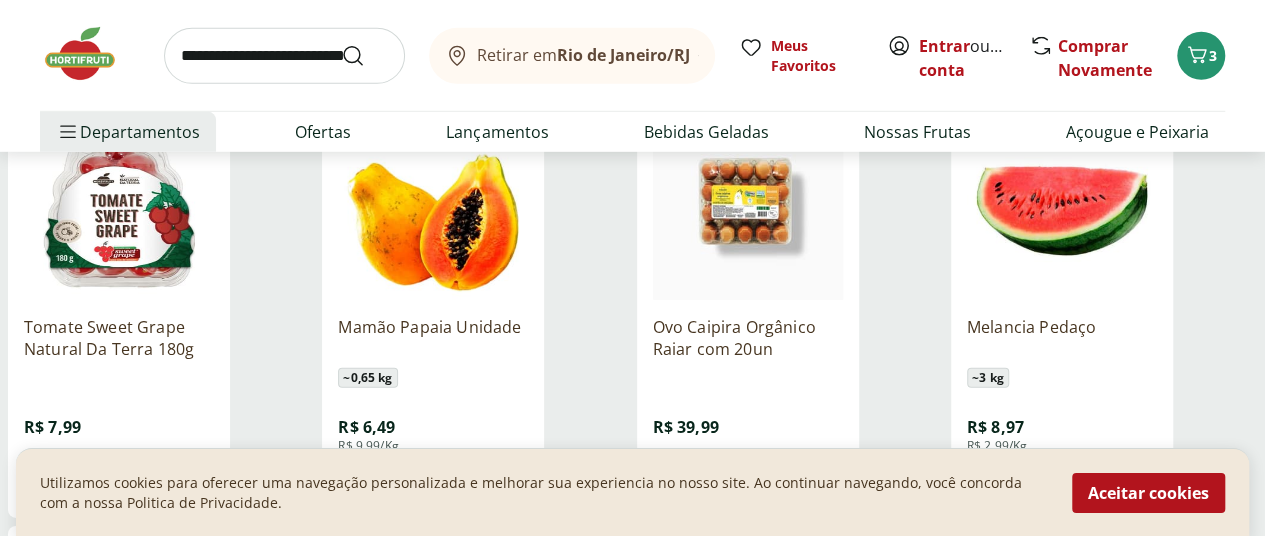 scroll, scrollTop: 2911, scrollLeft: 1, axis: both 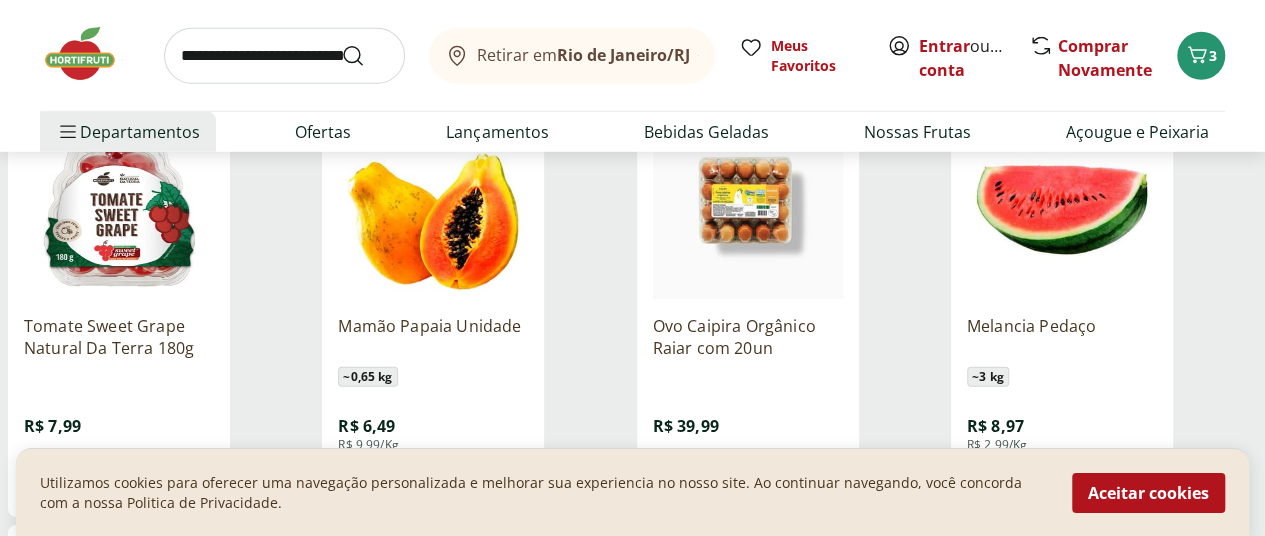 click on "Adicionar" at bounding box center [448, 481] 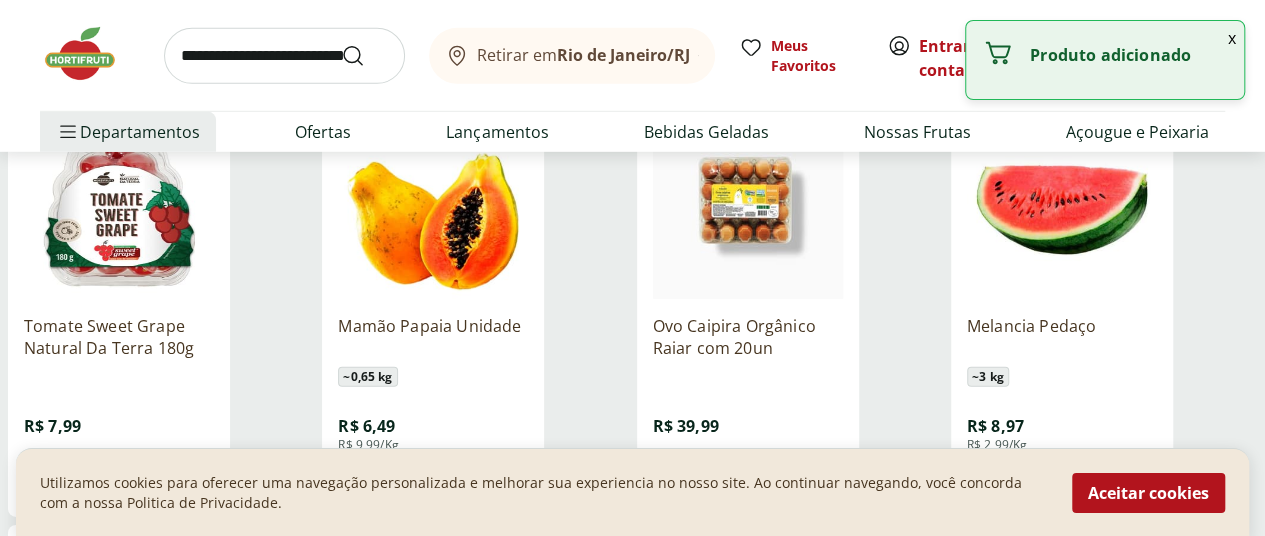 click 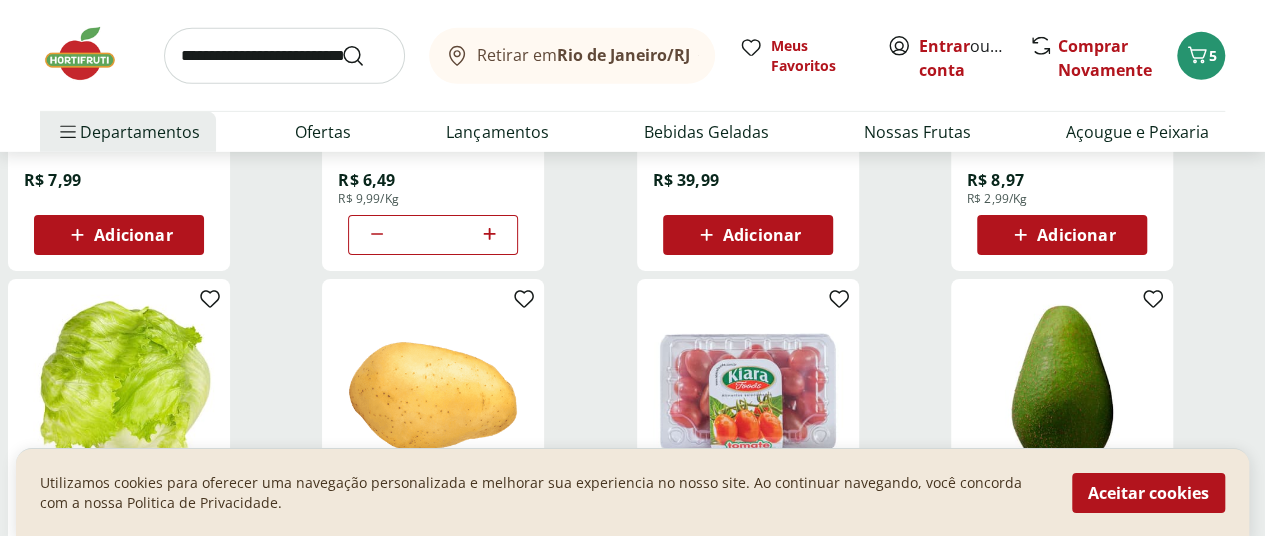 scroll, scrollTop: 3159, scrollLeft: 0, axis: vertical 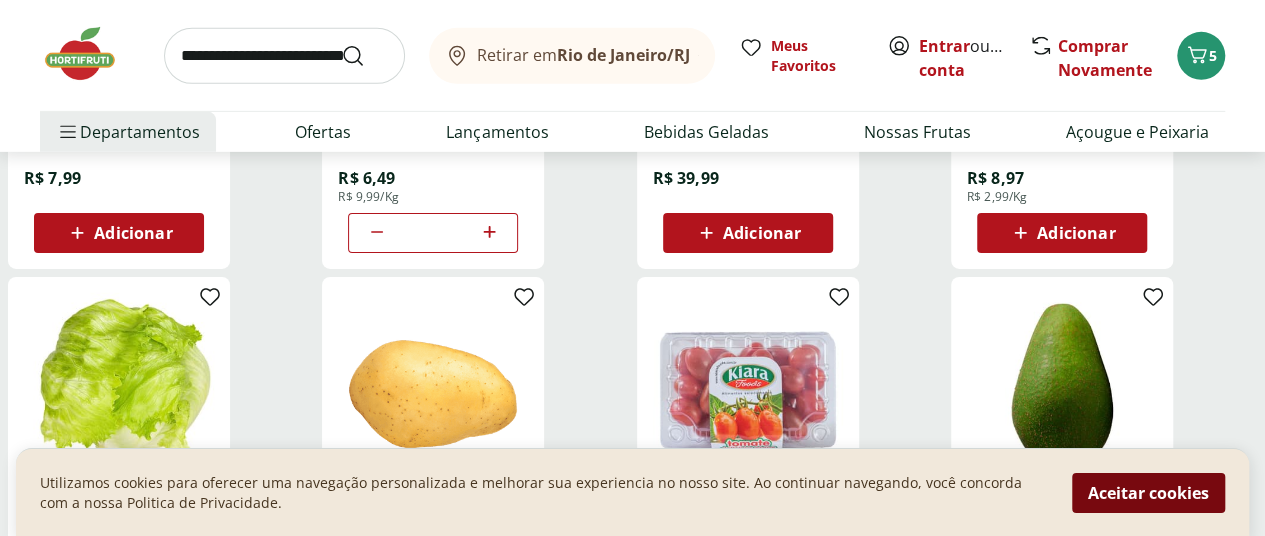 click on "Aceitar cookies" at bounding box center [1148, 492] 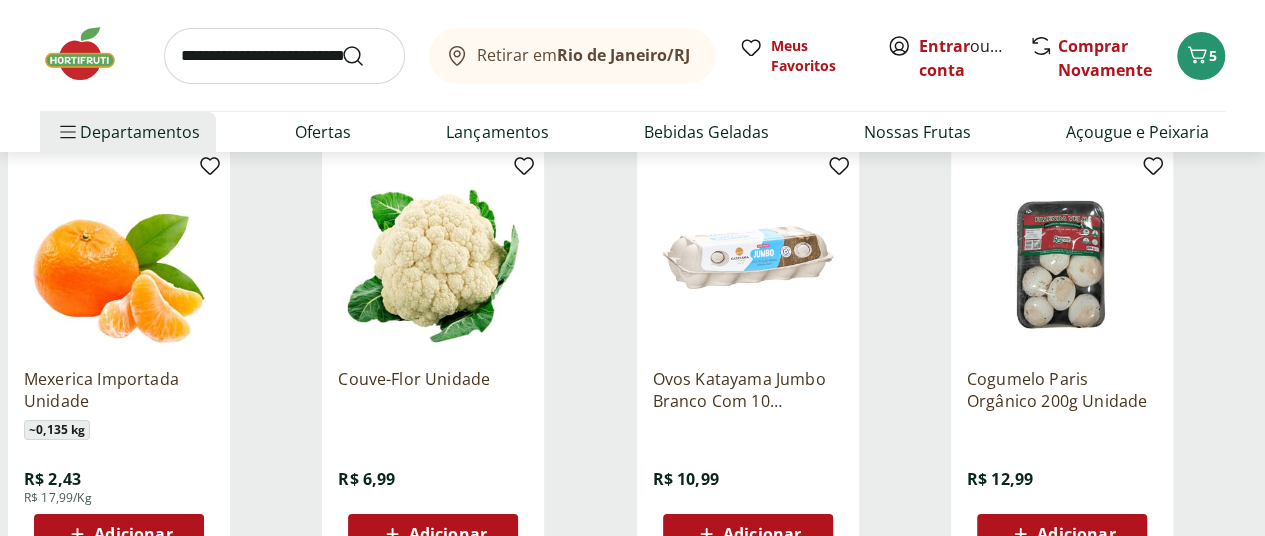 scroll, scrollTop: 3723, scrollLeft: 0, axis: vertical 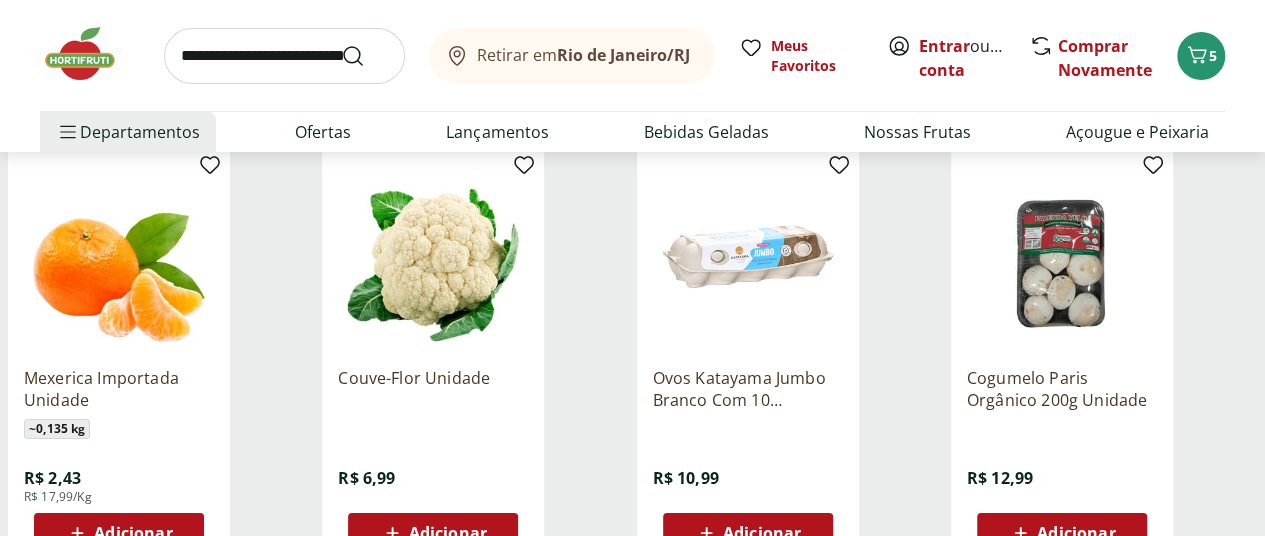click on "Adicionar" at bounding box center [133, 533] 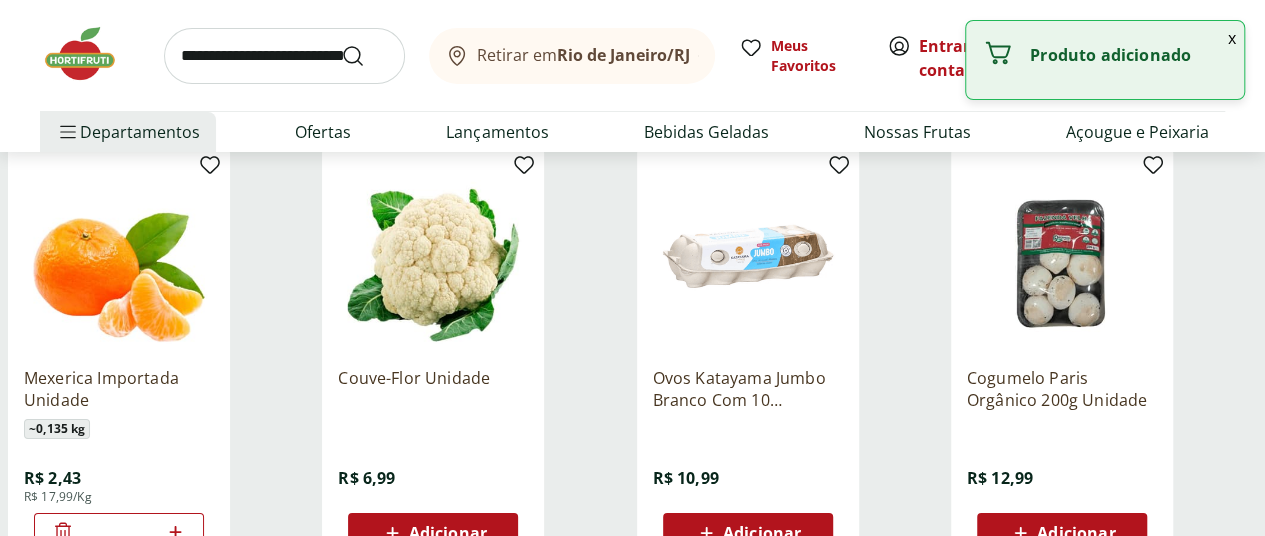 click on "Adicionar" at bounding box center (448, 533) 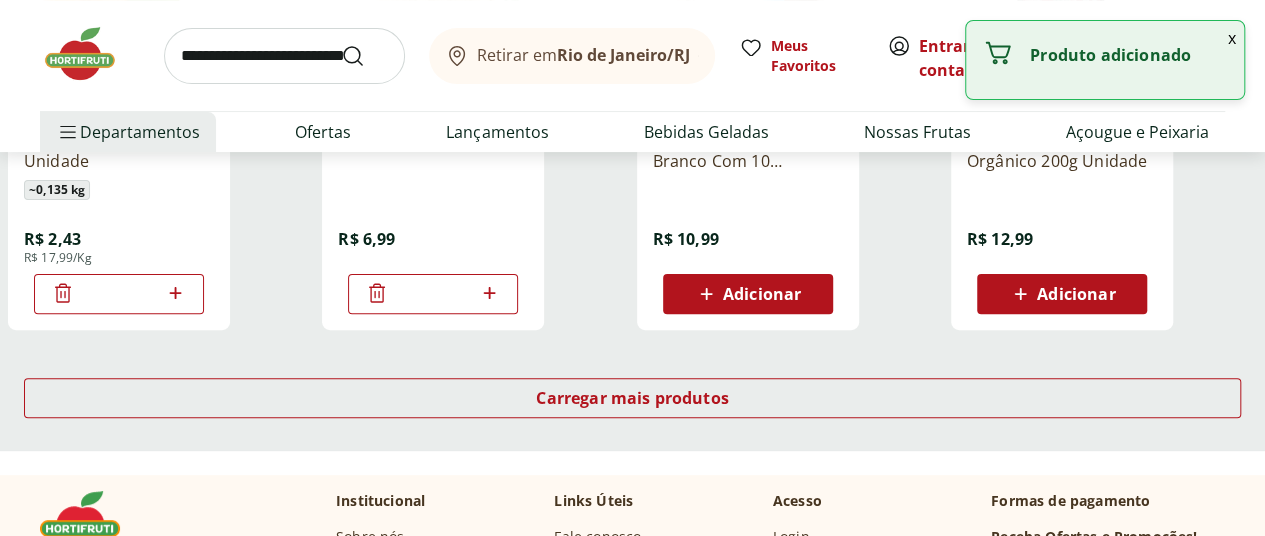 scroll, scrollTop: 3963, scrollLeft: 0, axis: vertical 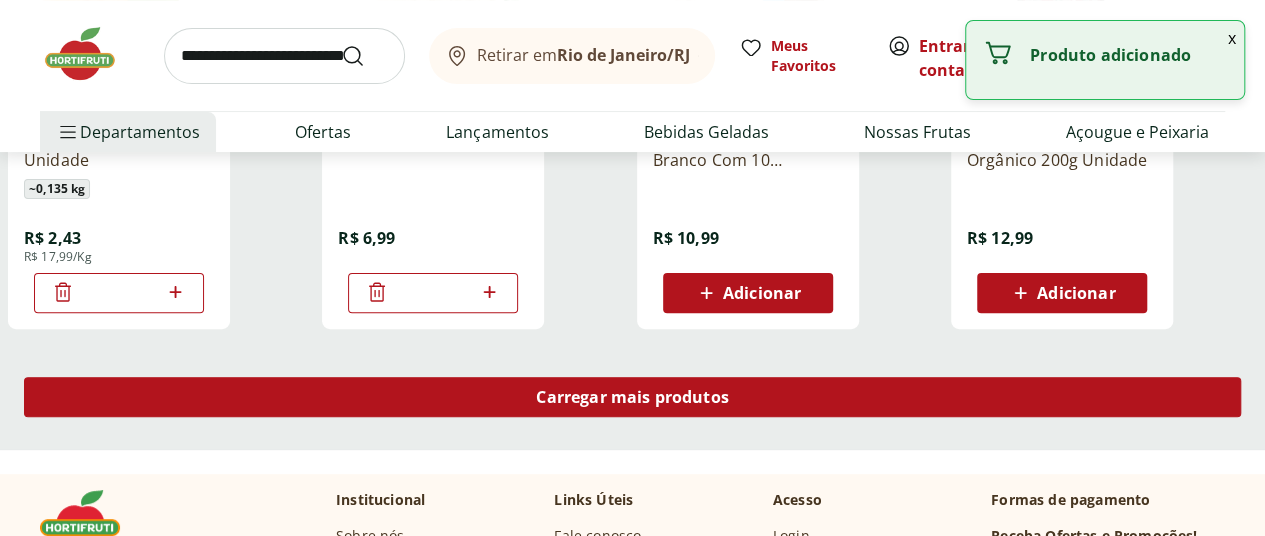 click on "Carregar mais produtos" at bounding box center [632, 397] 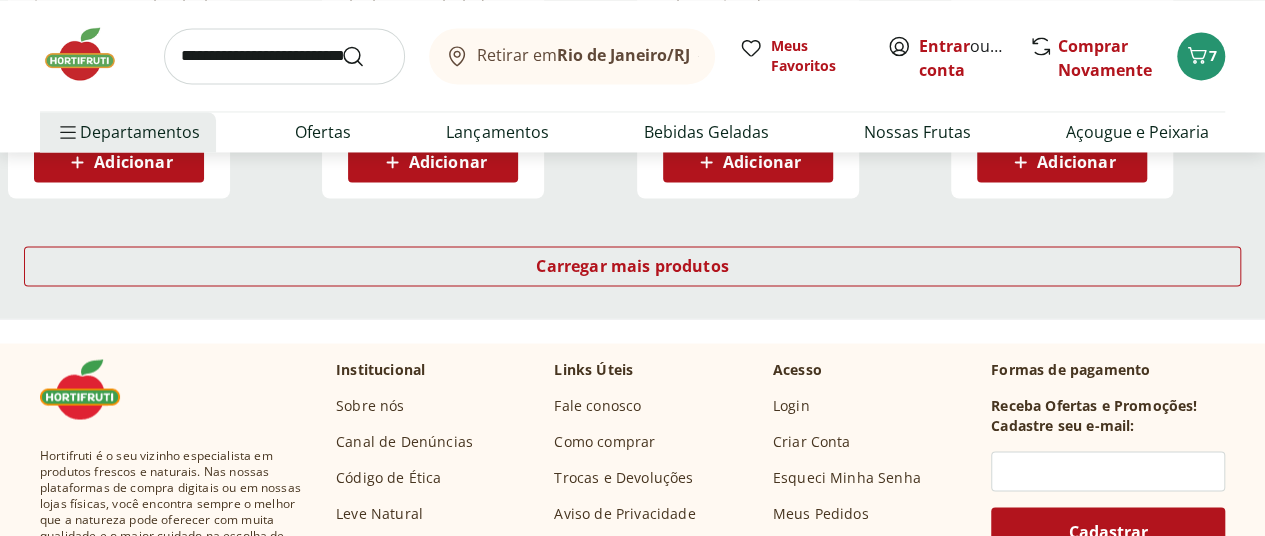 scroll, scrollTop: 5398, scrollLeft: 0, axis: vertical 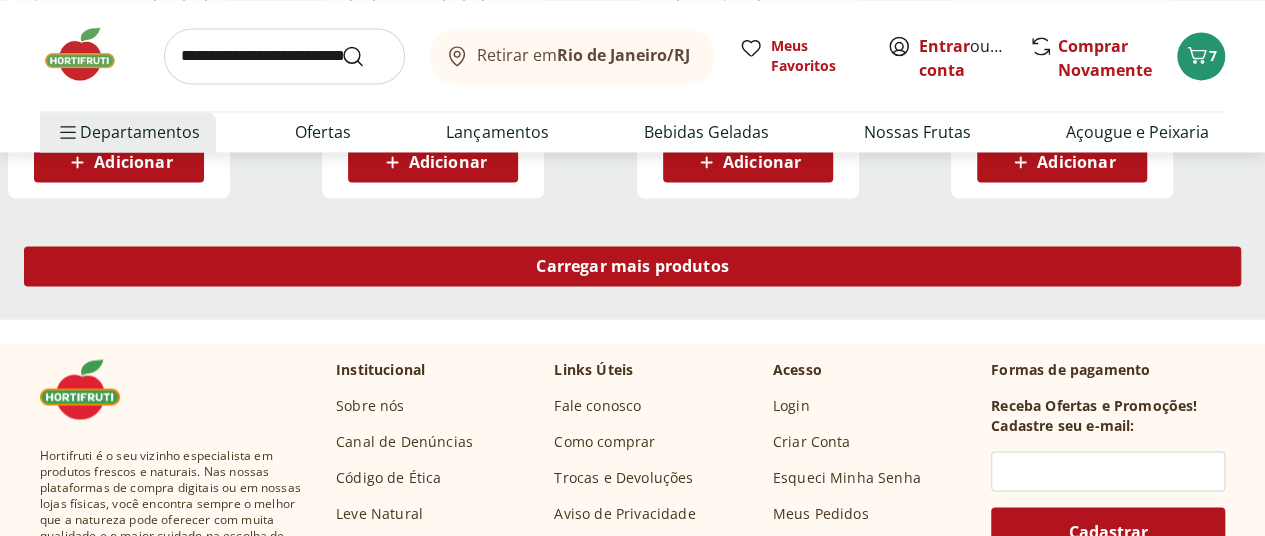 click on "Carregar mais produtos" at bounding box center (632, 266) 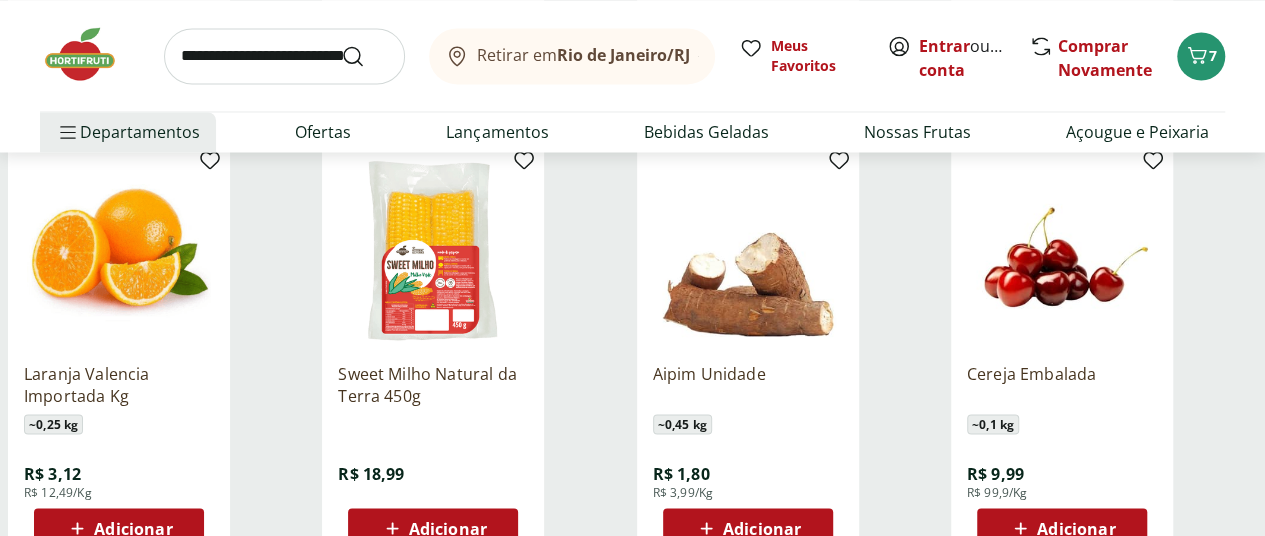 scroll, scrollTop: 5471, scrollLeft: 0, axis: vertical 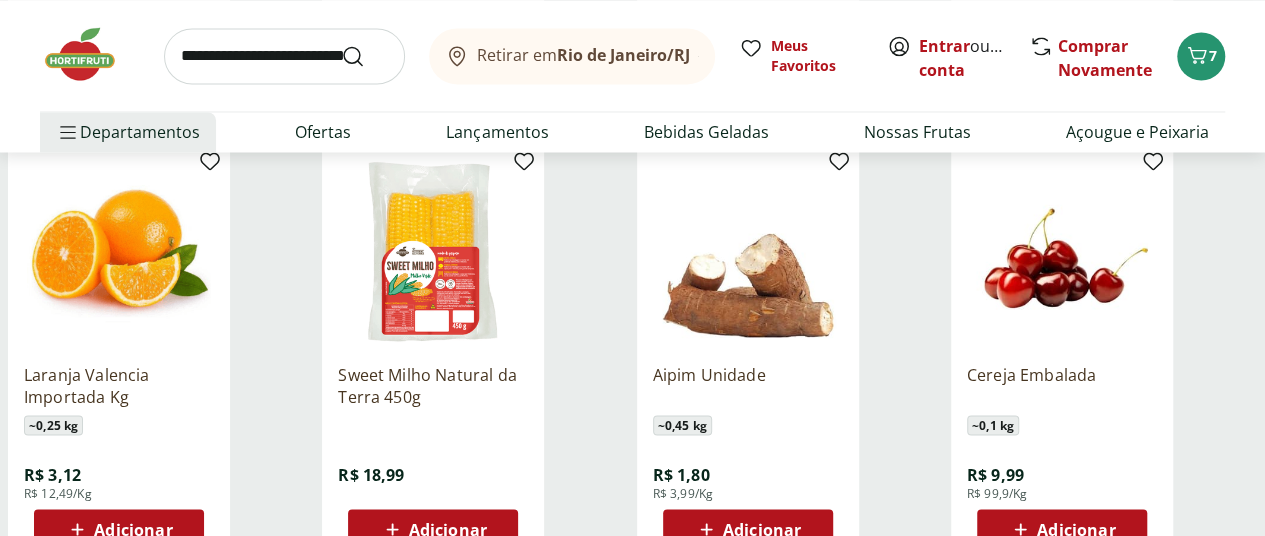 click on "Adicionar" at bounding box center (748, 529) 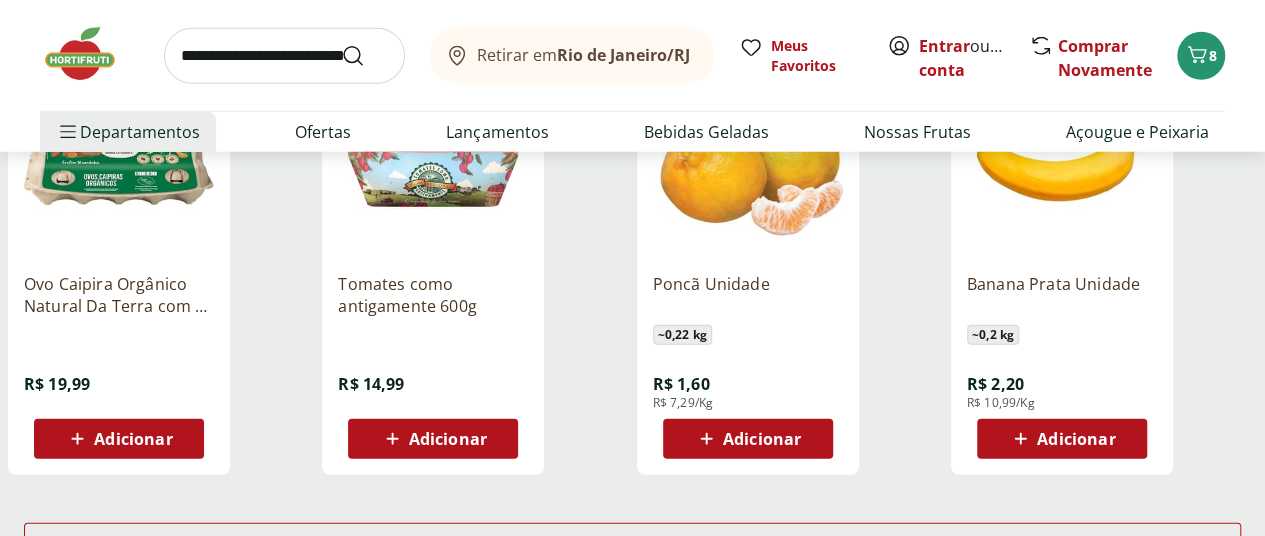 scroll, scrollTop: 6426, scrollLeft: 0, axis: vertical 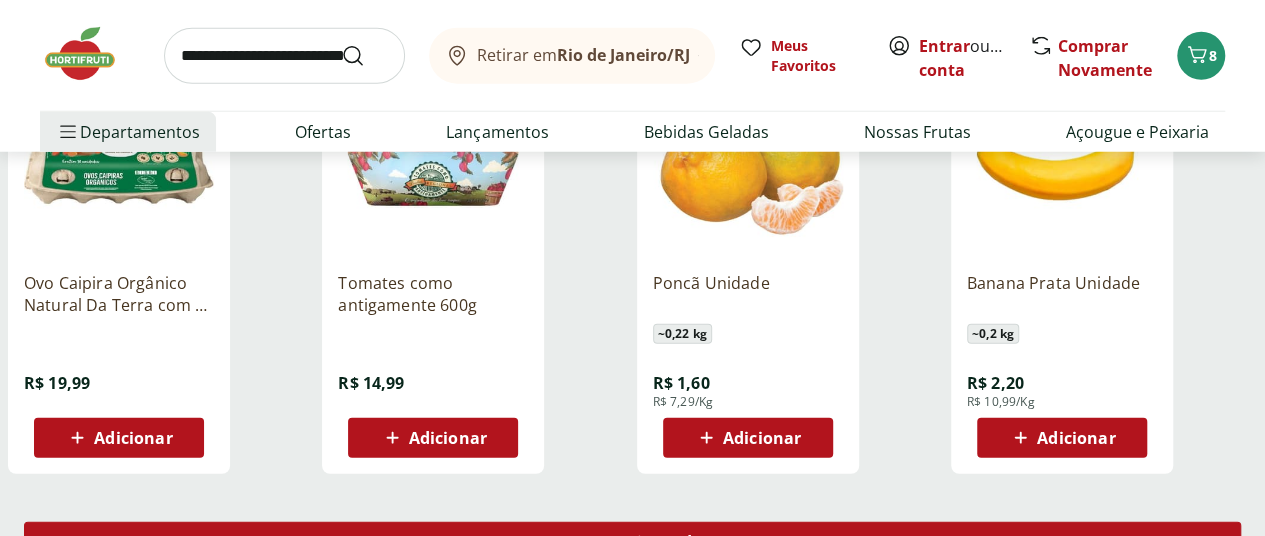 click on "Carregar mais produtos" at bounding box center (632, 542) 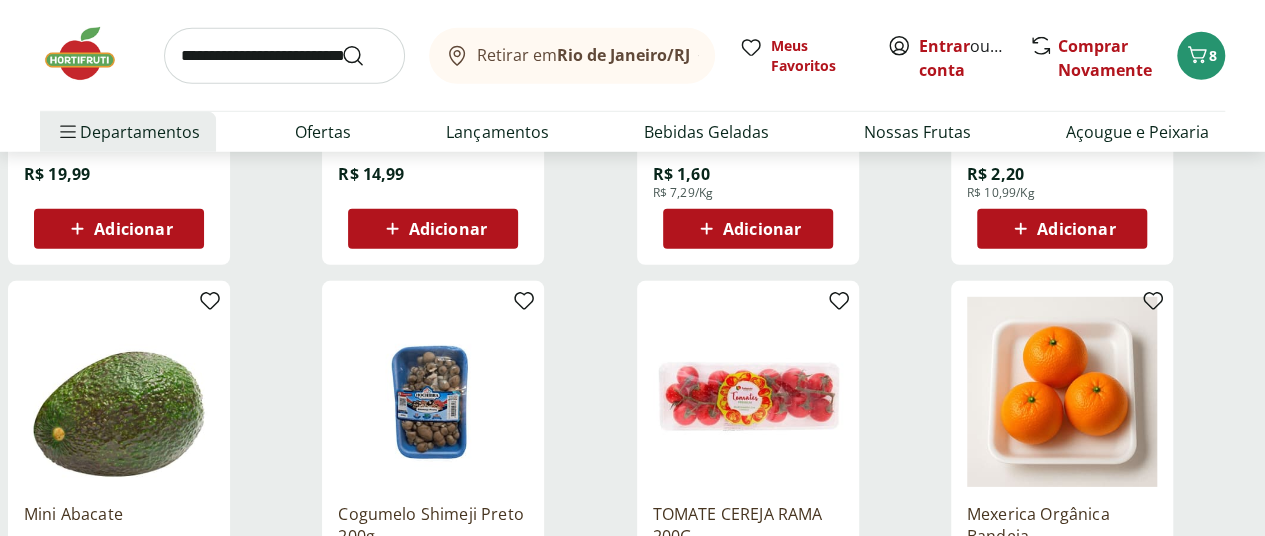 scroll, scrollTop: 6638, scrollLeft: 0, axis: vertical 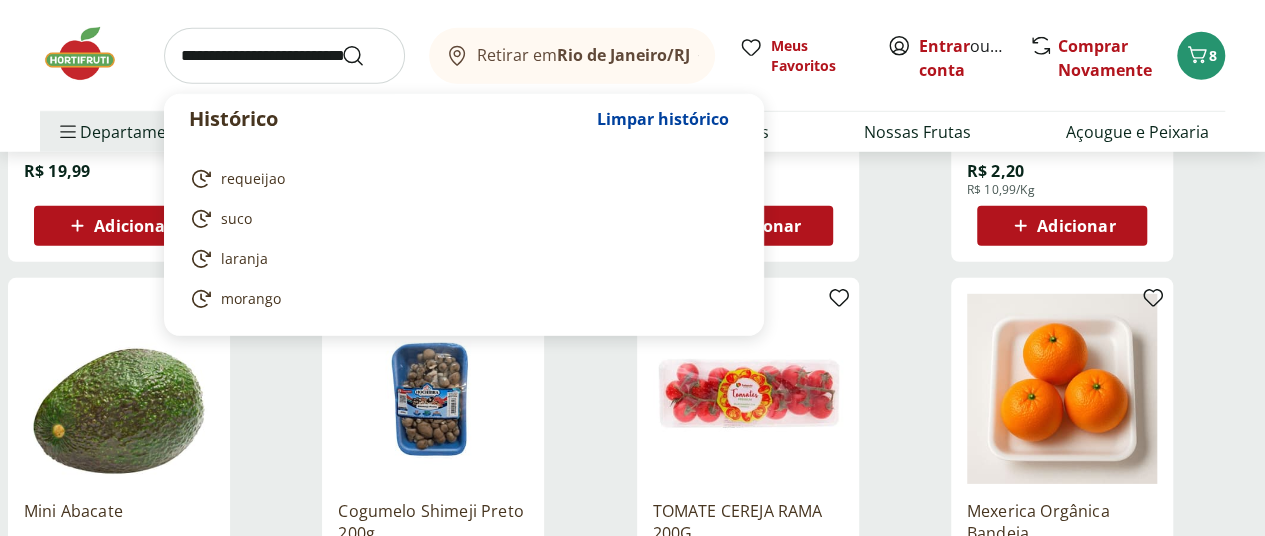 click at bounding box center (284, 56) 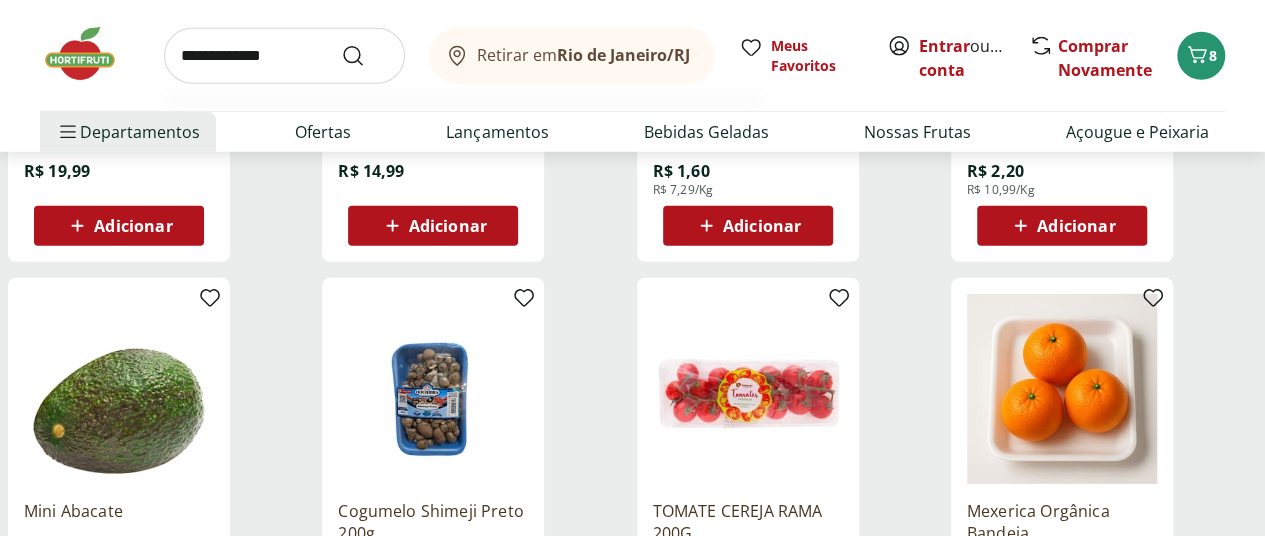 type on "**********" 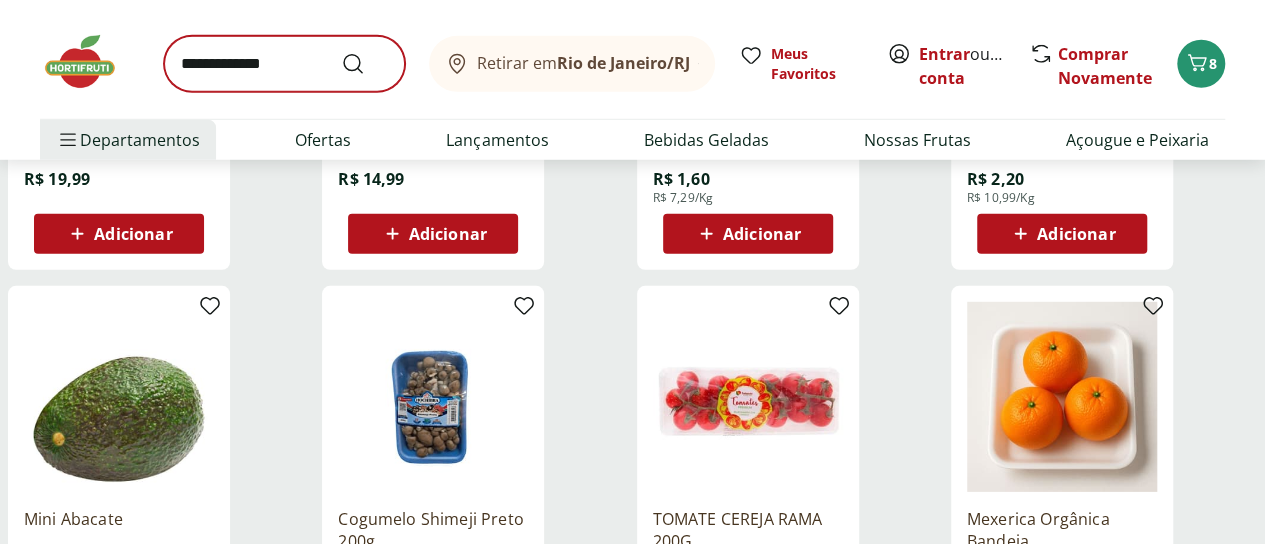 scroll, scrollTop: 0, scrollLeft: 0, axis: both 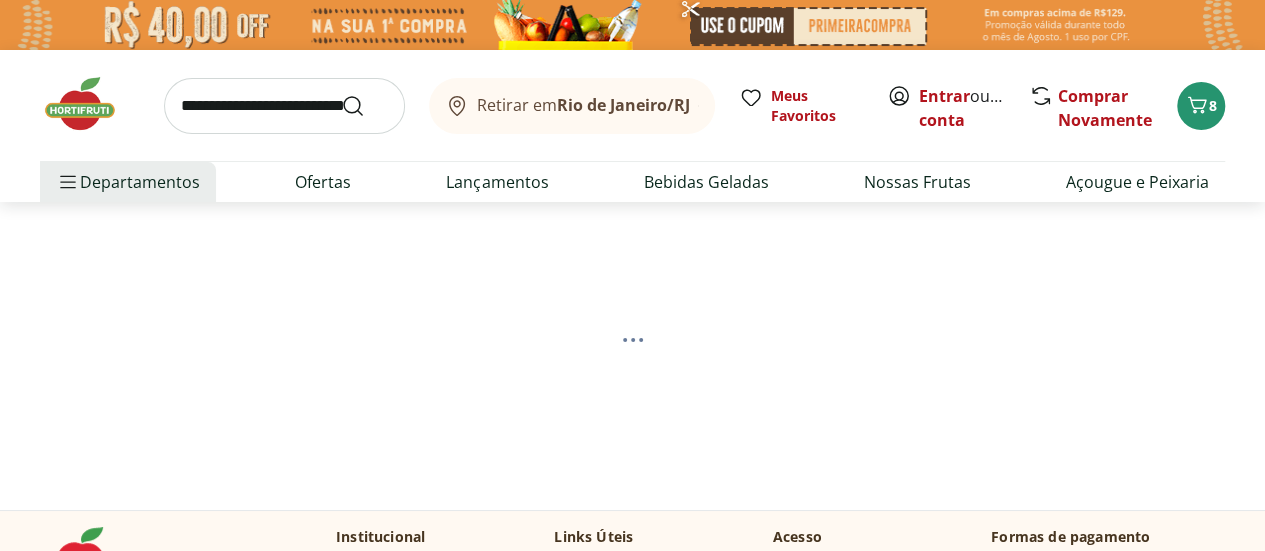 select on "**********" 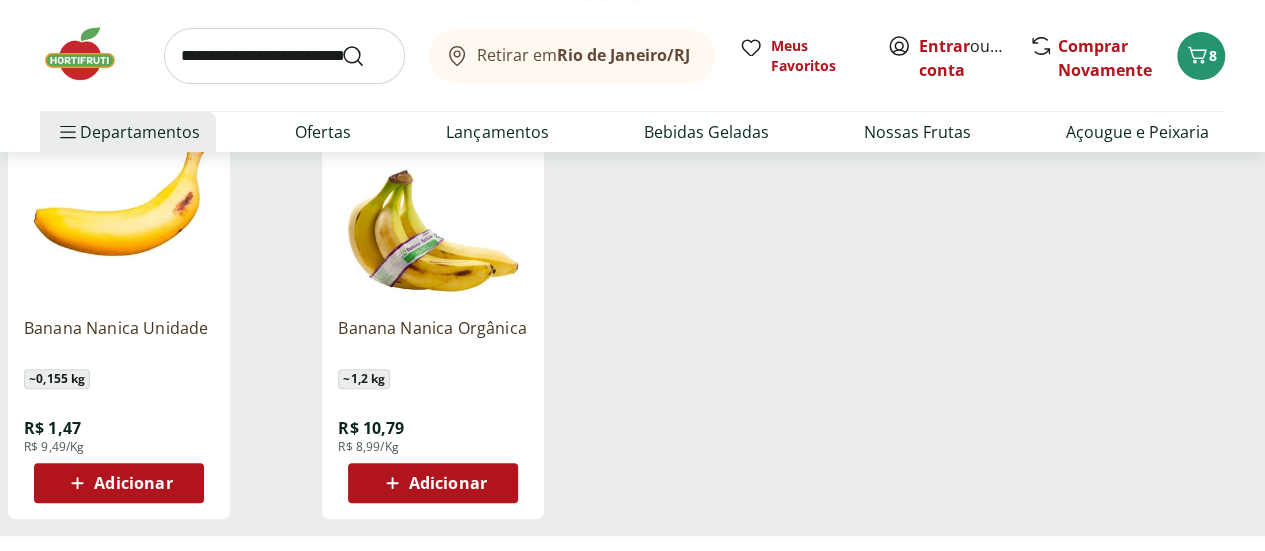 scroll, scrollTop: 299, scrollLeft: 0, axis: vertical 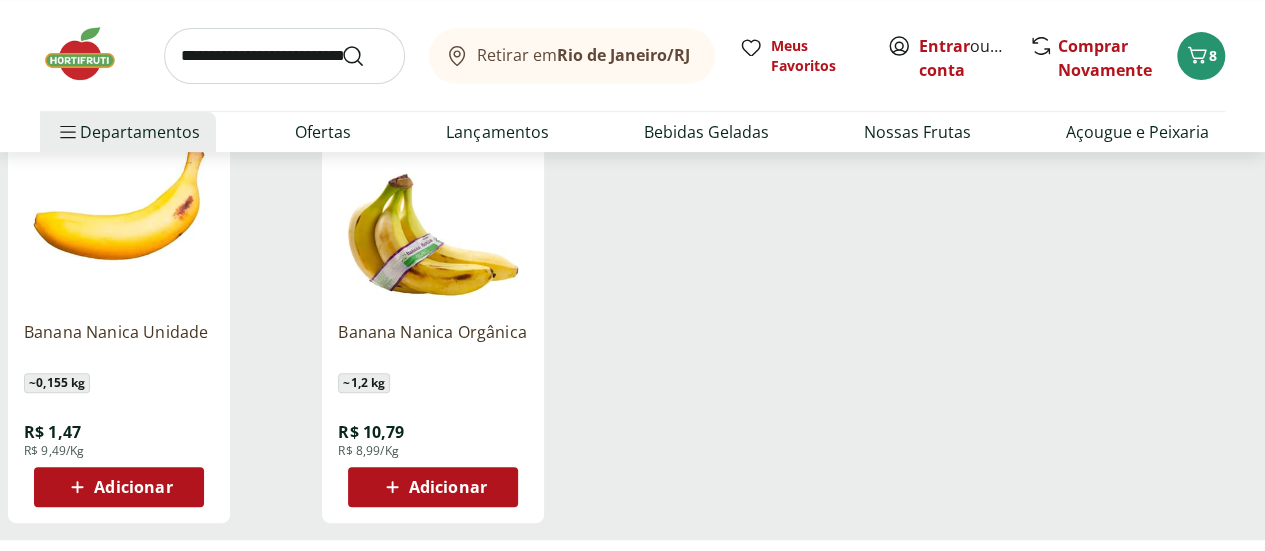 click on "Adicionar" at bounding box center [133, 487] 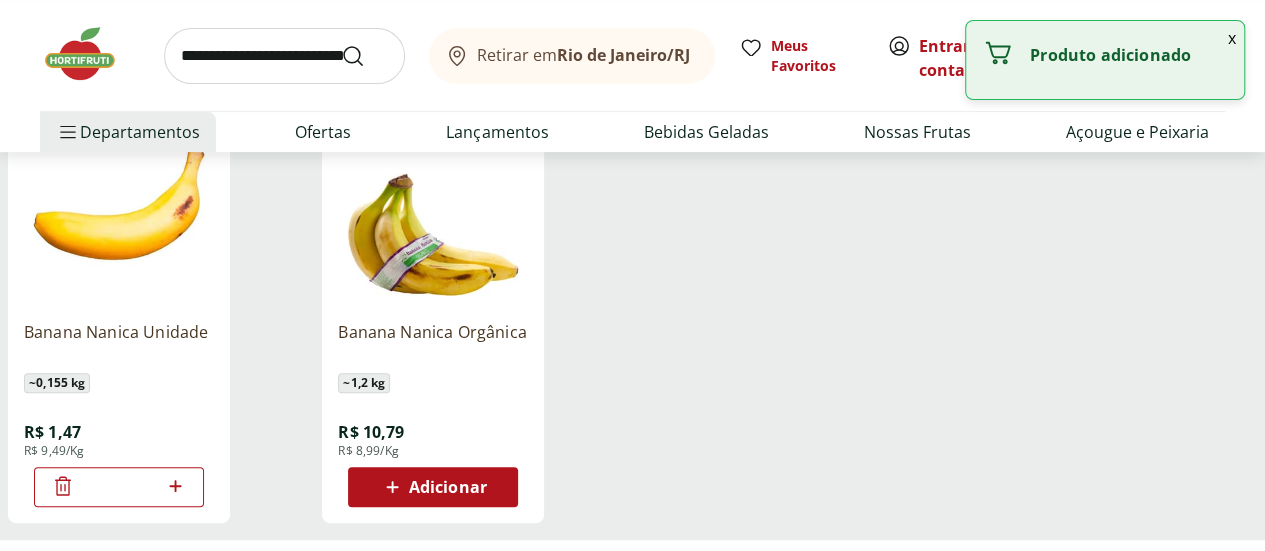 click 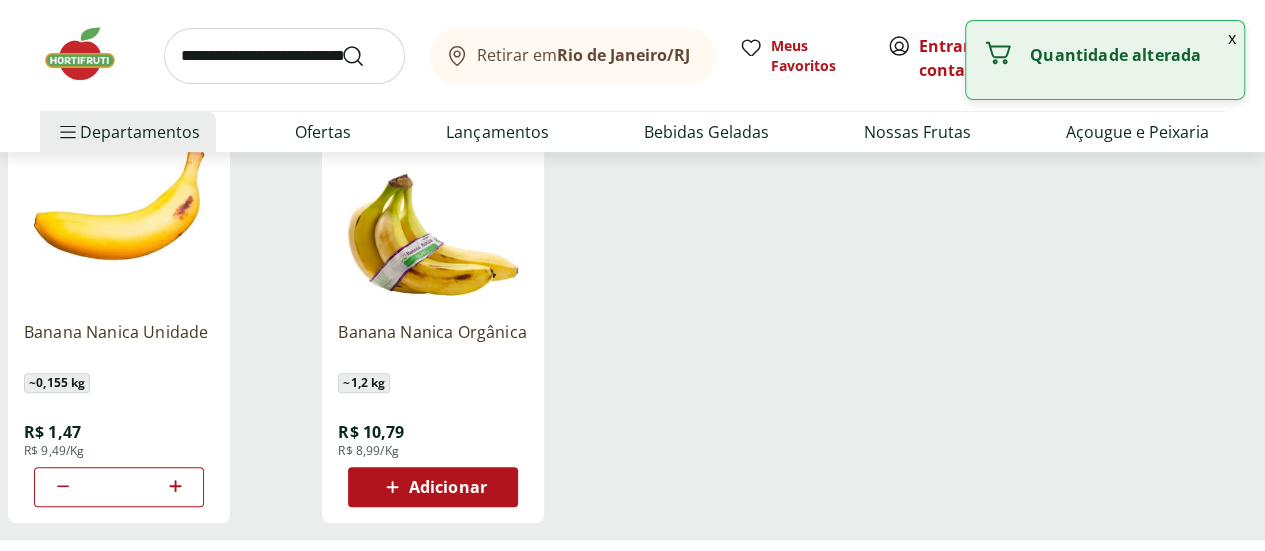 click 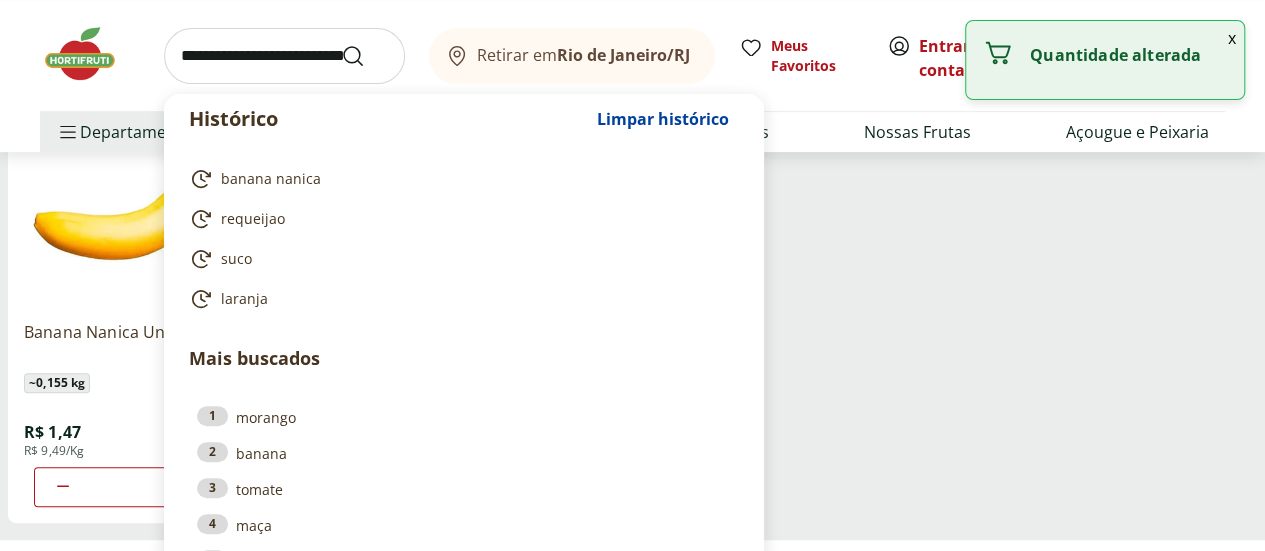 click at bounding box center (284, 56) 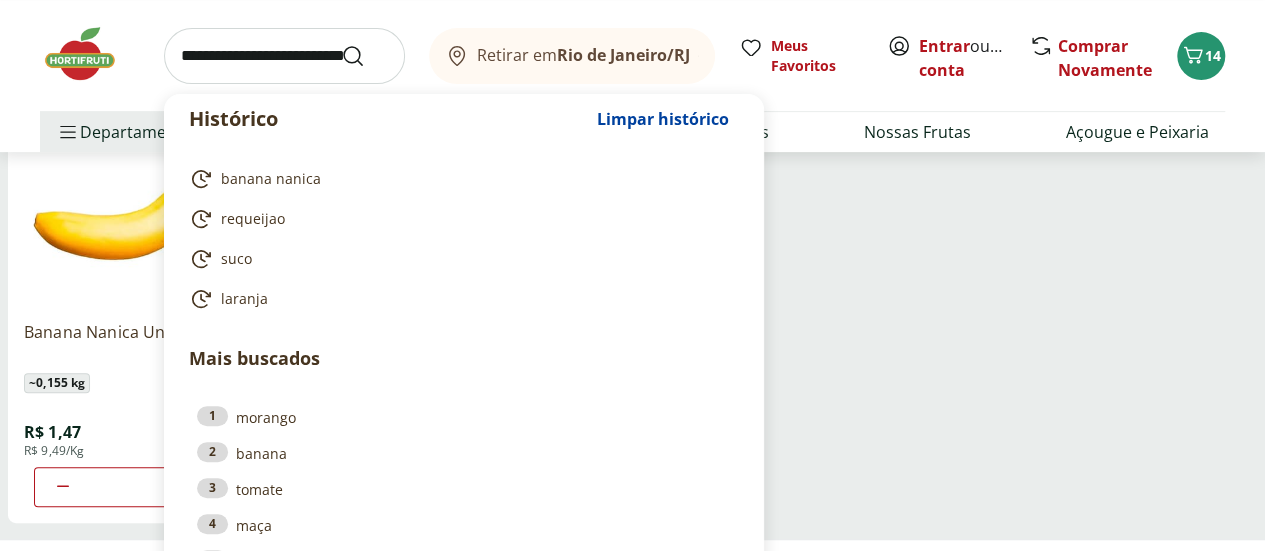 type on "*" 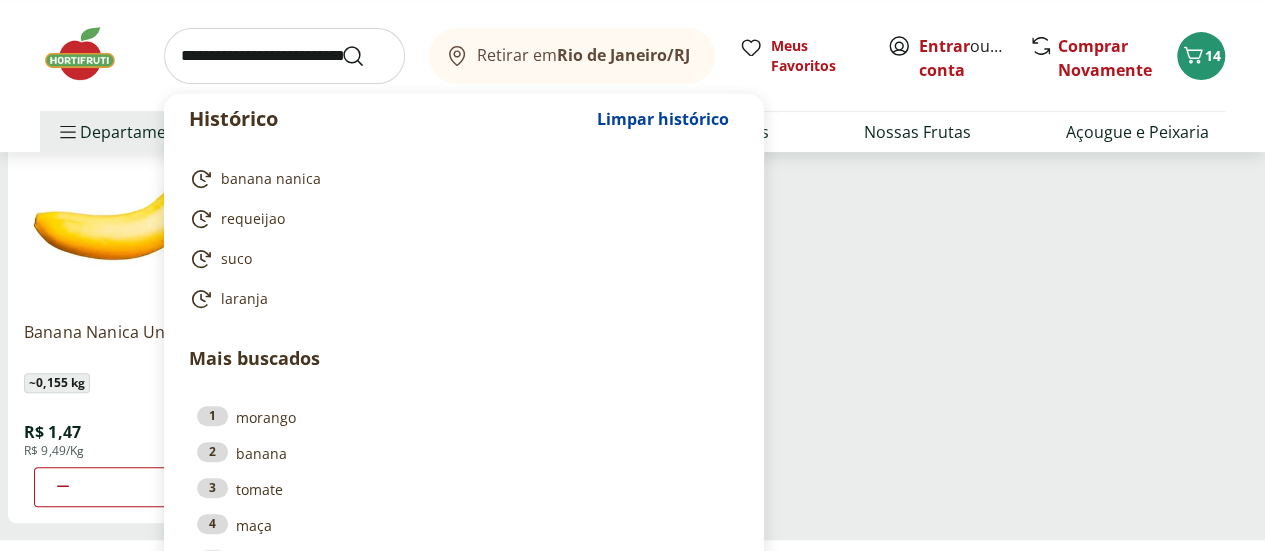 click at bounding box center [284, 56] 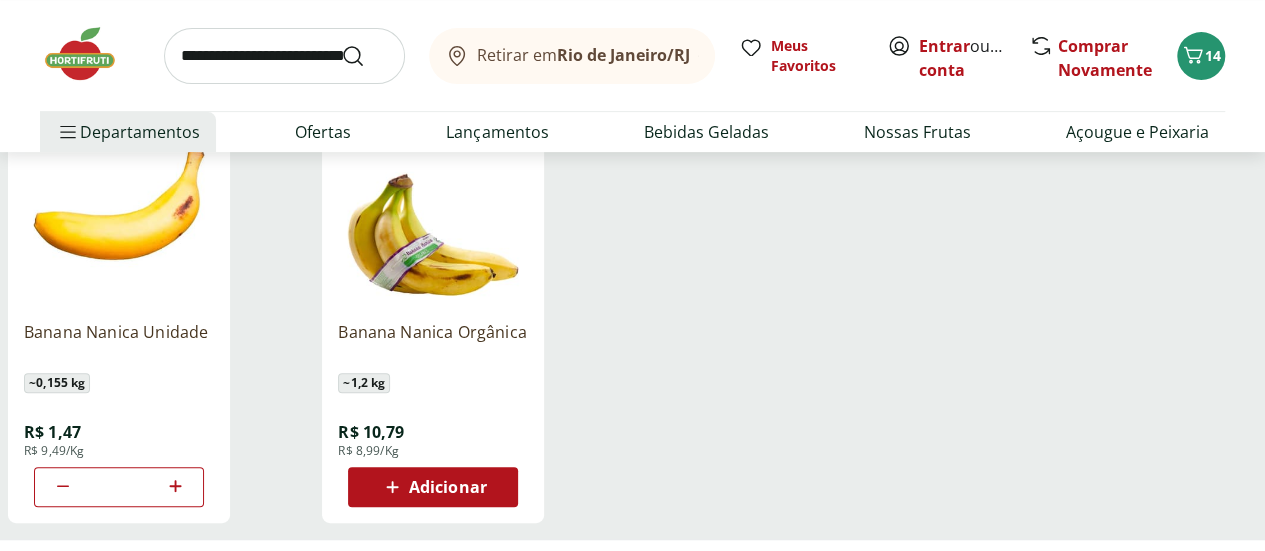 click on "Banana Nanica Unidade ~ 0,155 kg R$ 1,47 R$ 9,49/Kg * Banana Nanica Orgânica ~ 1,2 kg R$ 10,79 R$ 8,99/Kg Adicionar" at bounding box center (632, 319) 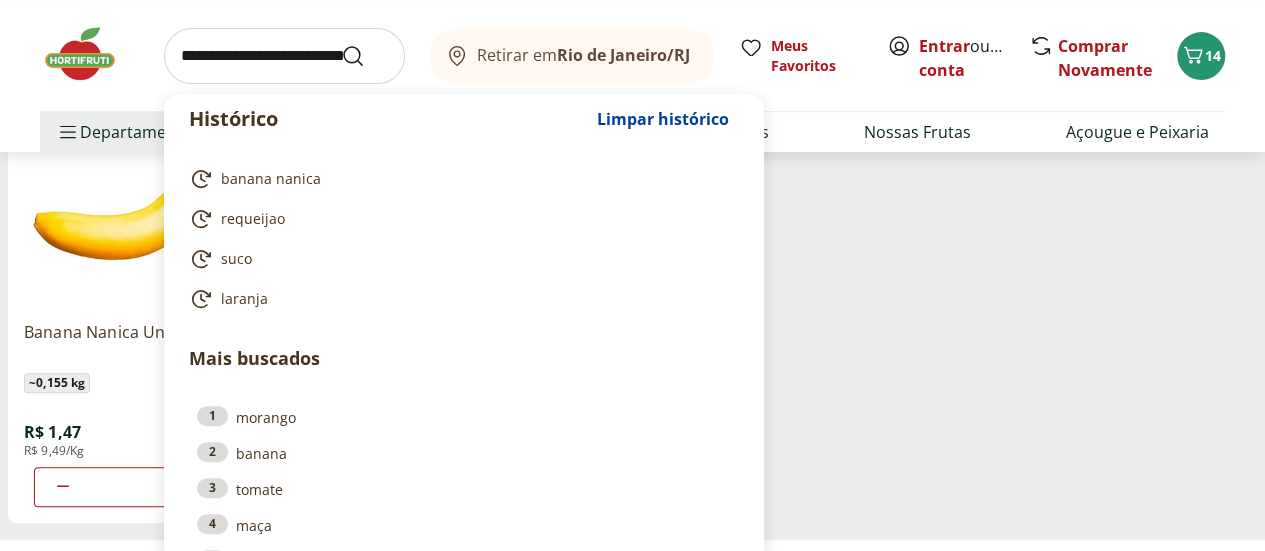 click at bounding box center (284, 56) 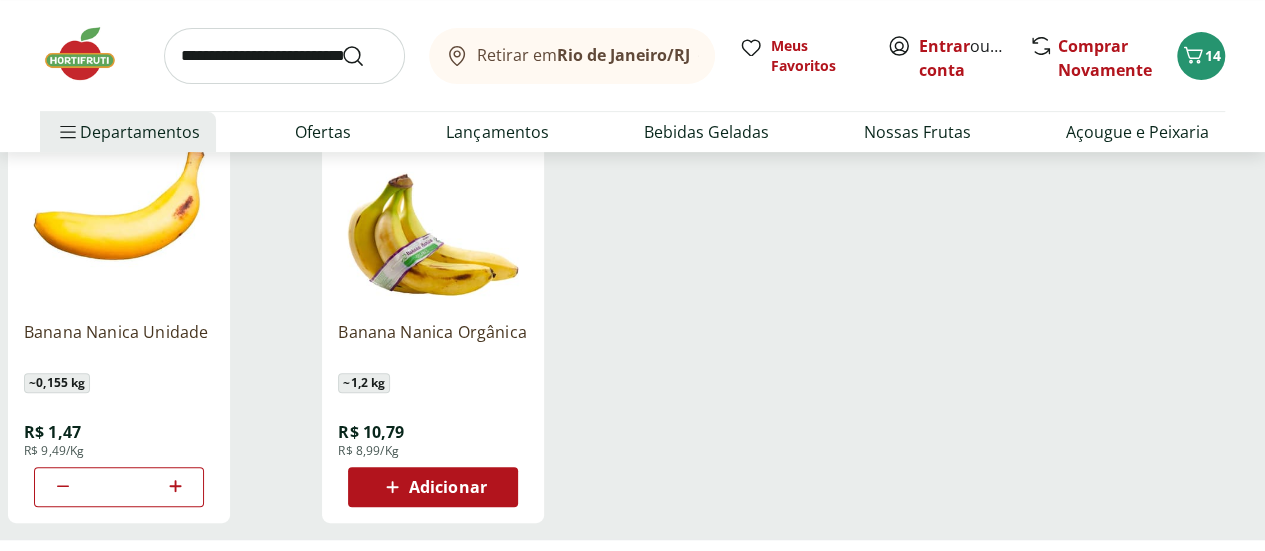 click on "Banana Nanica Unidade ~ 0,155 kg R$ 1,47 R$ 9,49/Kg * Banana Nanica Orgânica ~ 1,2 kg R$ 10,79 R$ 8,99/Kg Adicionar" at bounding box center [632, 319] 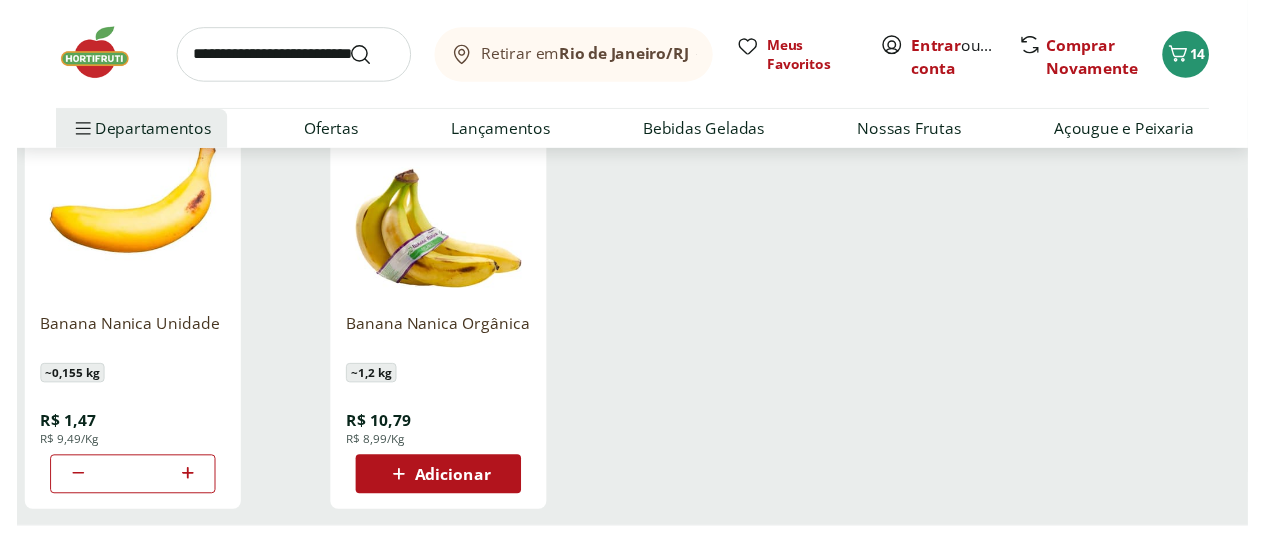 scroll, scrollTop: 0, scrollLeft: 0, axis: both 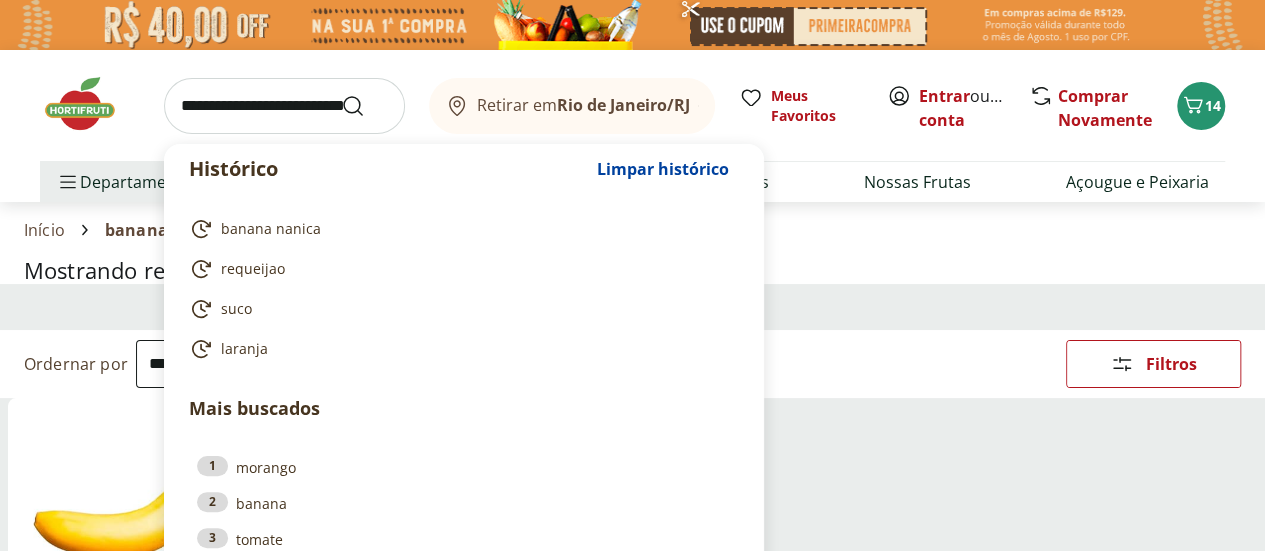 click at bounding box center (284, 106) 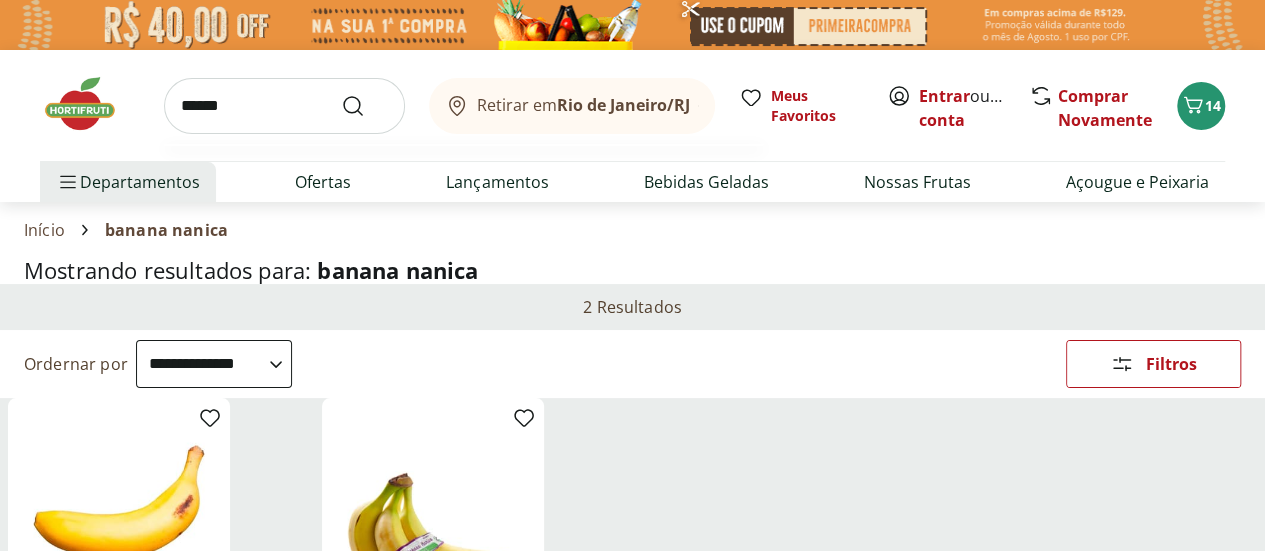 type on "******" 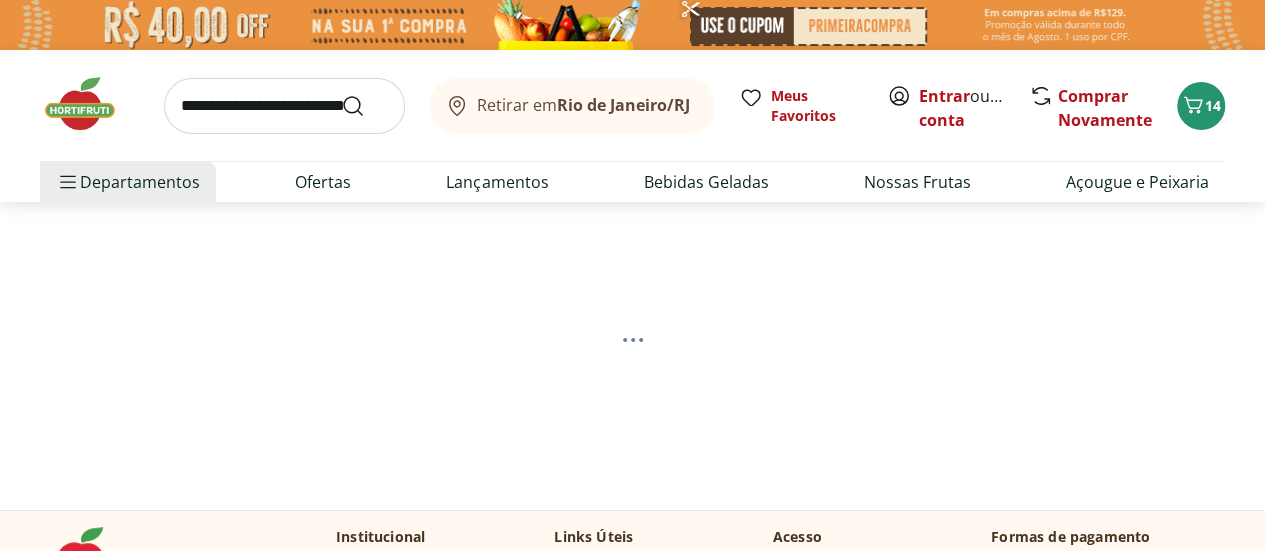 select on "**********" 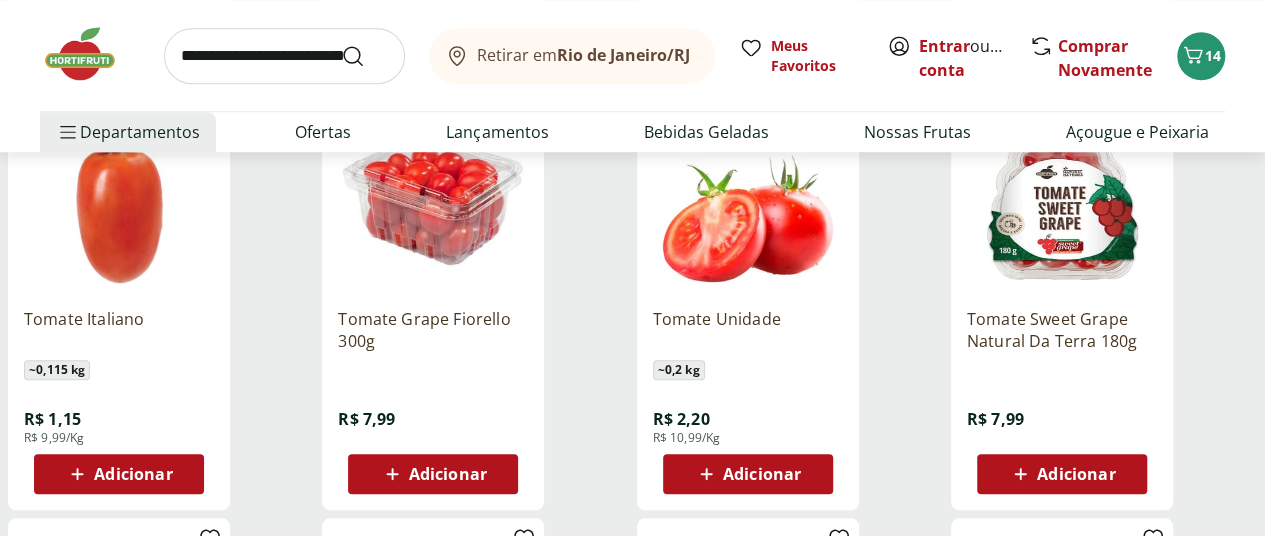 scroll, scrollTop: 740, scrollLeft: 0, axis: vertical 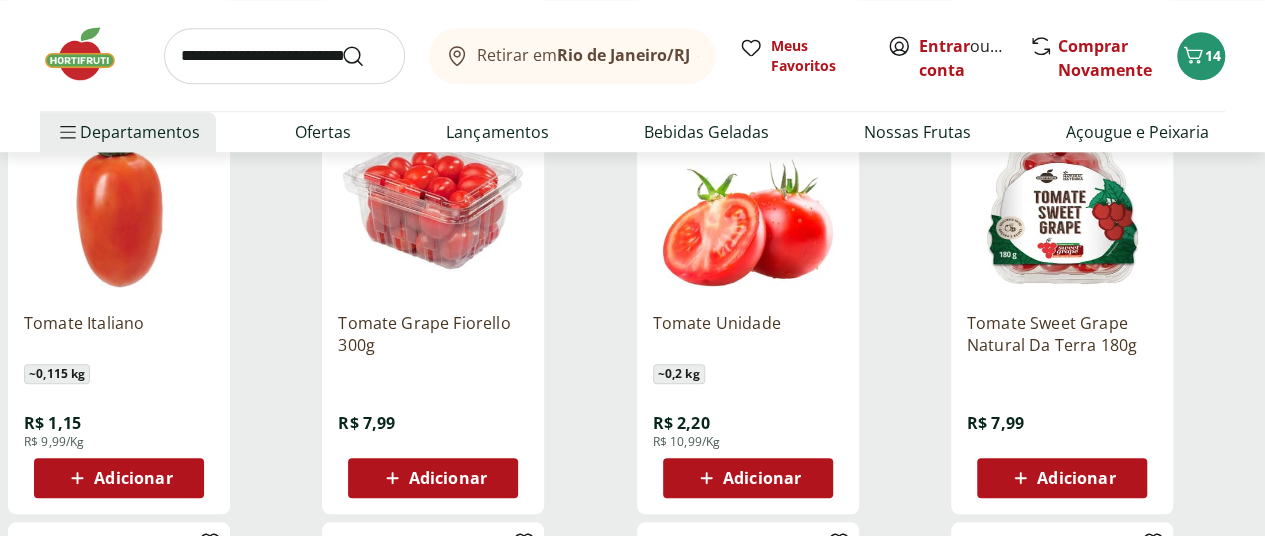 click on "Adicionar" at bounding box center [133, 478] 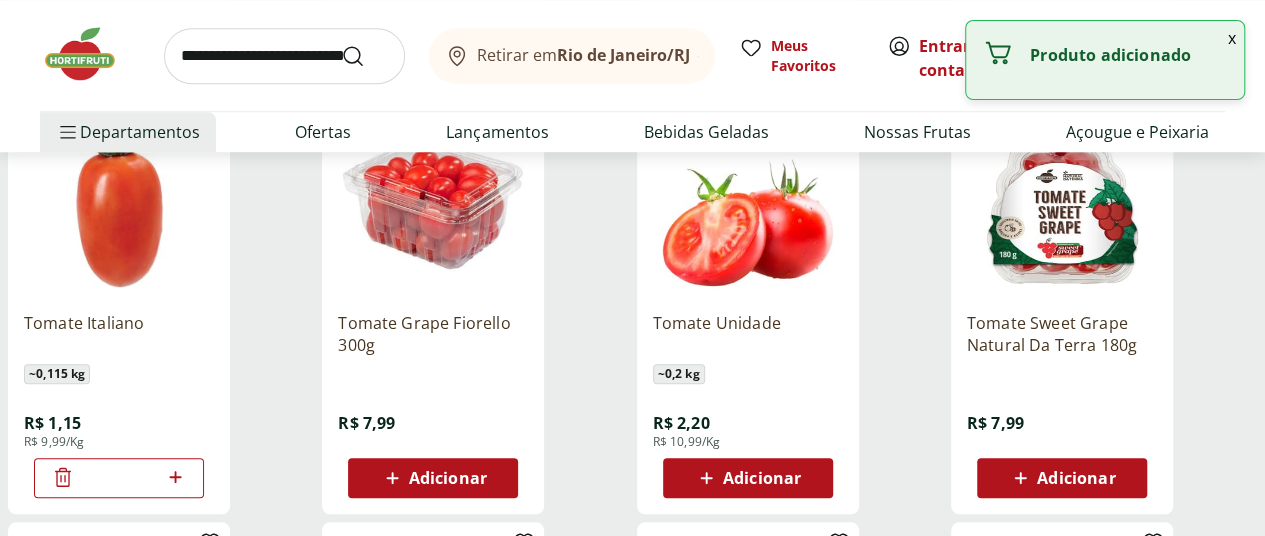 click 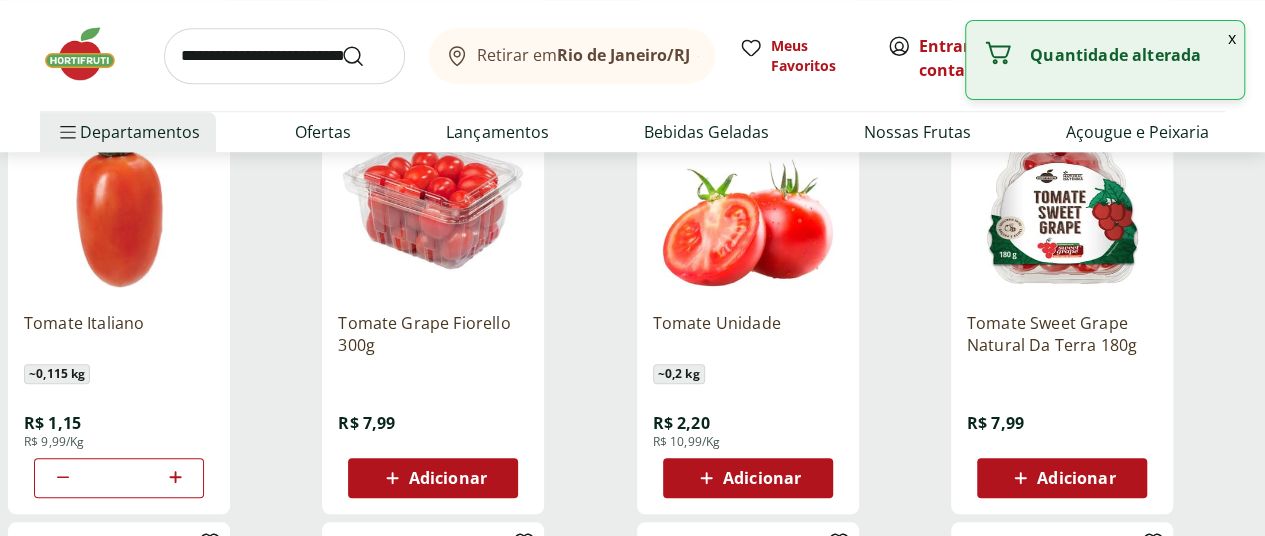 click 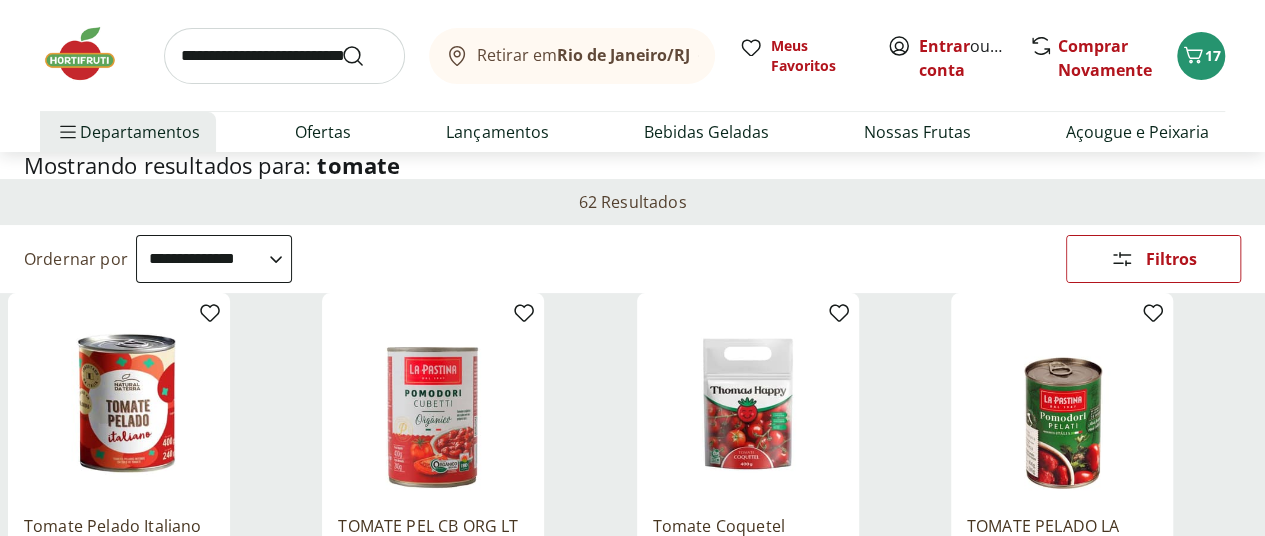 scroll, scrollTop: 0, scrollLeft: 0, axis: both 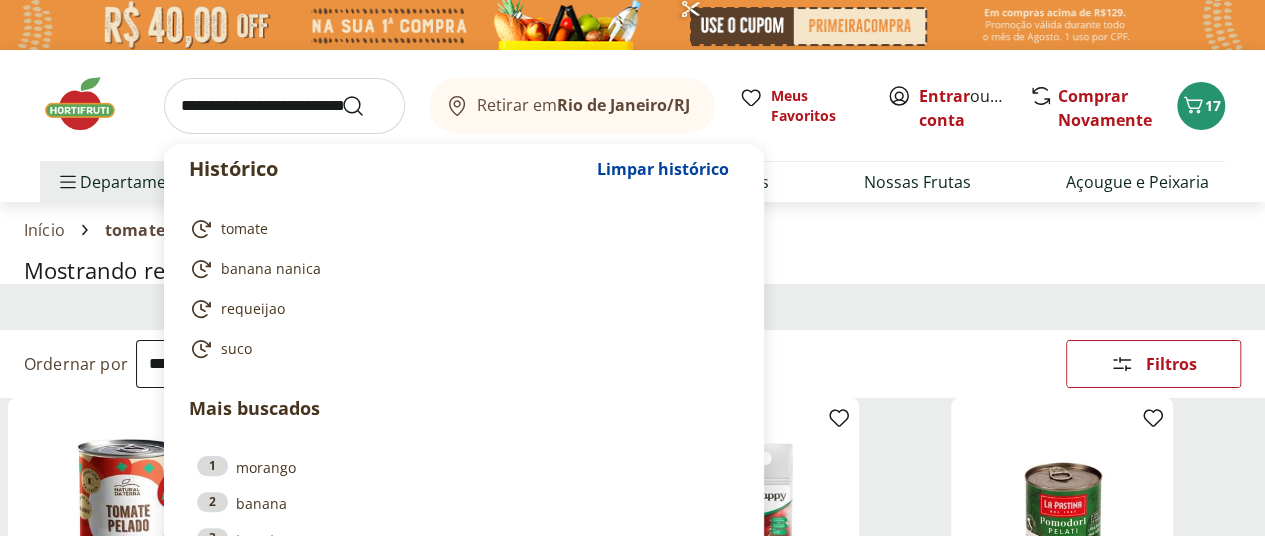 click at bounding box center (284, 106) 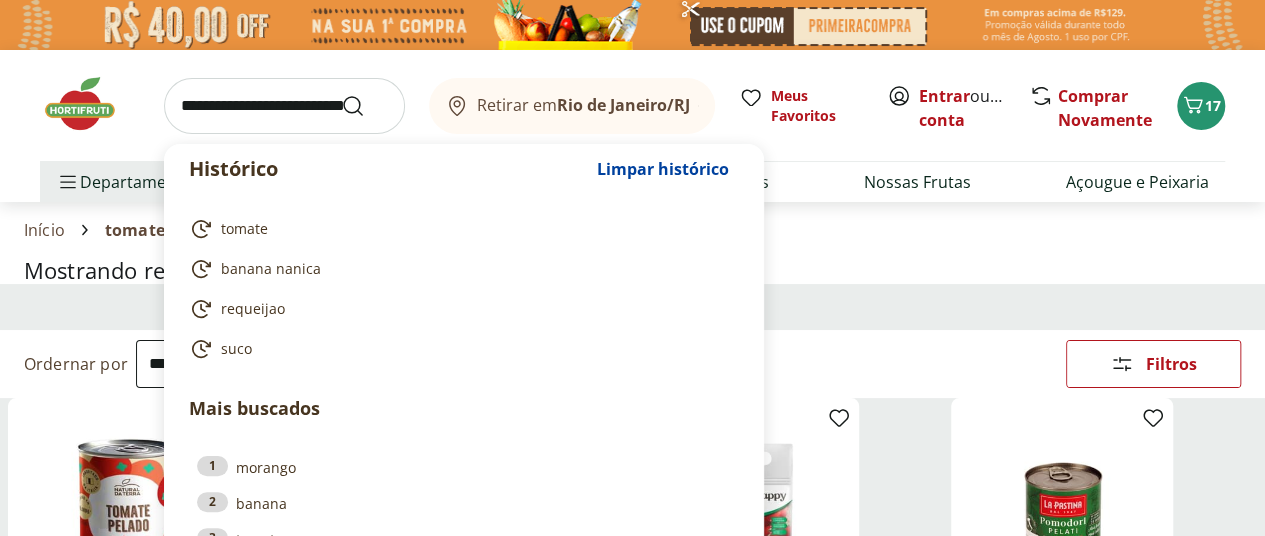 click at bounding box center (284, 106) 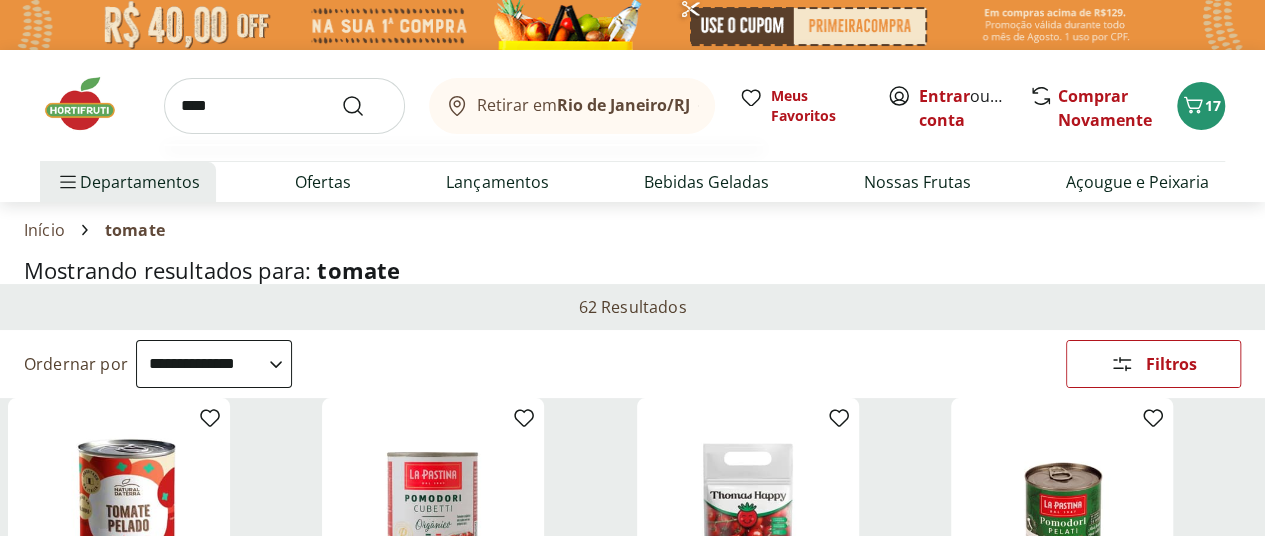 type on "****" 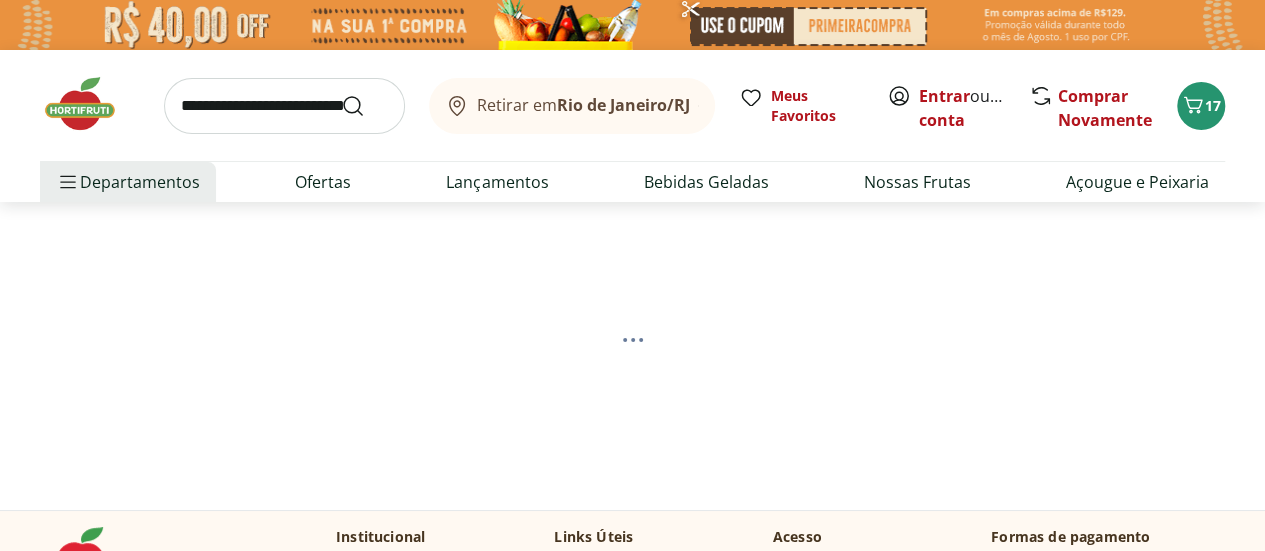 select on "**********" 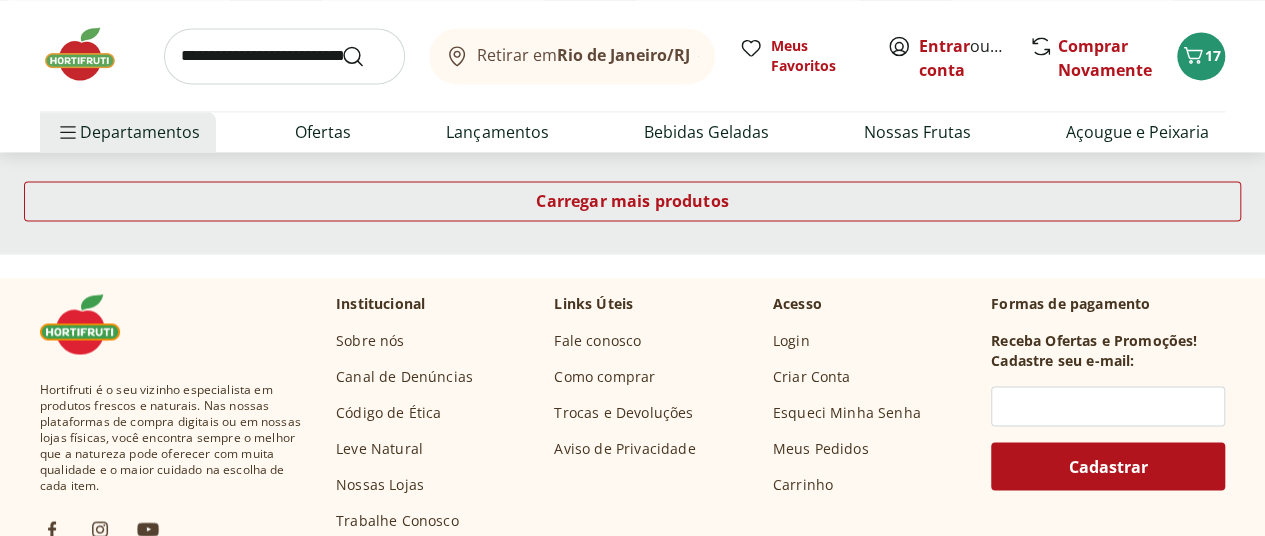 scroll, scrollTop: 1552, scrollLeft: 0, axis: vertical 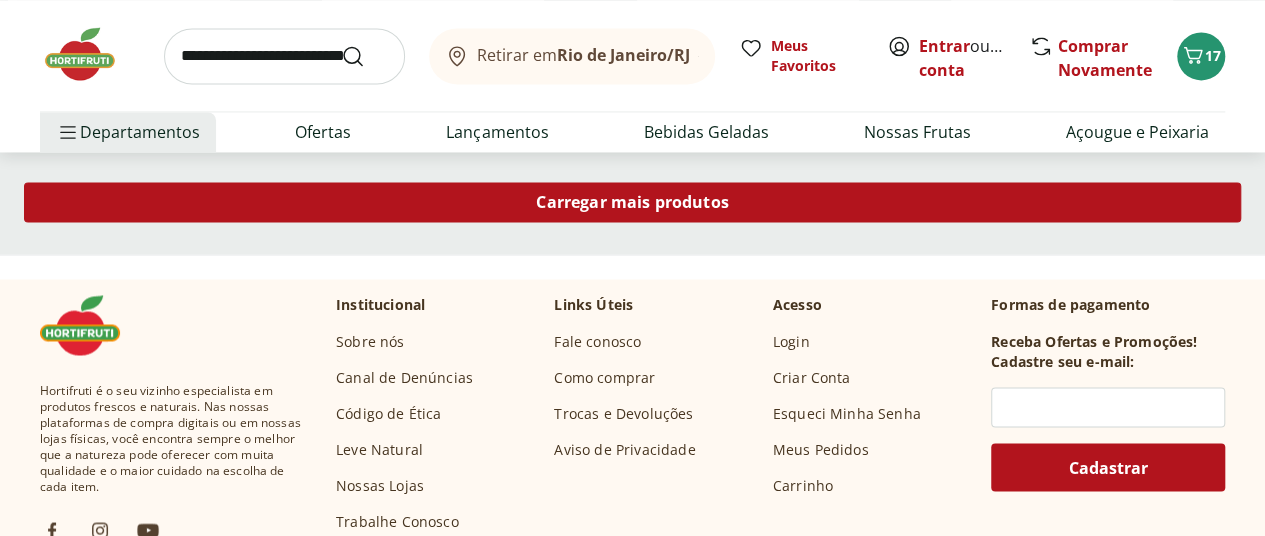 click on "Carregar mais produtos" at bounding box center [632, 202] 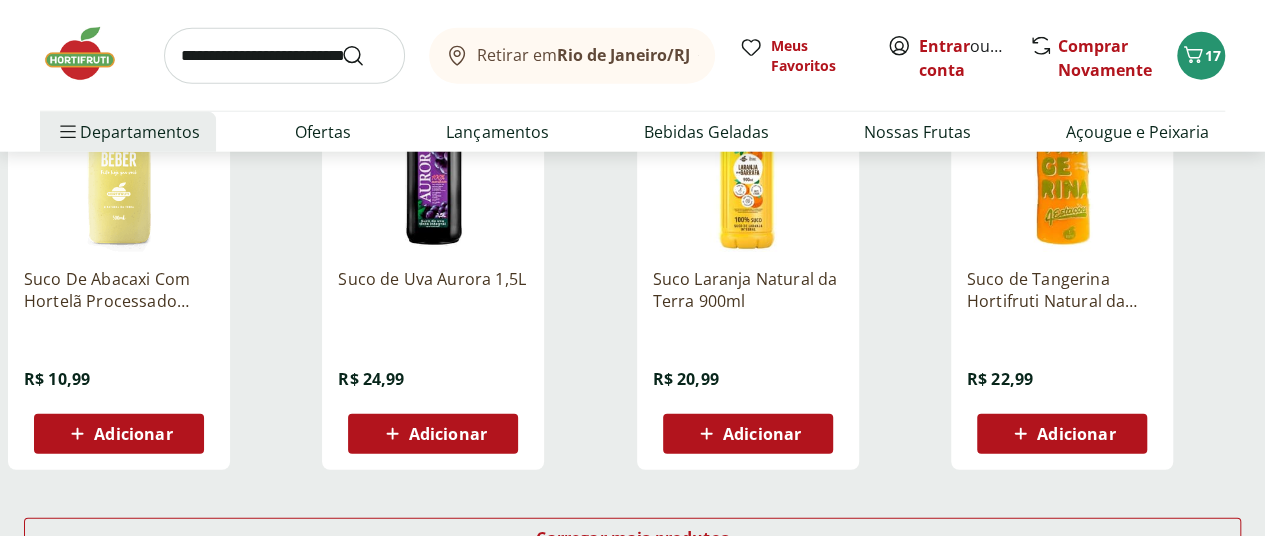 scroll, scrollTop: 2521, scrollLeft: 0, axis: vertical 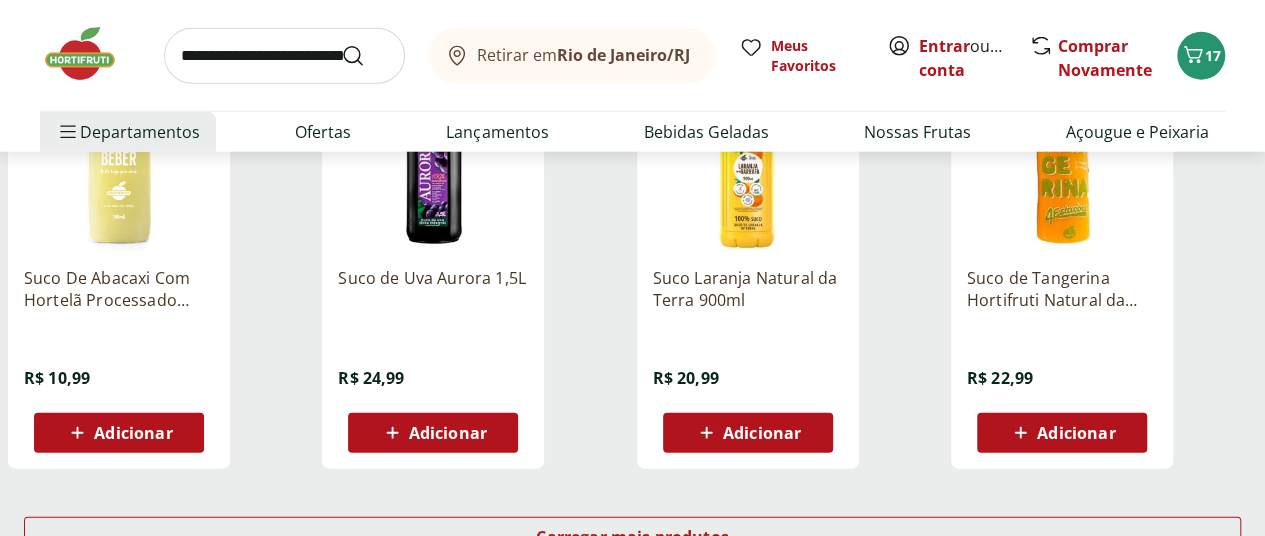 click on "Adicionar" at bounding box center (448, 433) 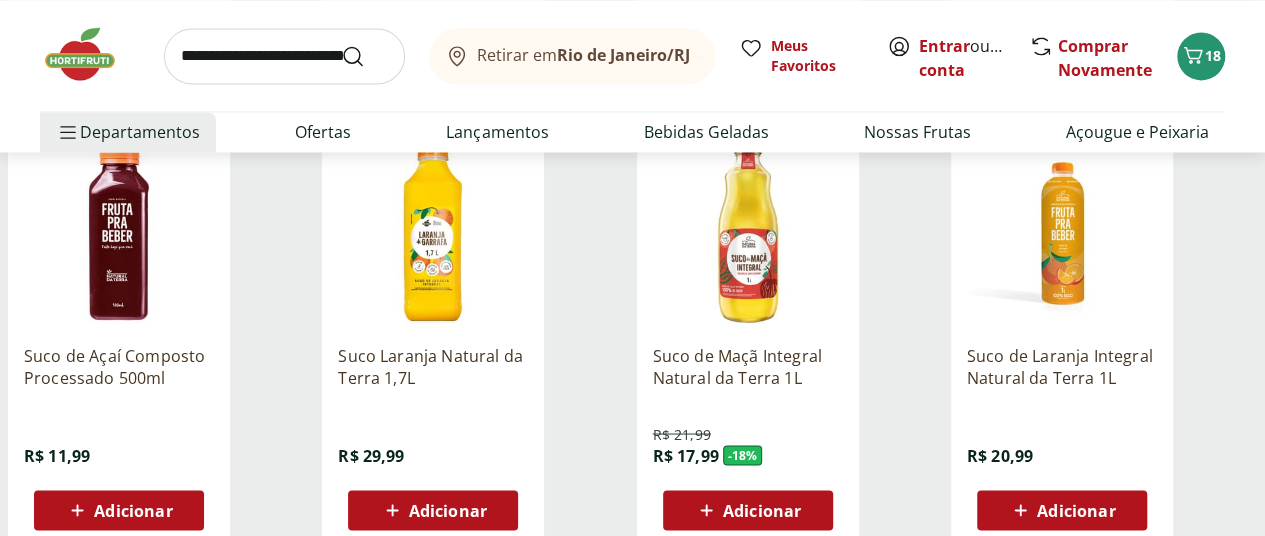 scroll, scrollTop: 1672, scrollLeft: 0, axis: vertical 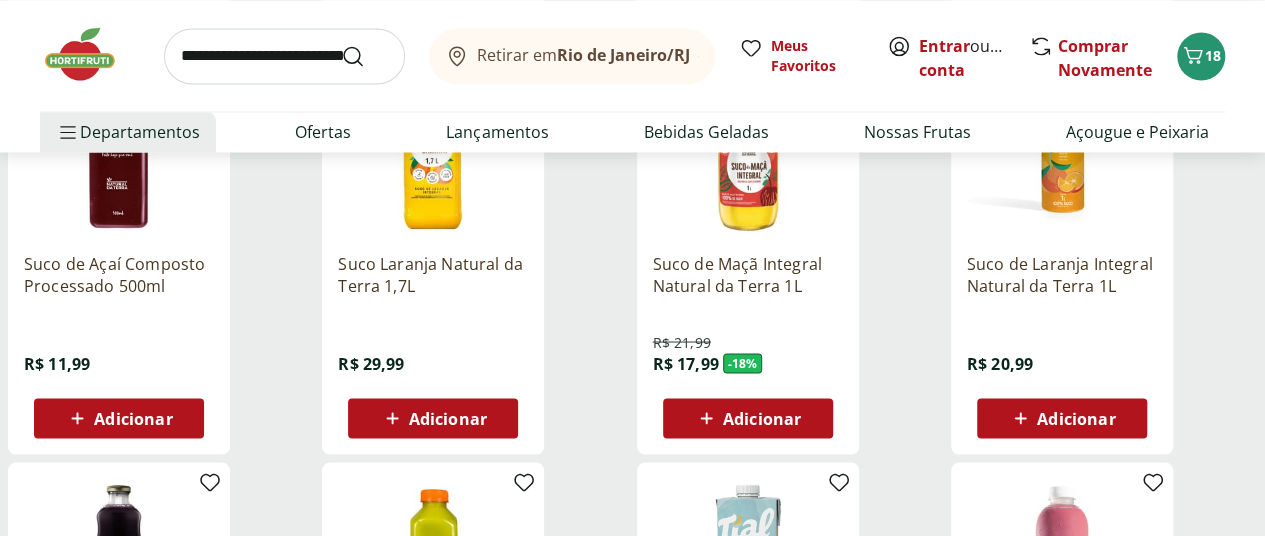 click on "Adicionar" at bounding box center [1076, 418] 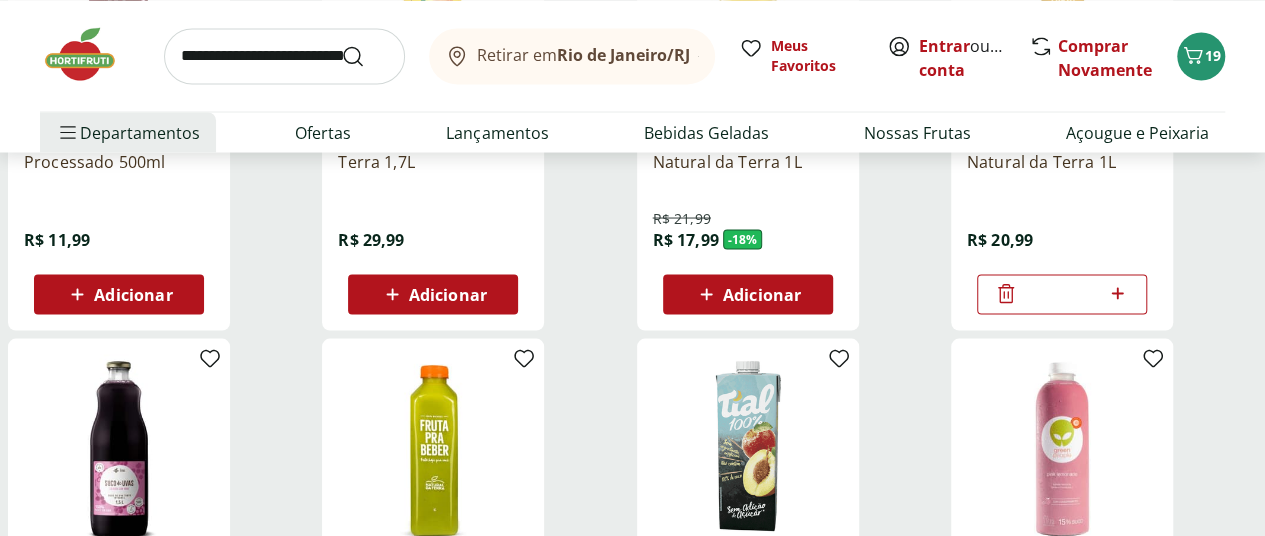 scroll, scrollTop: 1593, scrollLeft: 0, axis: vertical 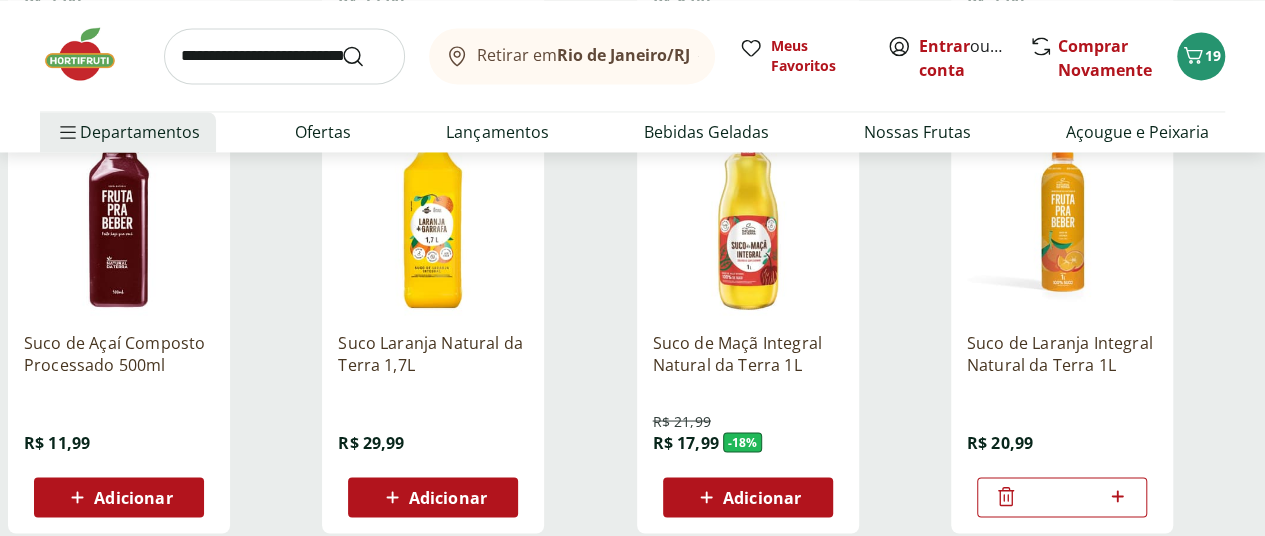 click 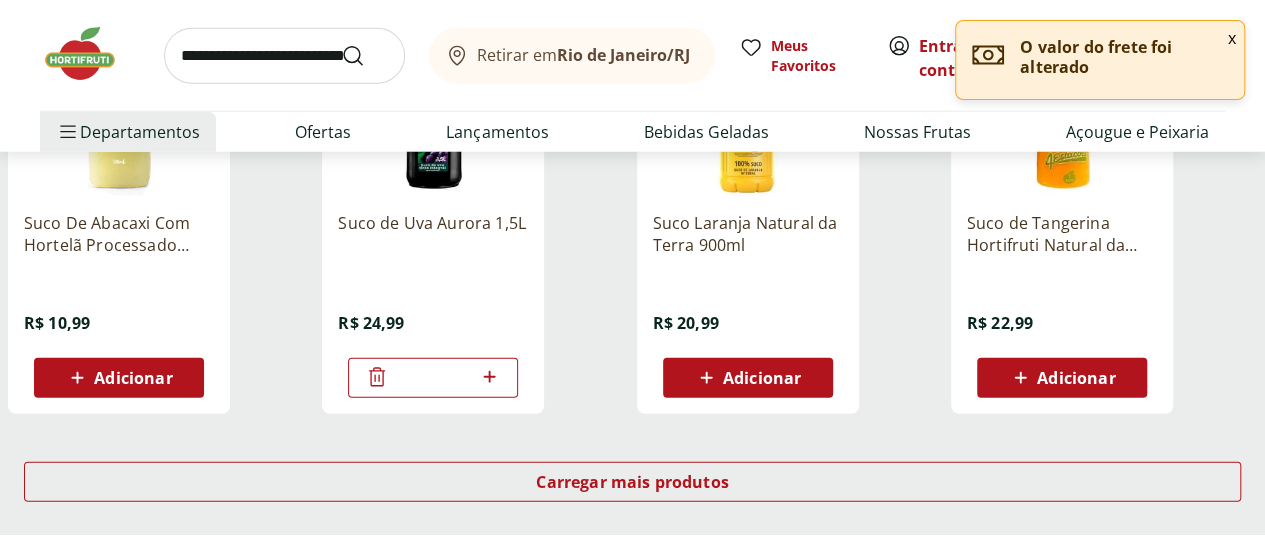 scroll, scrollTop: 2575, scrollLeft: 0, axis: vertical 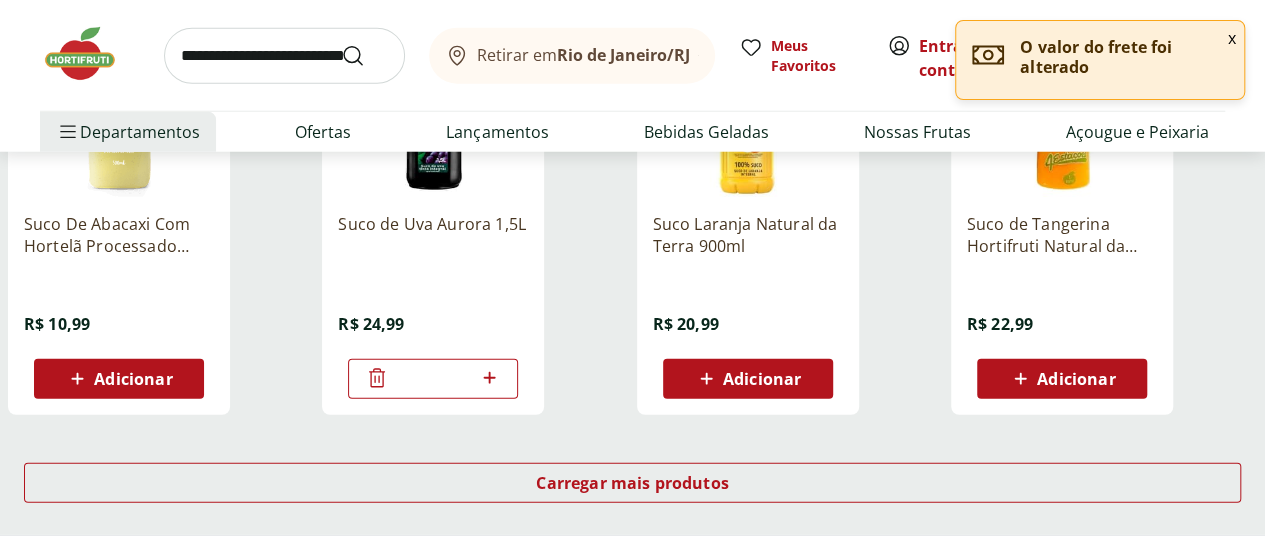 click on "Adicionar" at bounding box center [1076, 379] 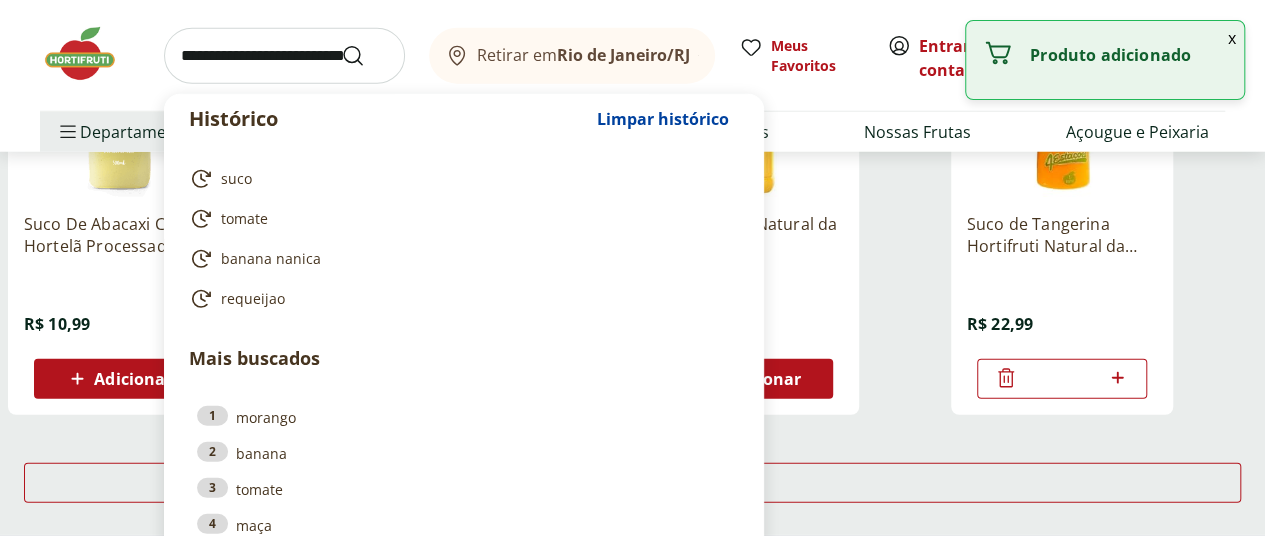 click at bounding box center [284, 56] 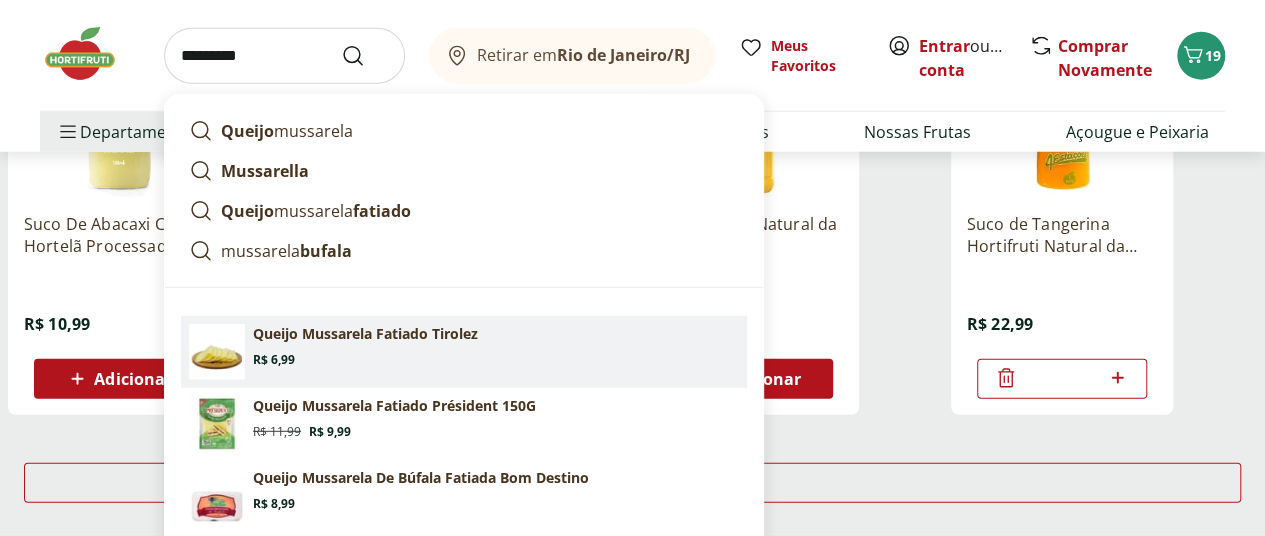 click on "Queijo Mussarela Fatiado Tirolez Price: R$ 6,99" at bounding box center [496, 346] 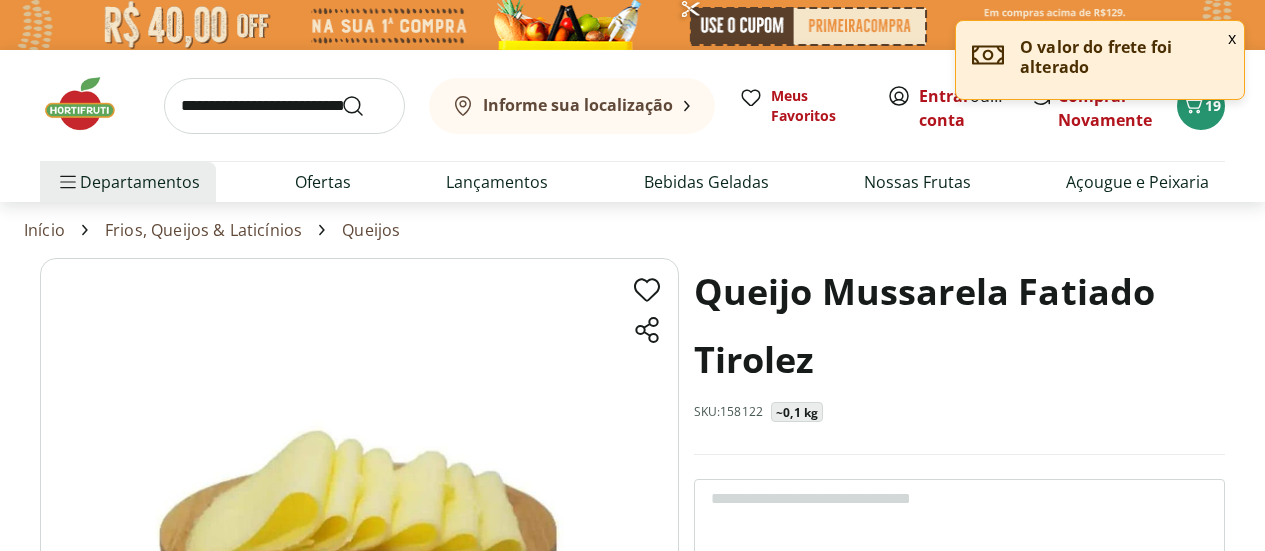 scroll, scrollTop: 0, scrollLeft: 0, axis: both 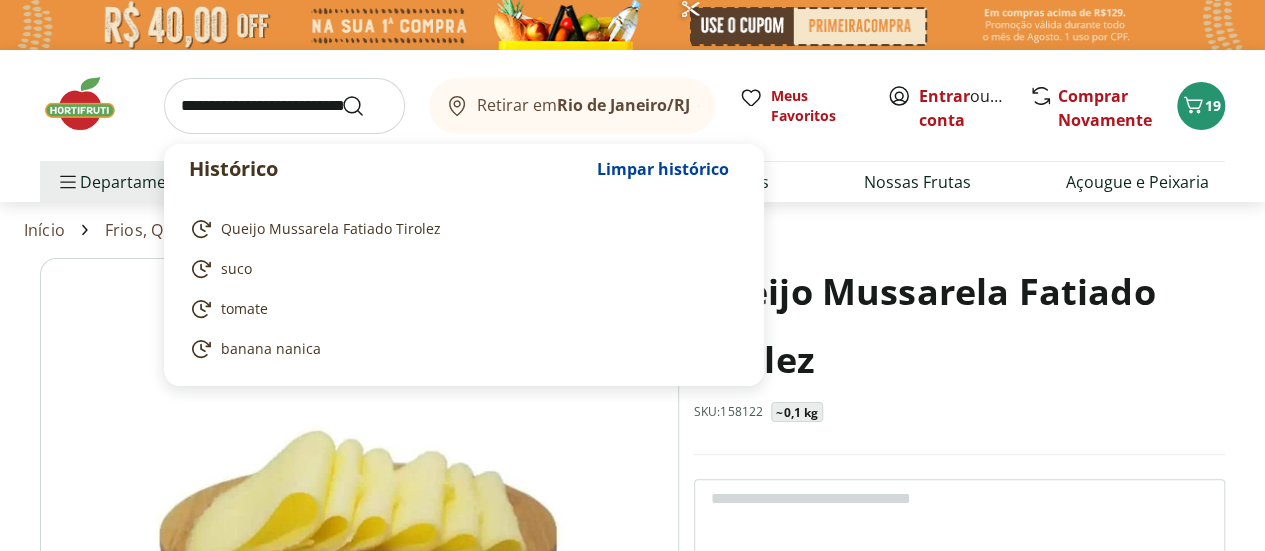 click at bounding box center [284, 106] 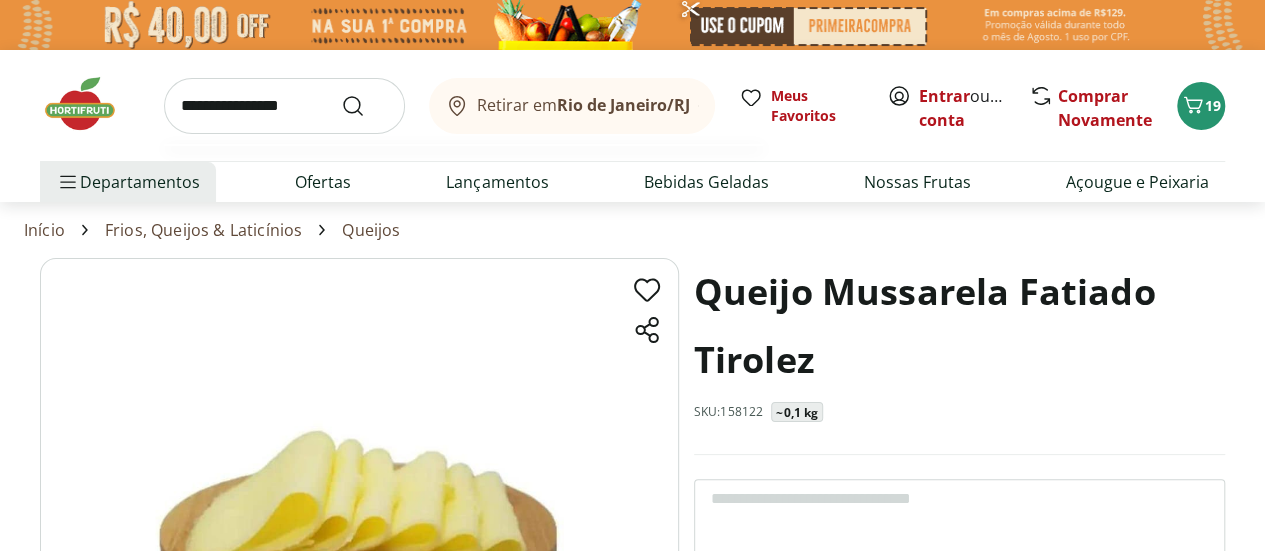 type on "**********" 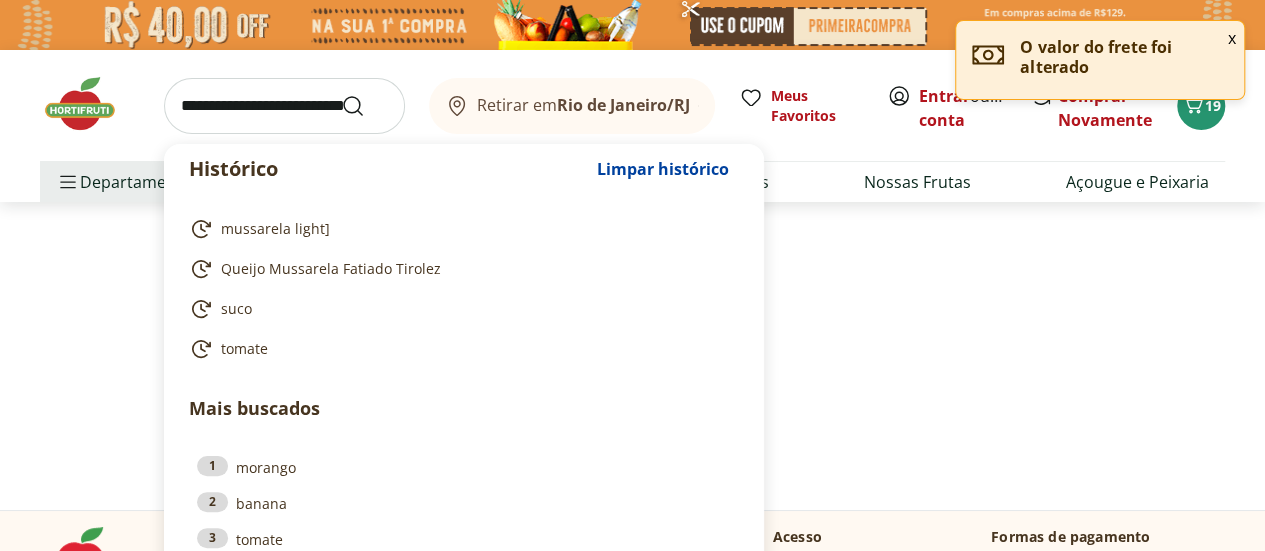 click at bounding box center (284, 106) 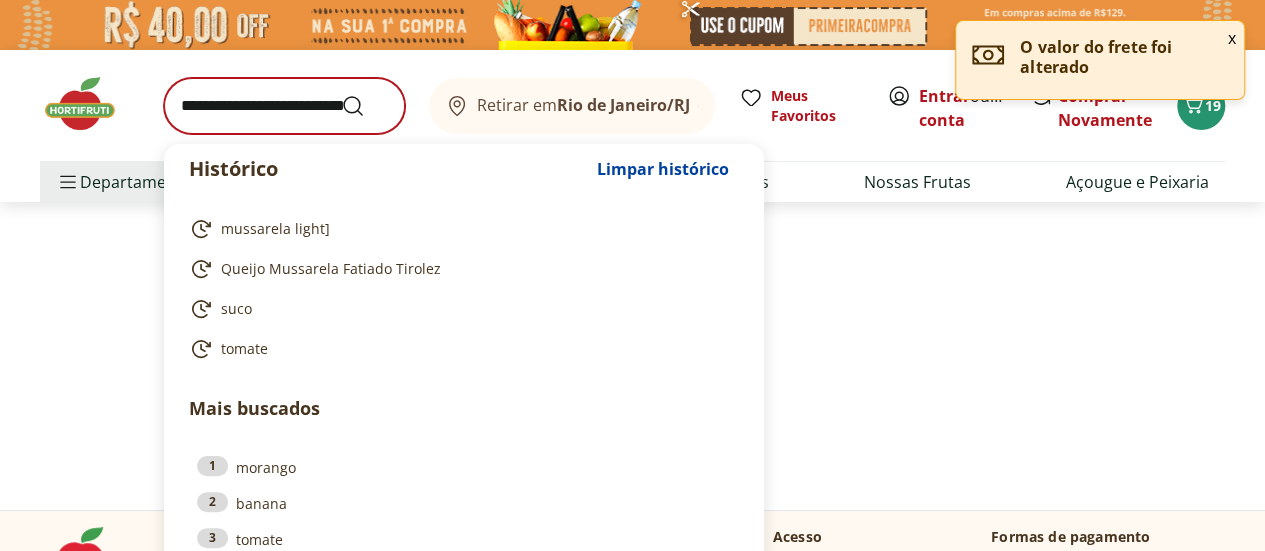 select on "**********" 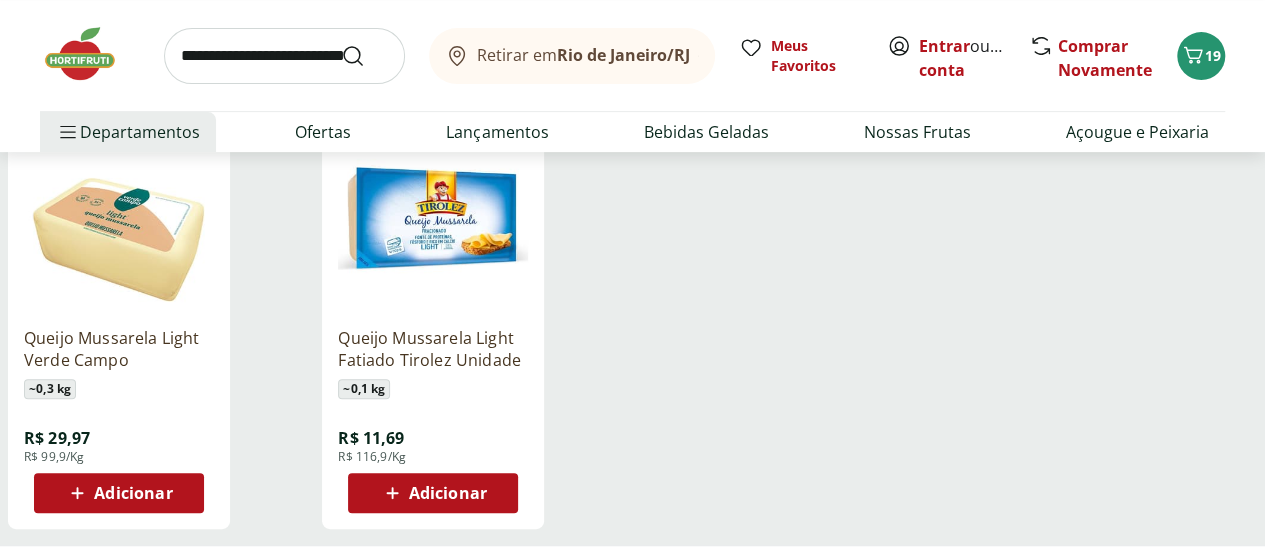 scroll, scrollTop: 299, scrollLeft: 0, axis: vertical 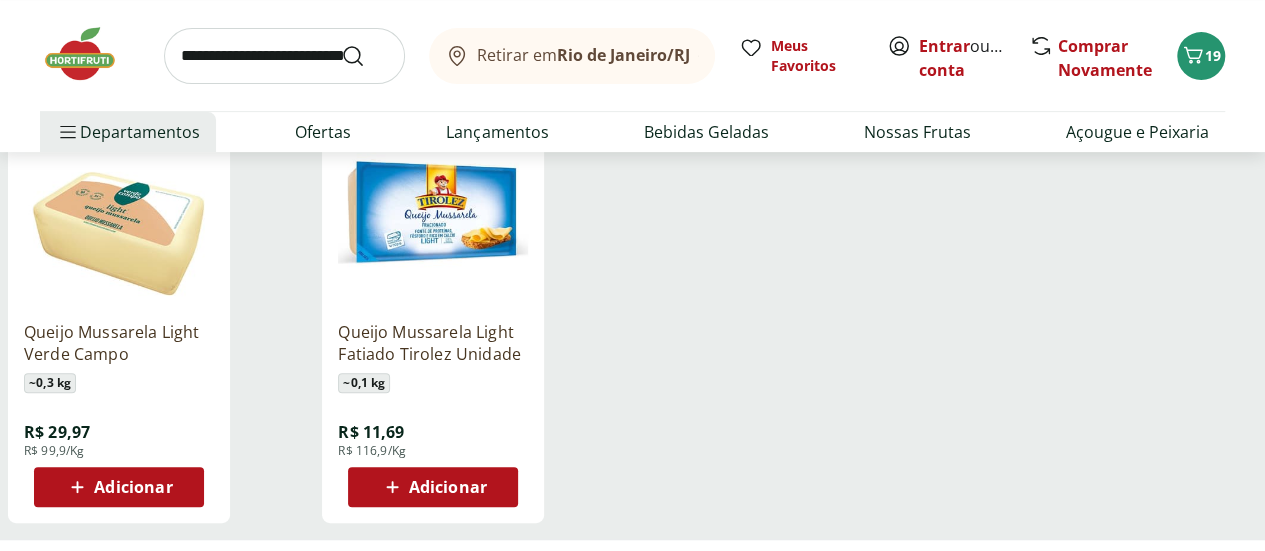 click on "Adicionar" at bounding box center (133, 487) 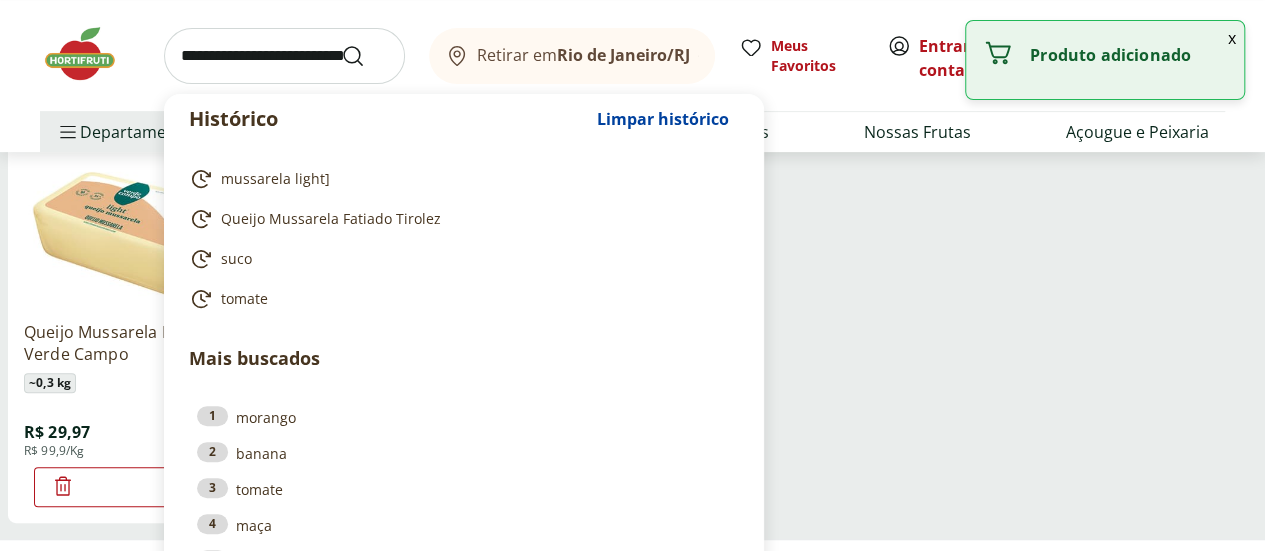 click at bounding box center [284, 56] 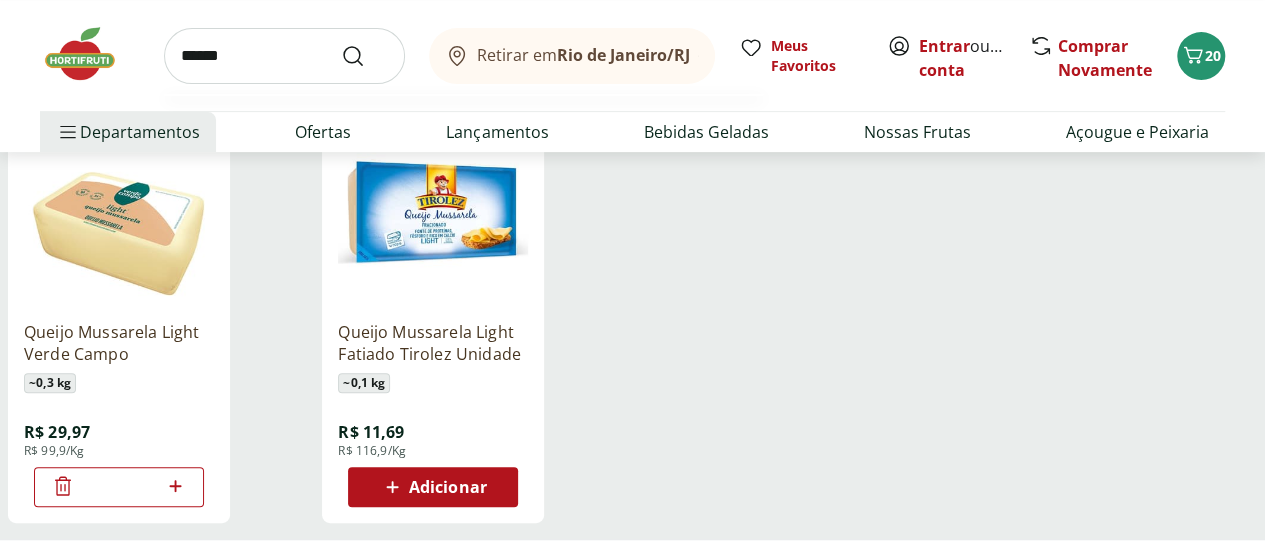 type on "******" 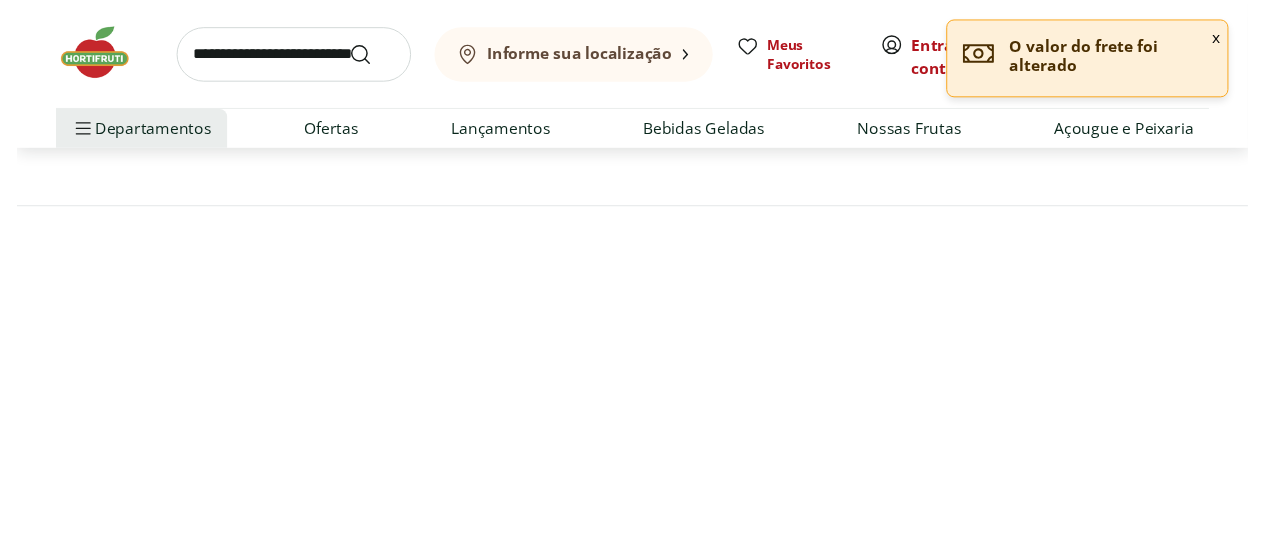 scroll, scrollTop: 0, scrollLeft: 0, axis: both 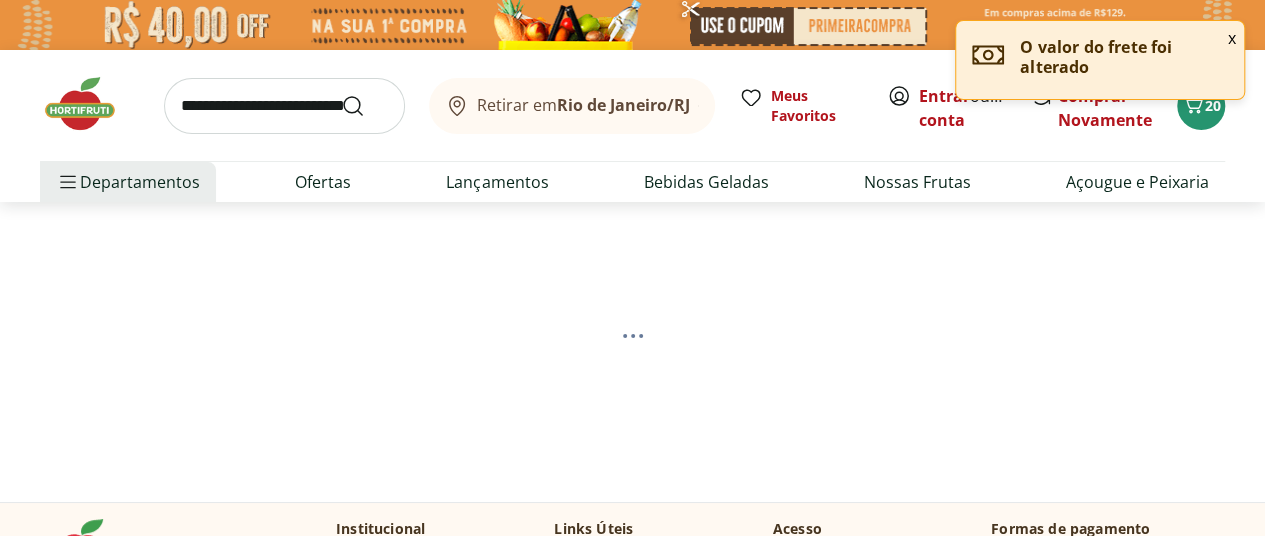 select on "**********" 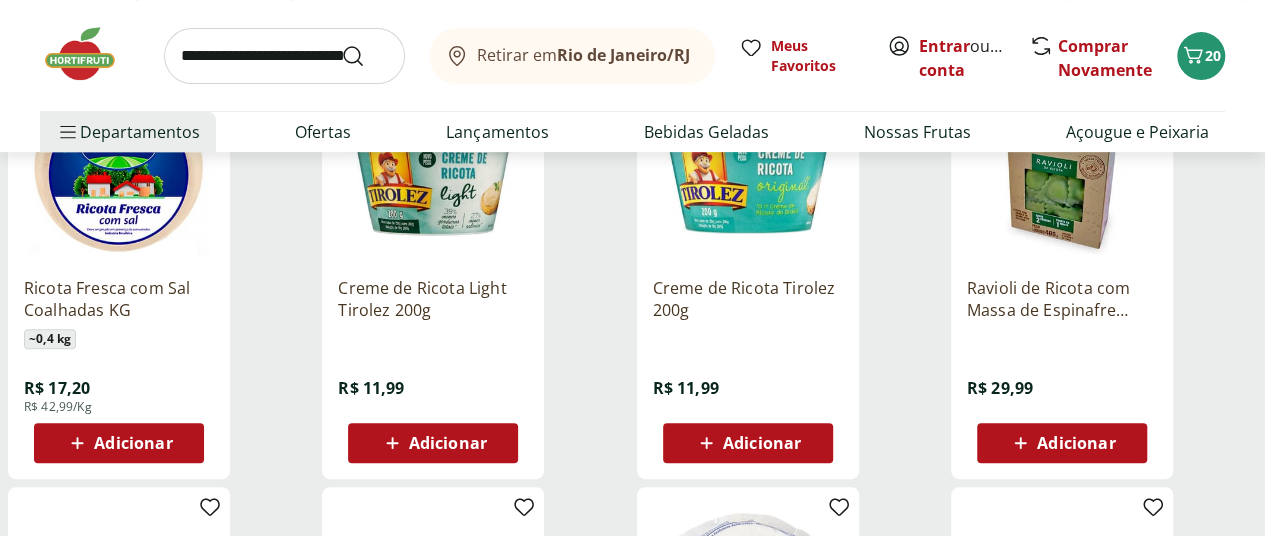 scroll, scrollTop: 364, scrollLeft: 0, axis: vertical 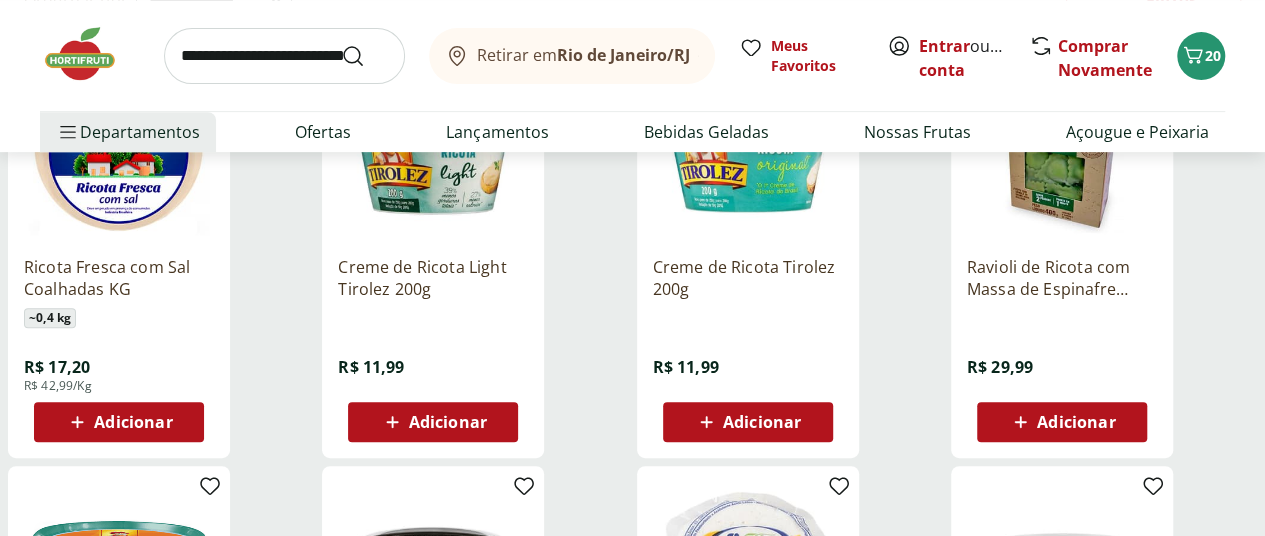 click on "Adicionar" at bounding box center (433, 422) 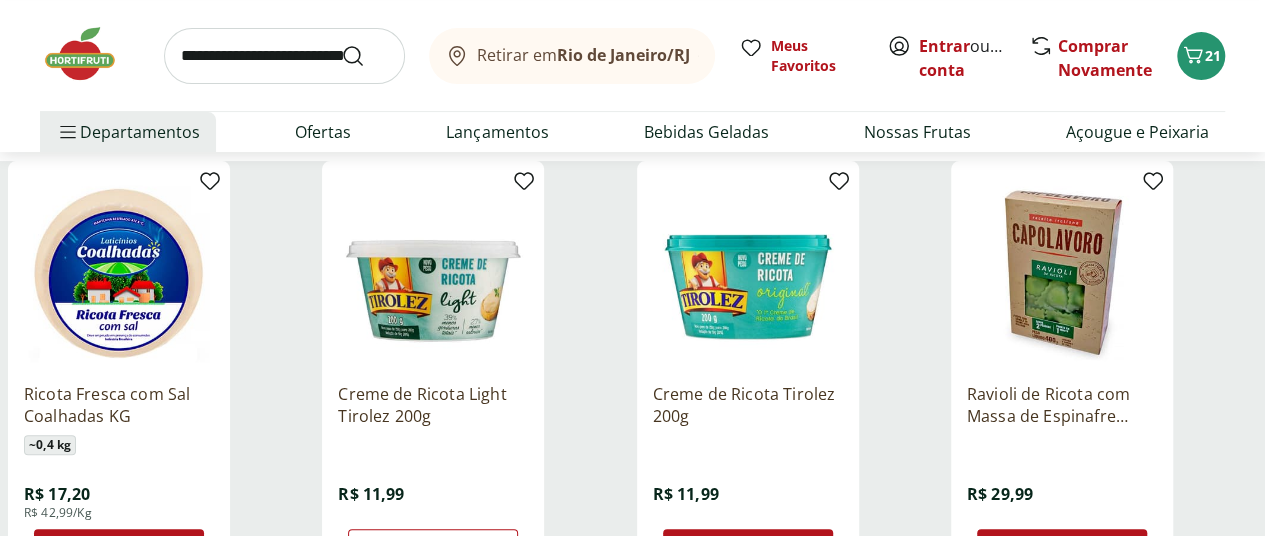 scroll, scrollTop: 0, scrollLeft: 0, axis: both 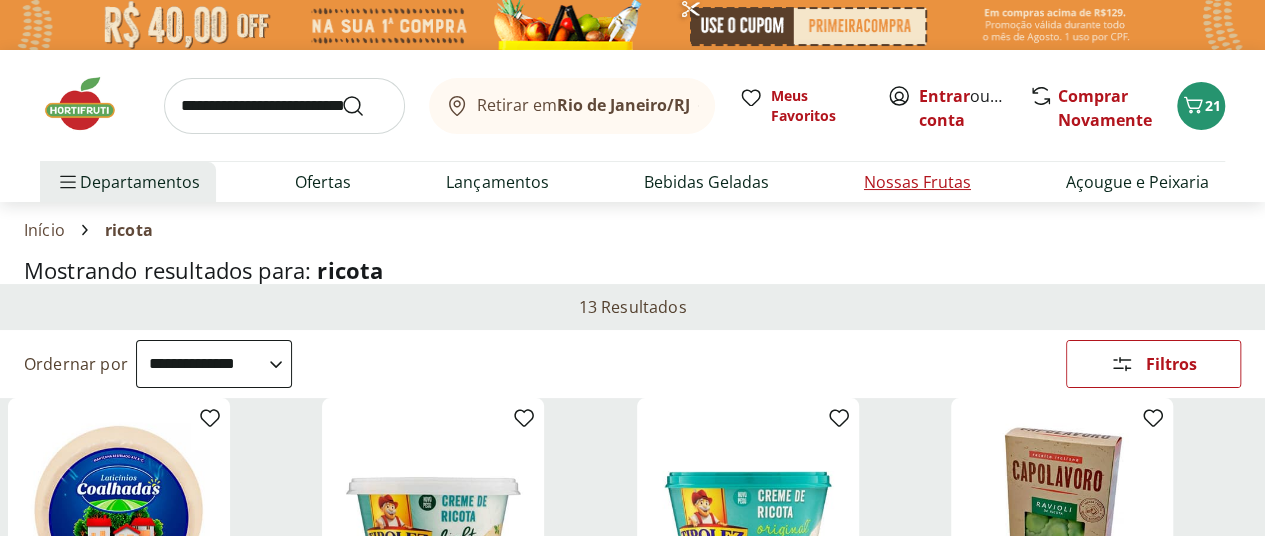 click on "Nossas Frutas" at bounding box center [917, 182] 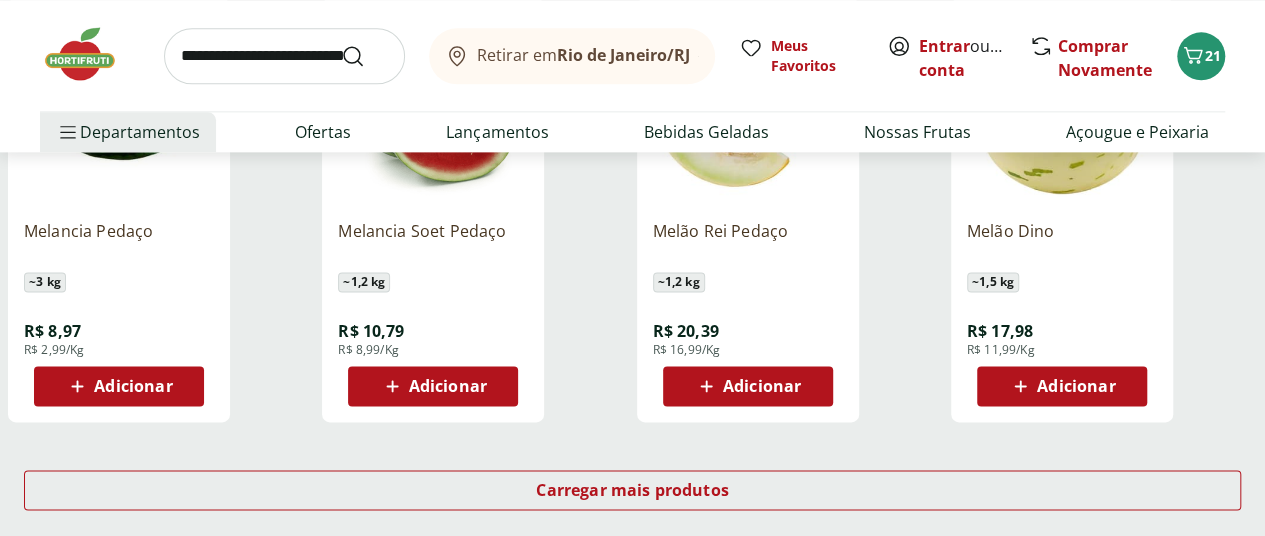 scroll, scrollTop: 1261, scrollLeft: 8, axis: both 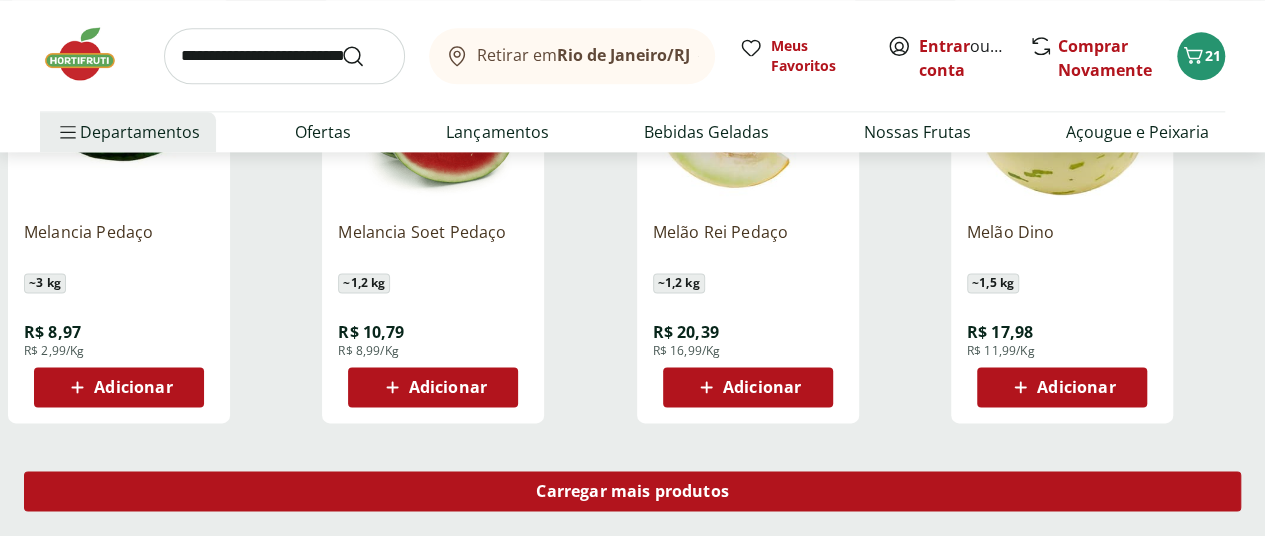 click on "Carregar mais produtos" at bounding box center (632, 491) 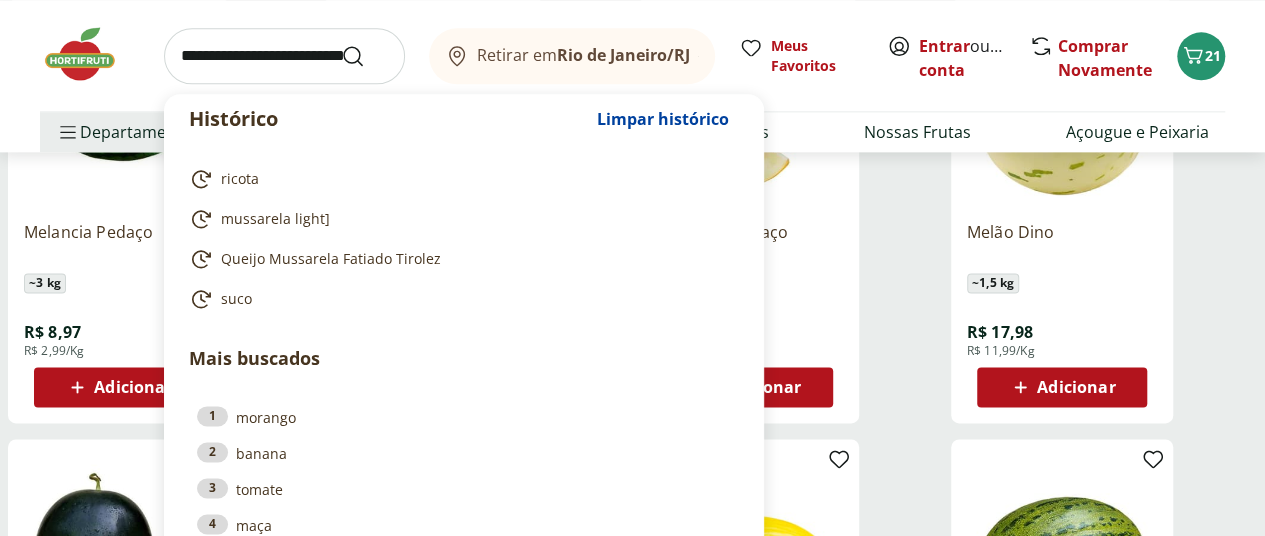 click at bounding box center [284, 56] 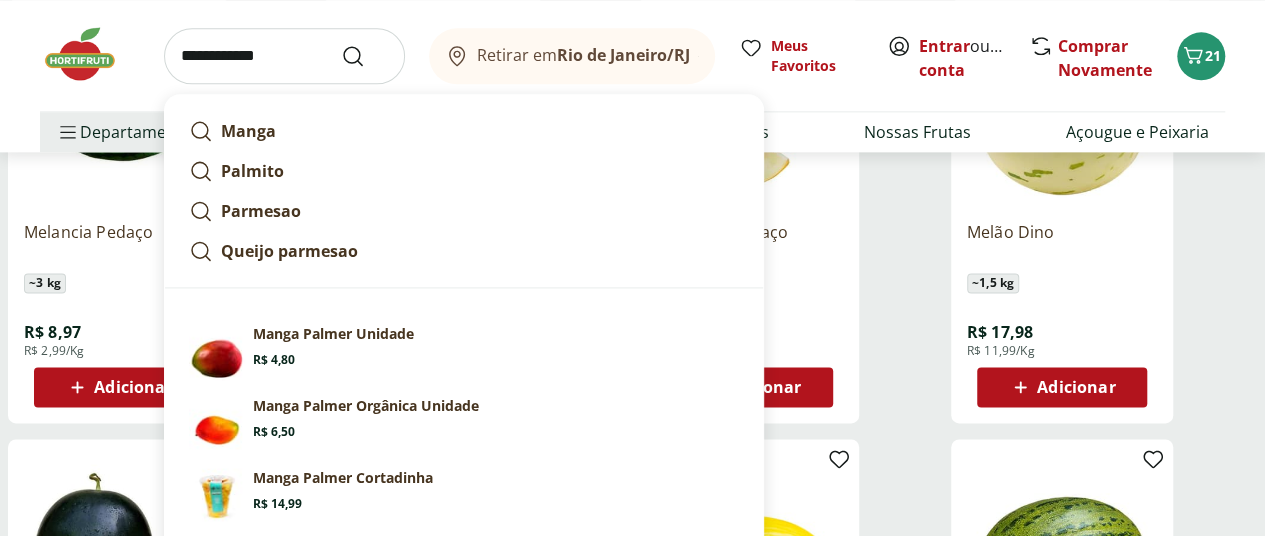 type on "**********" 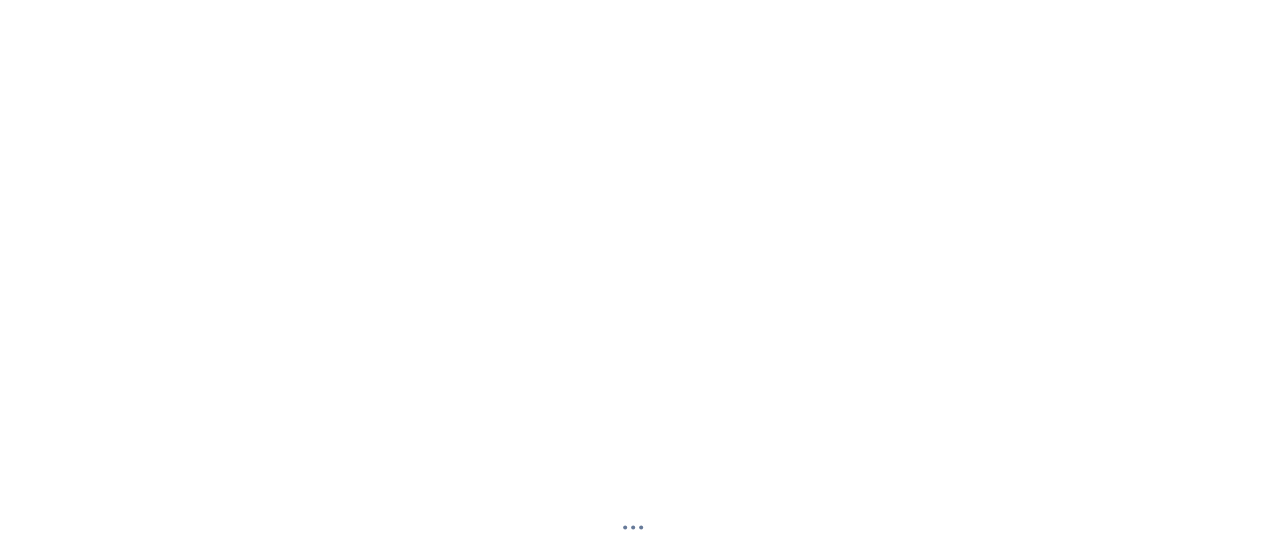 scroll, scrollTop: 0, scrollLeft: 0, axis: both 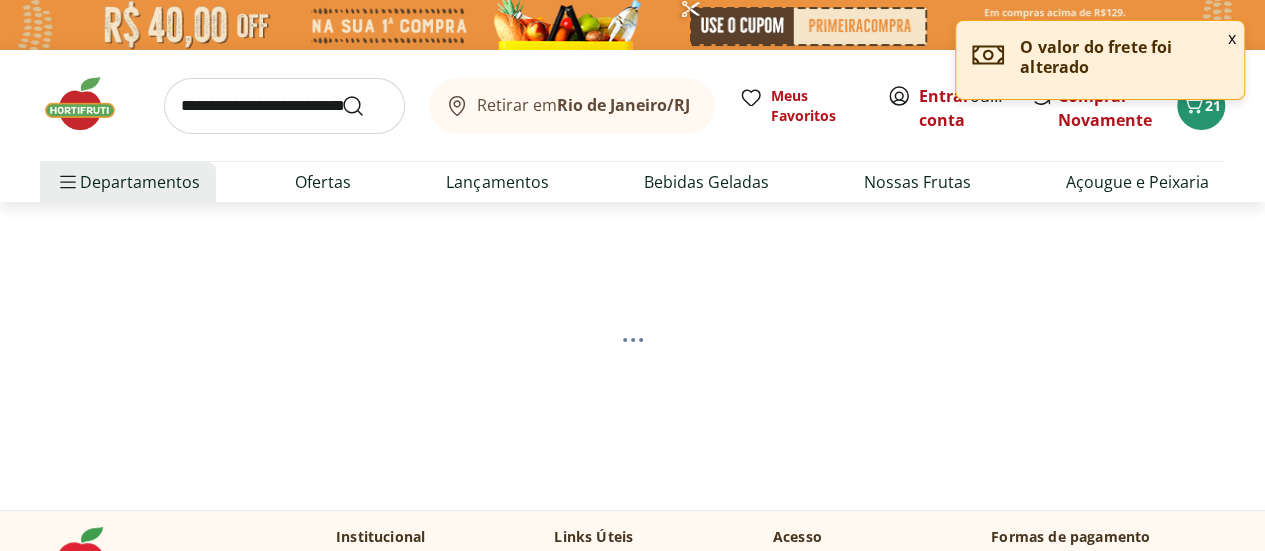 select on "**********" 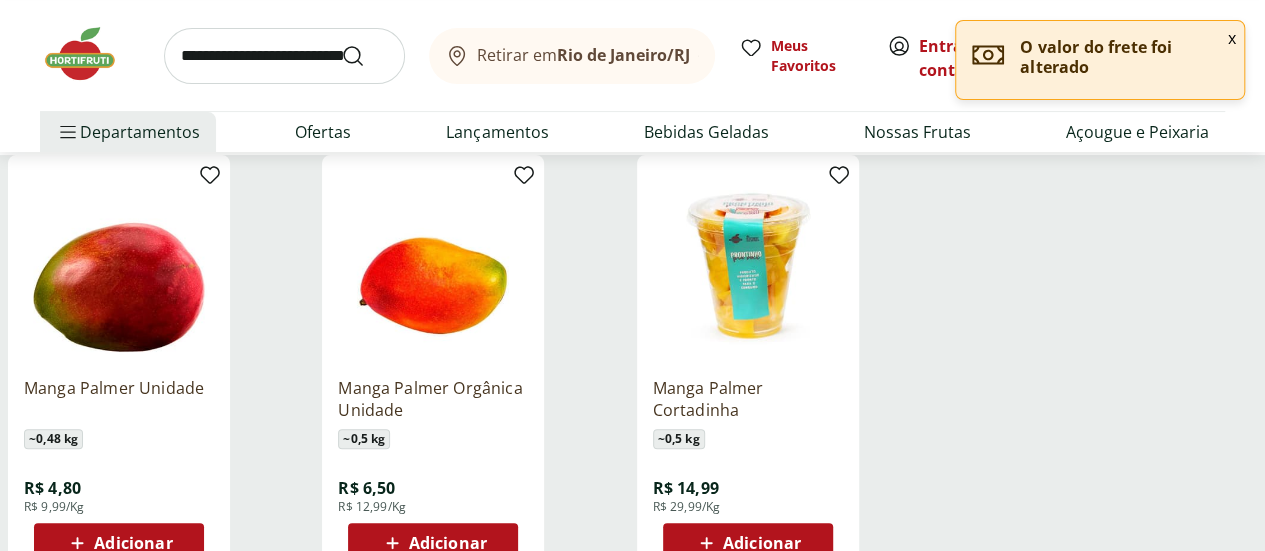 scroll, scrollTop: 337, scrollLeft: 0, axis: vertical 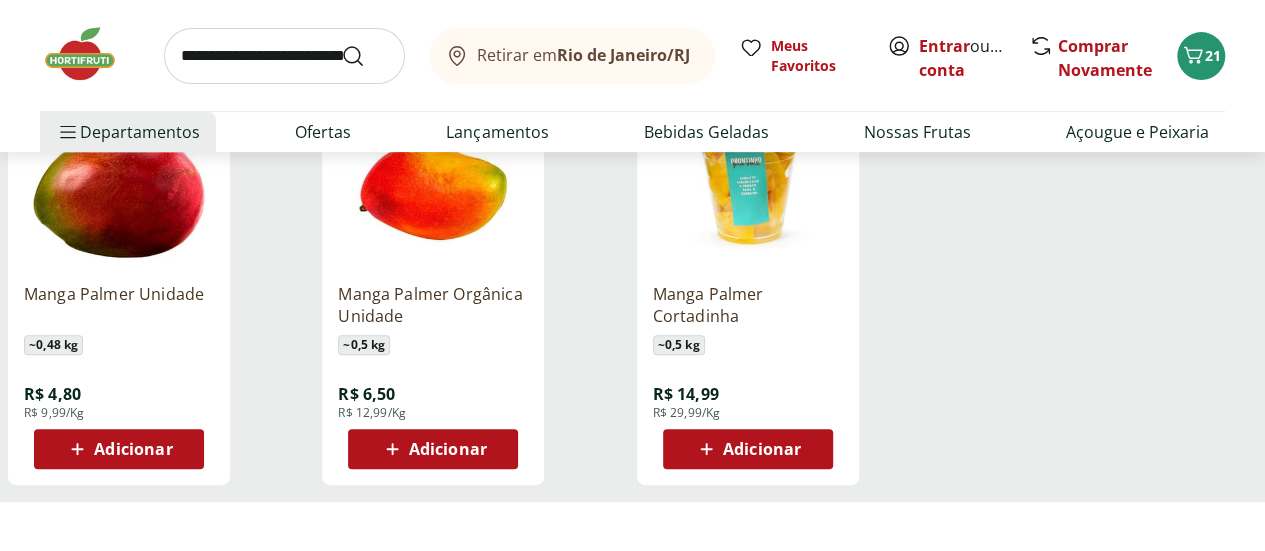 click on "Adicionar" at bounding box center [133, 449] 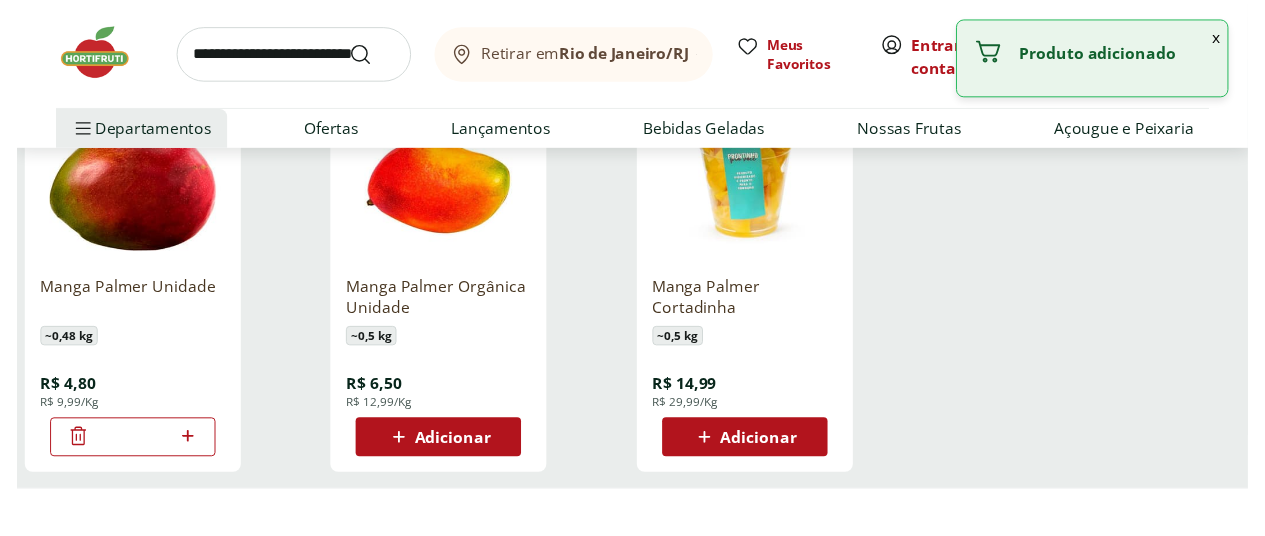 scroll, scrollTop: 0, scrollLeft: 0, axis: both 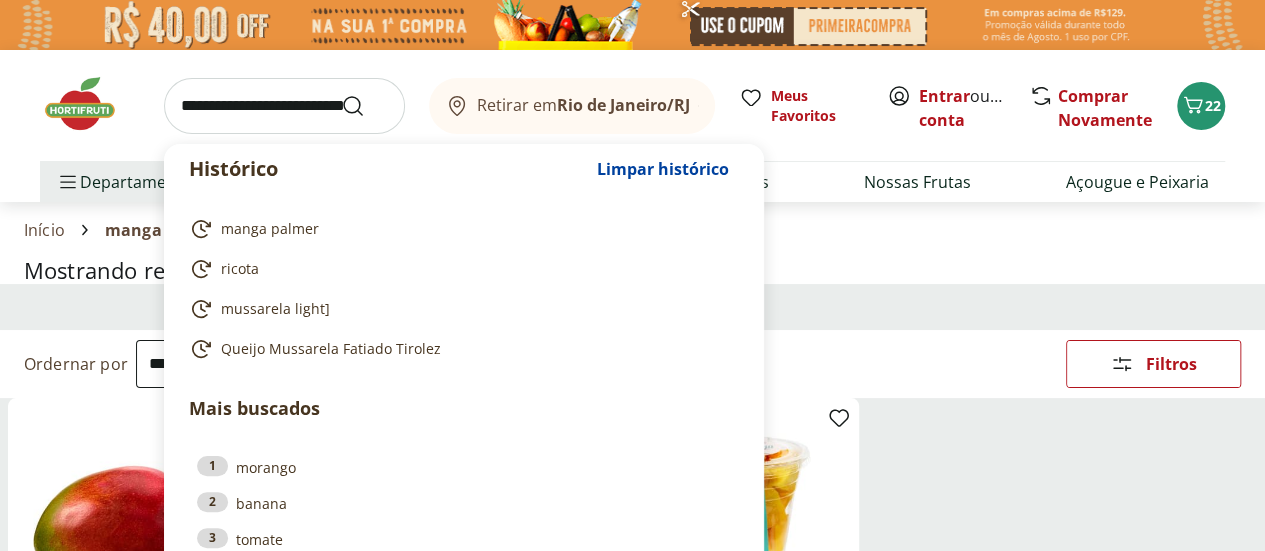 click at bounding box center (284, 106) 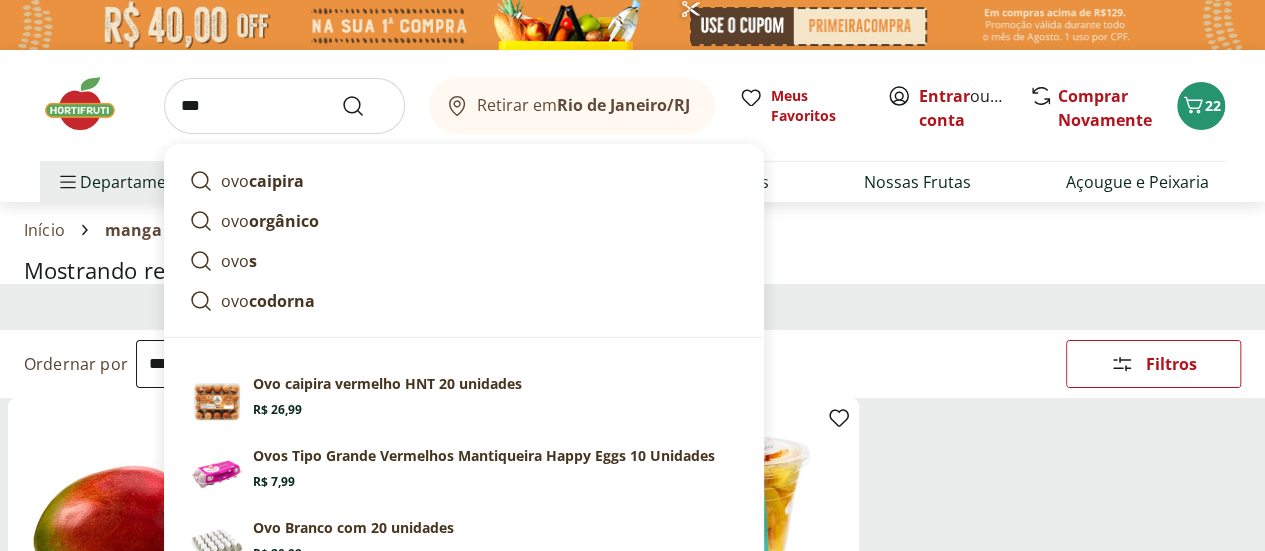 type on "***" 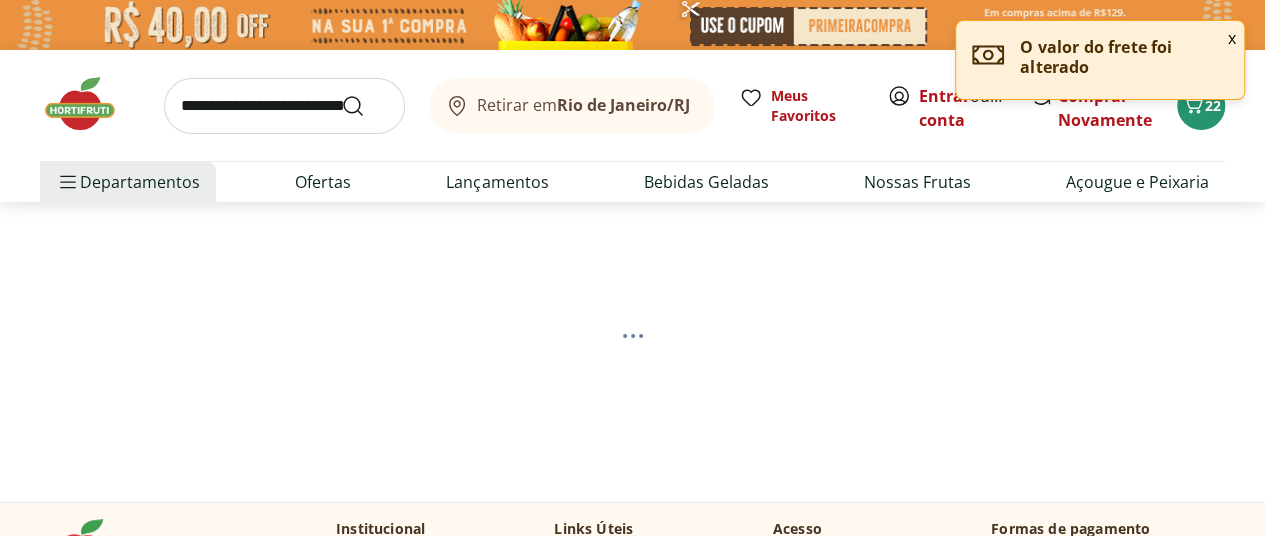 select on "**********" 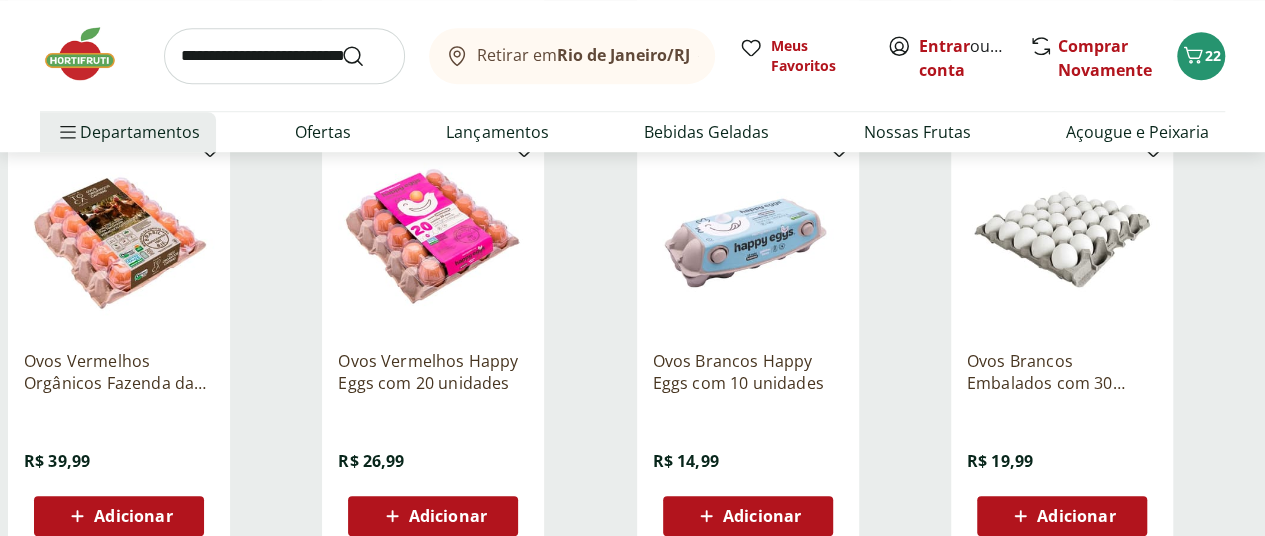 scroll, scrollTop: 795, scrollLeft: 0, axis: vertical 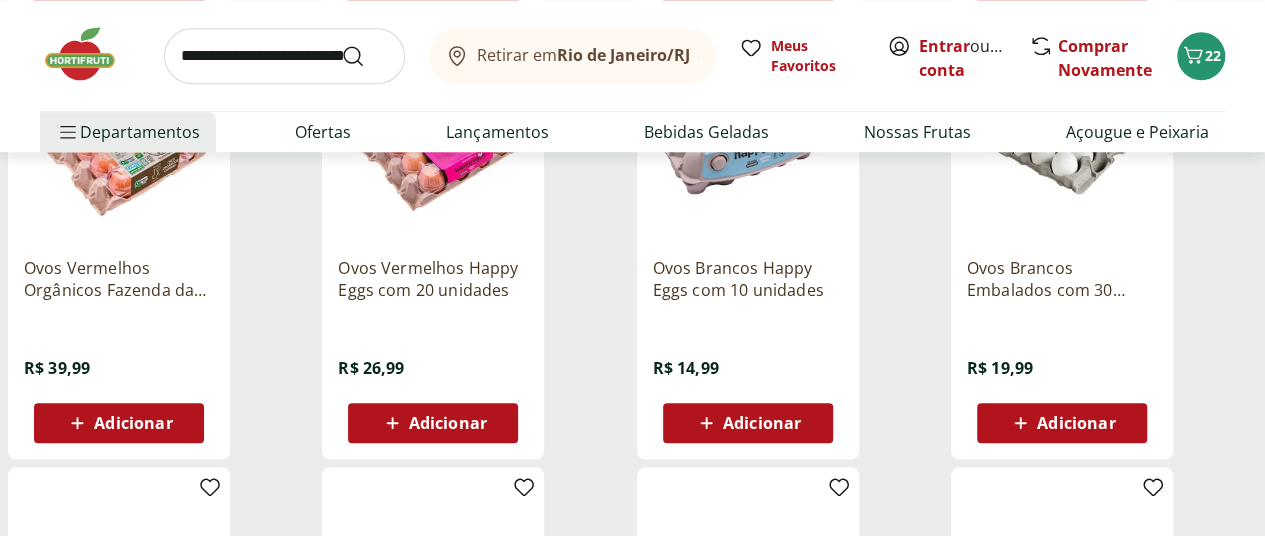 click 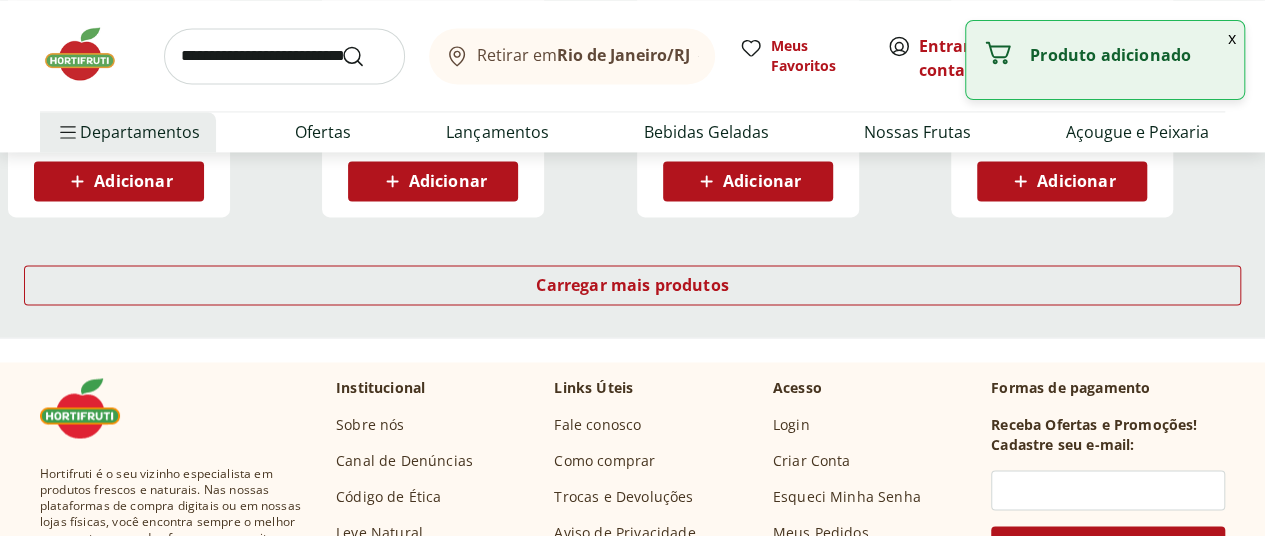 scroll, scrollTop: 1473, scrollLeft: 0, axis: vertical 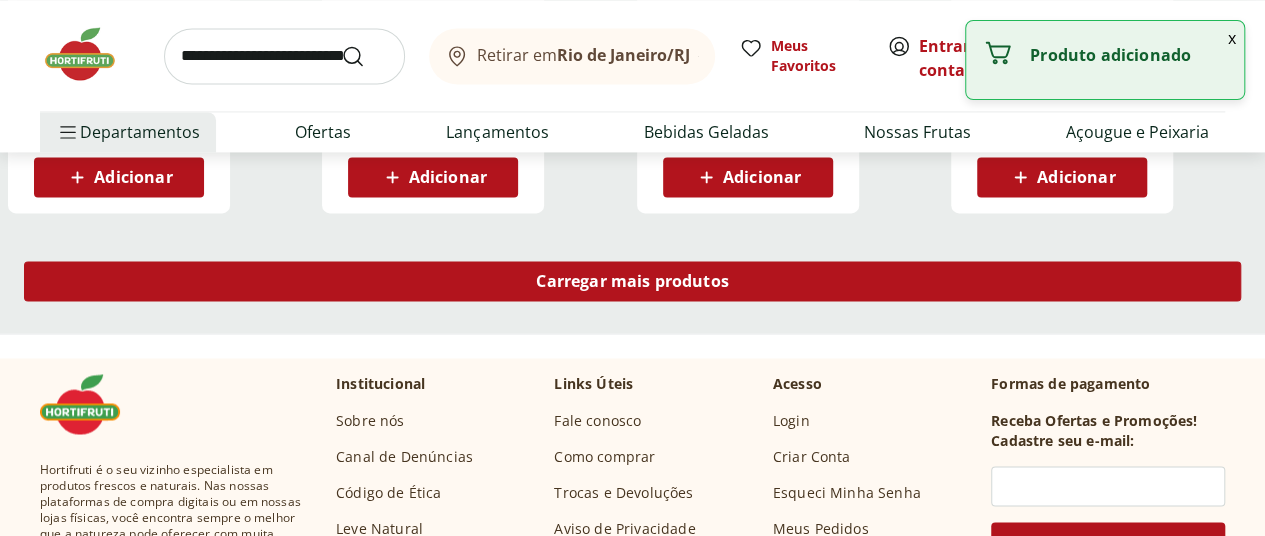 click on "Carregar mais produtos" at bounding box center (632, 281) 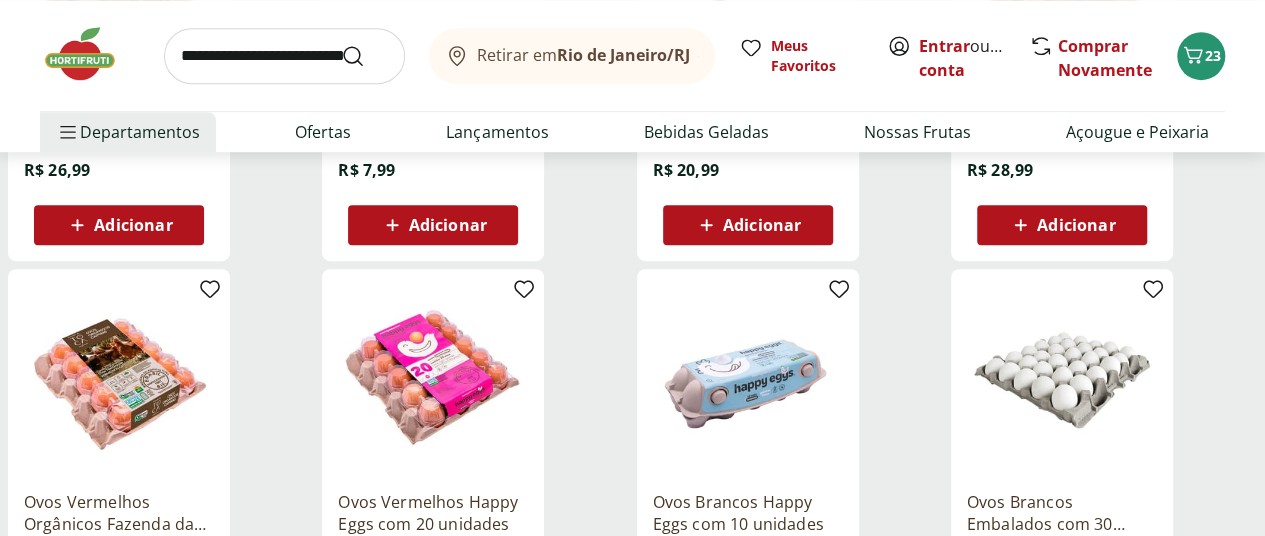 scroll, scrollTop: 360, scrollLeft: 8, axis: both 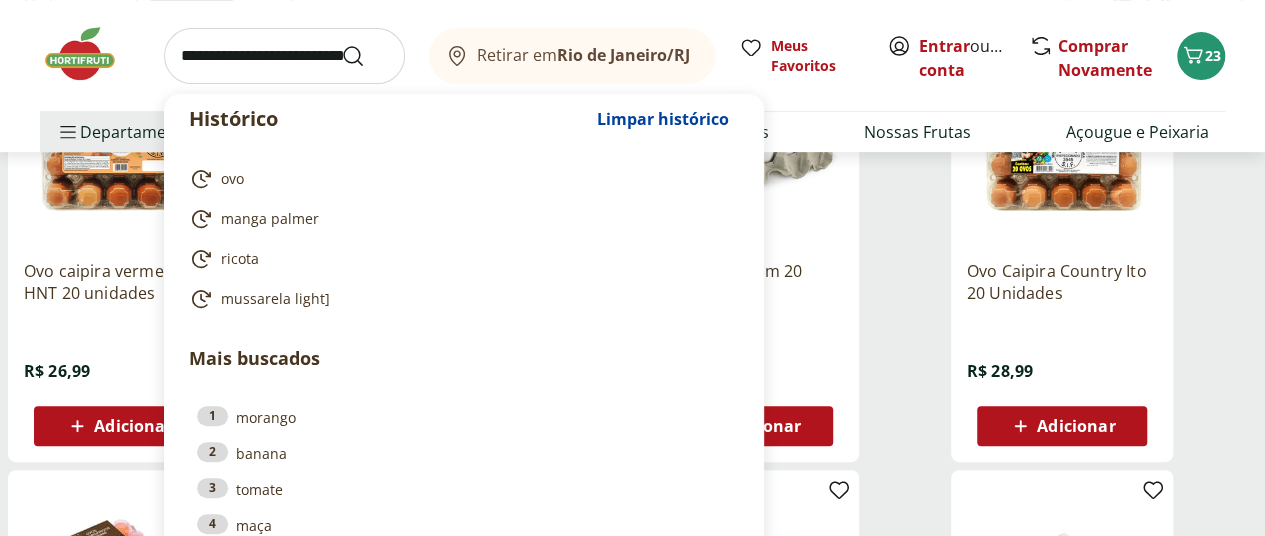 click at bounding box center (284, 56) 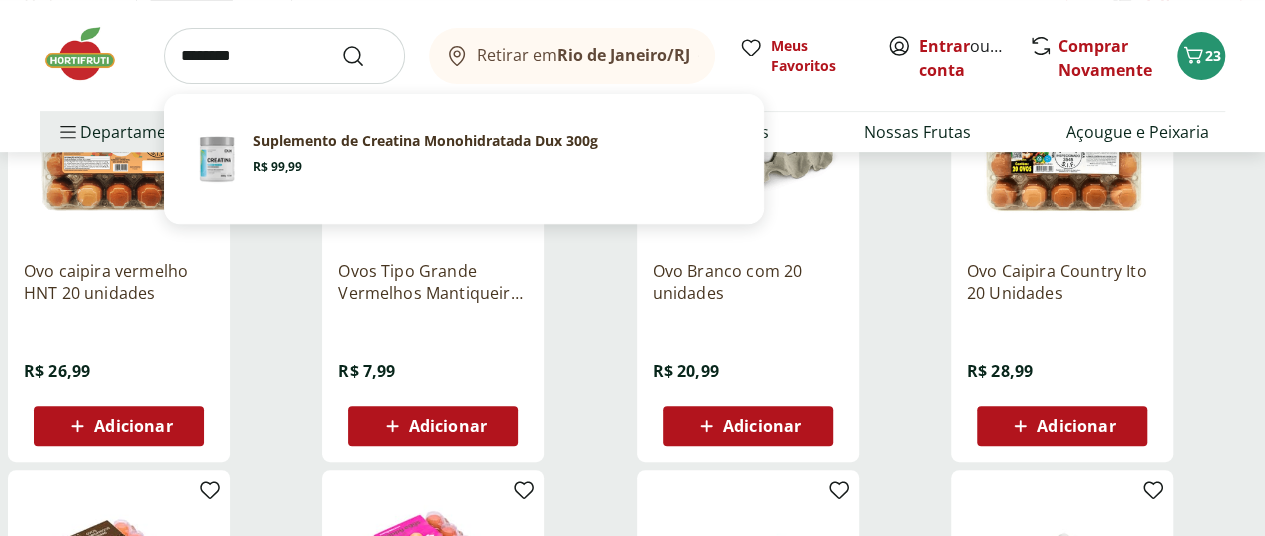 type on "********" 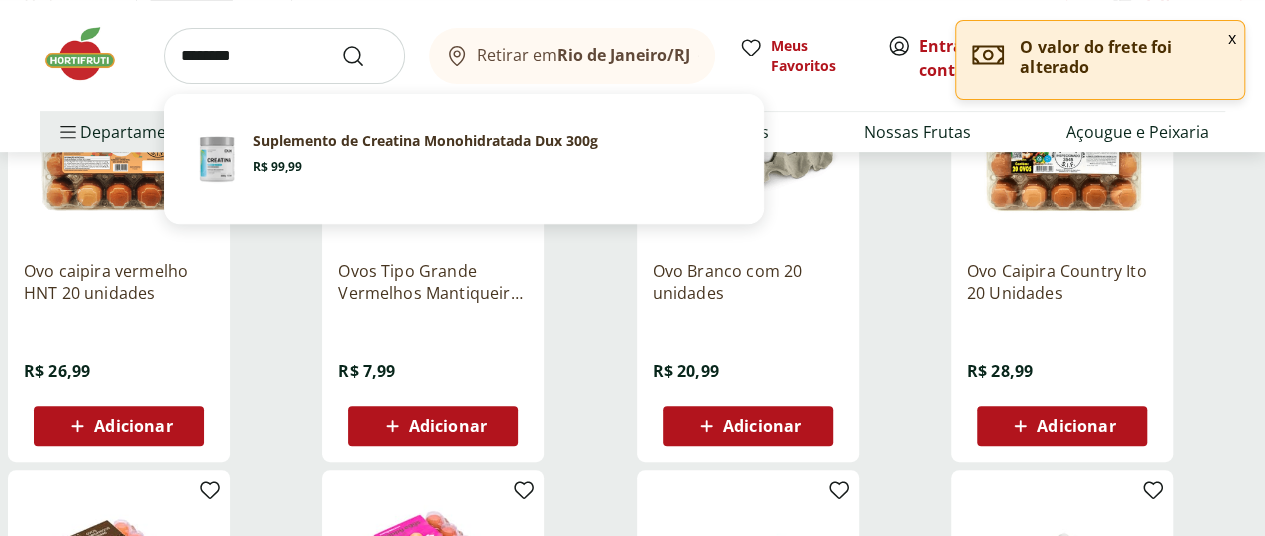 scroll, scrollTop: 360, scrollLeft: 0, axis: vertical 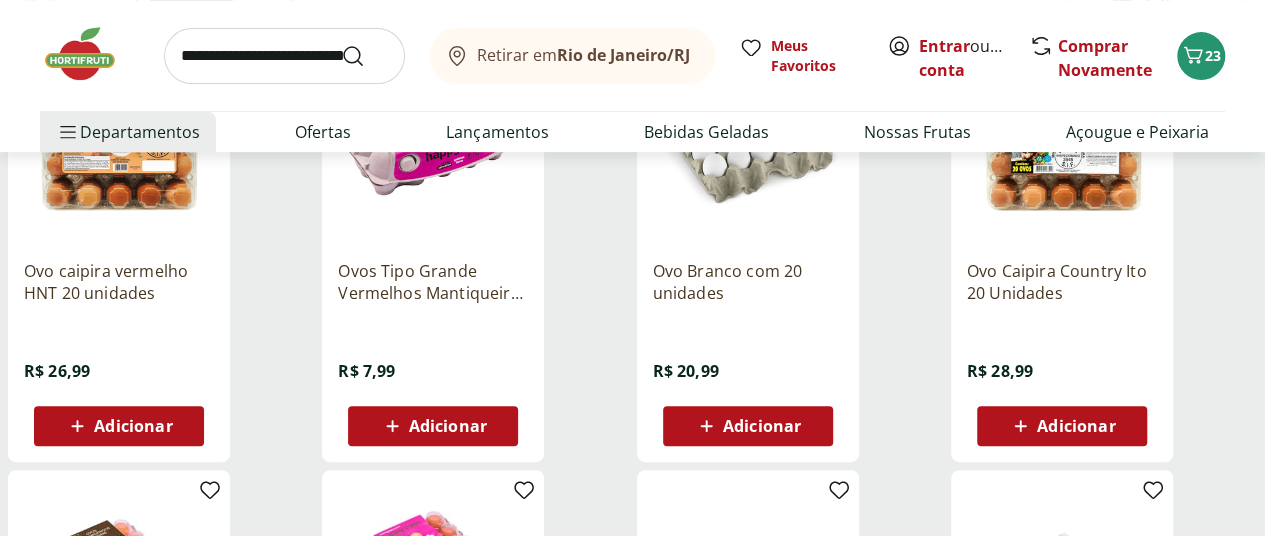 click on "**********" at bounding box center (632, 1337) 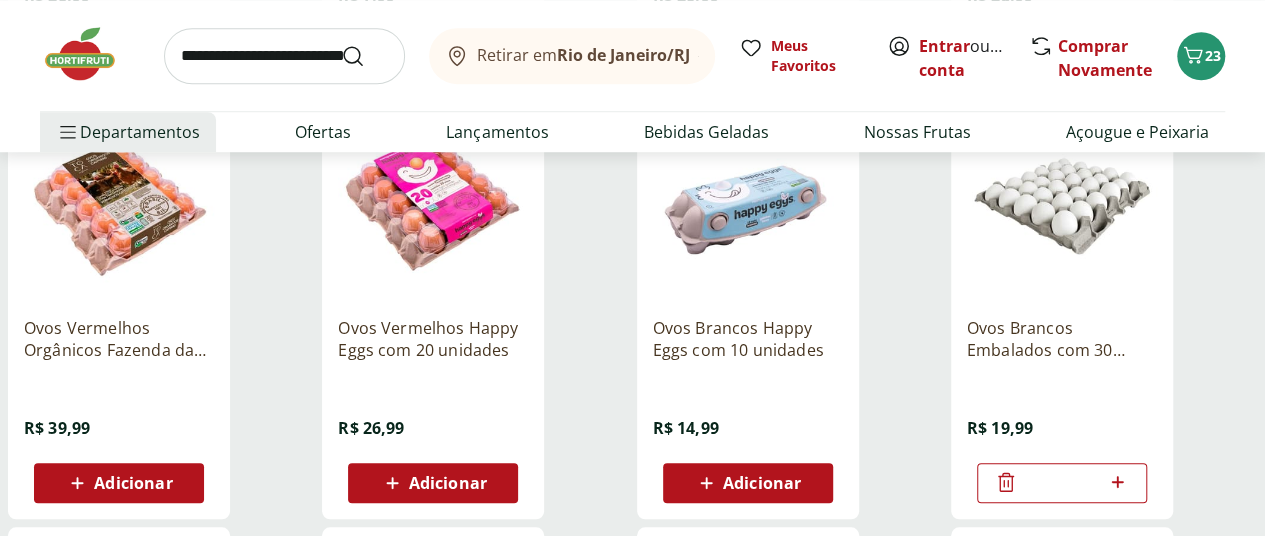 scroll, scrollTop: 736, scrollLeft: 0, axis: vertical 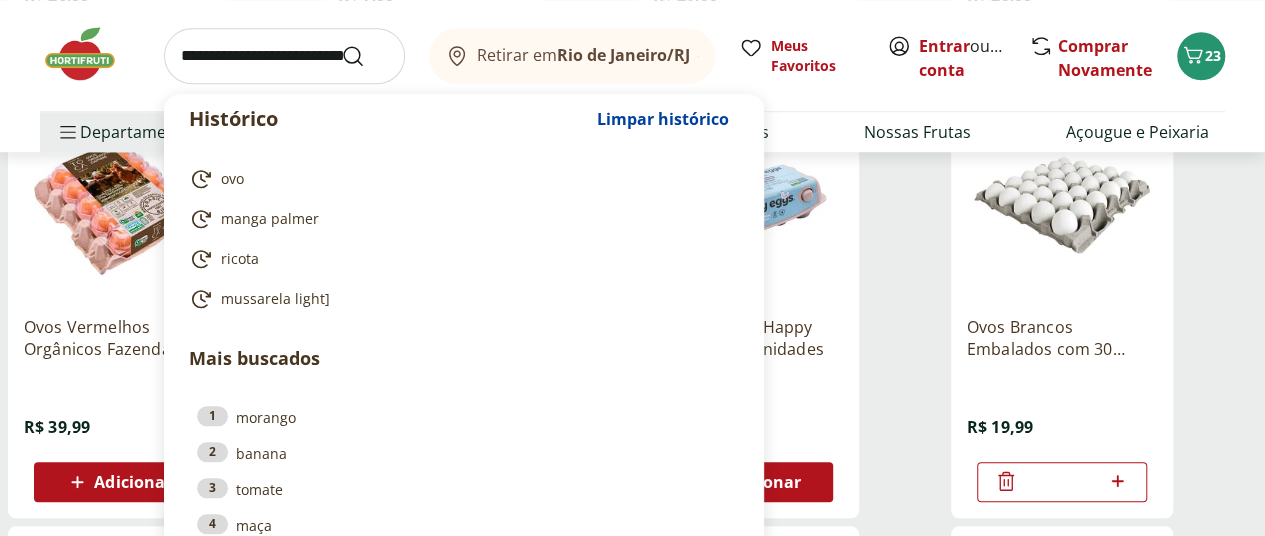click at bounding box center [284, 56] 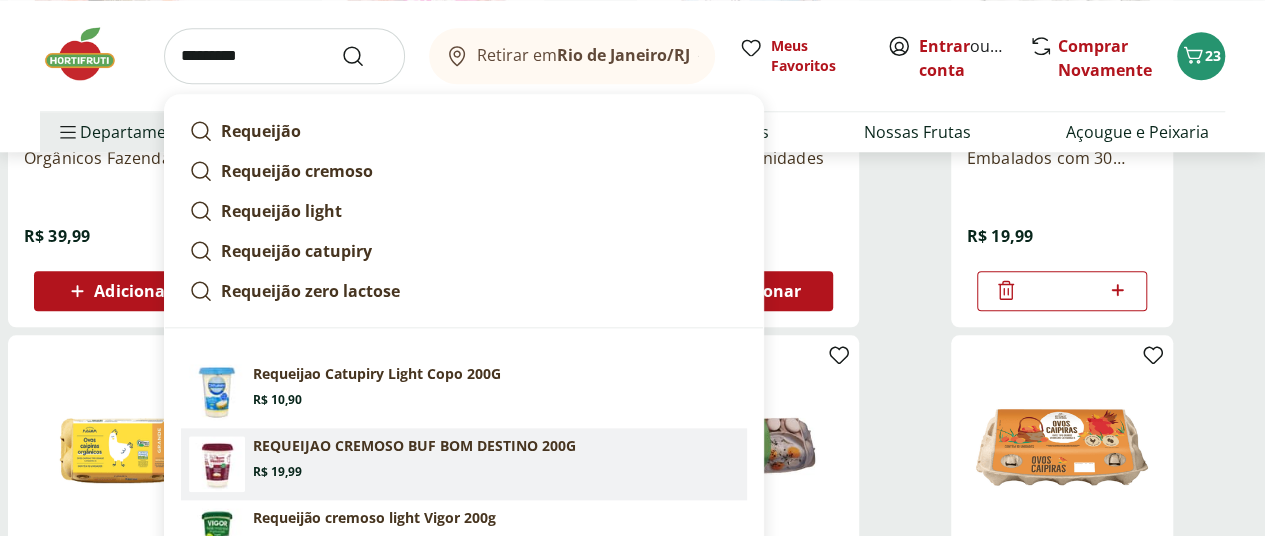 scroll, scrollTop: 933, scrollLeft: 0, axis: vertical 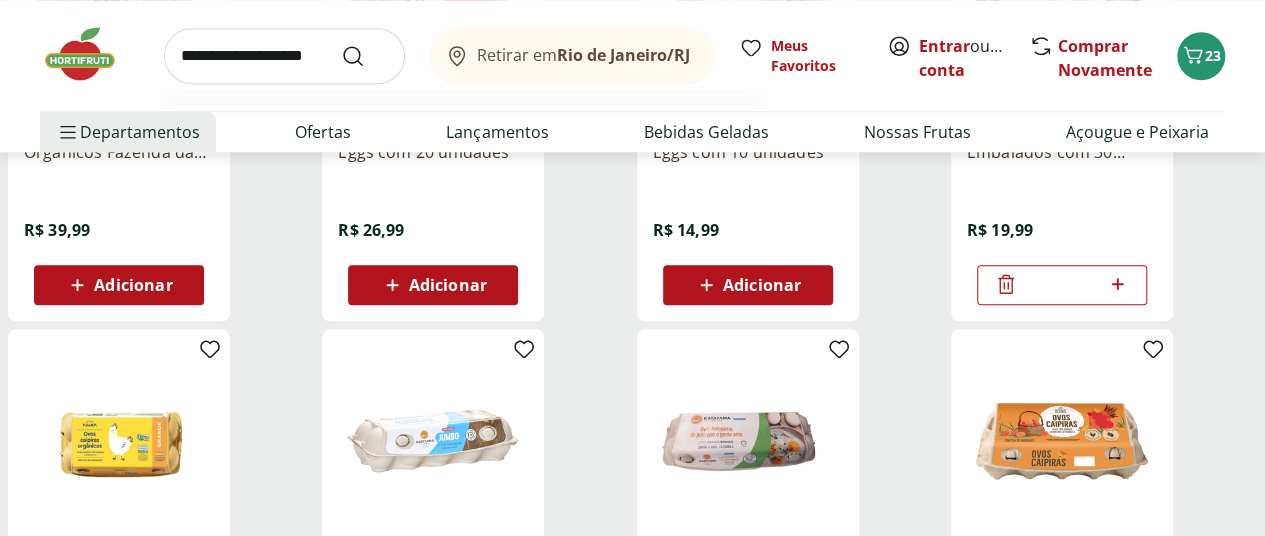 type on "**********" 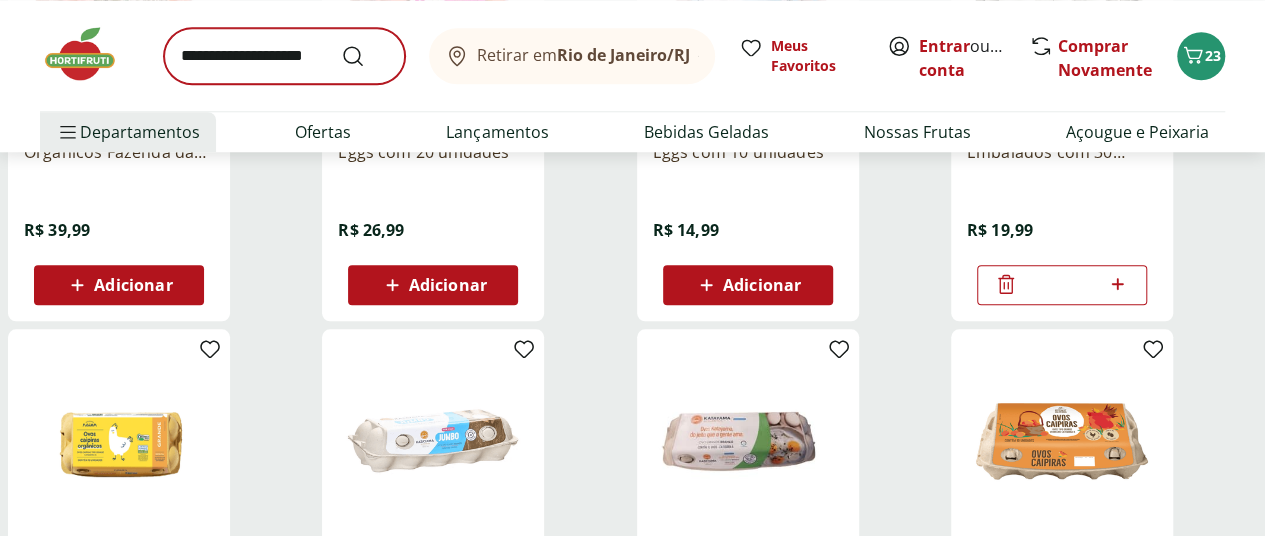 scroll, scrollTop: 0, scrollLeft: 0, axis: both 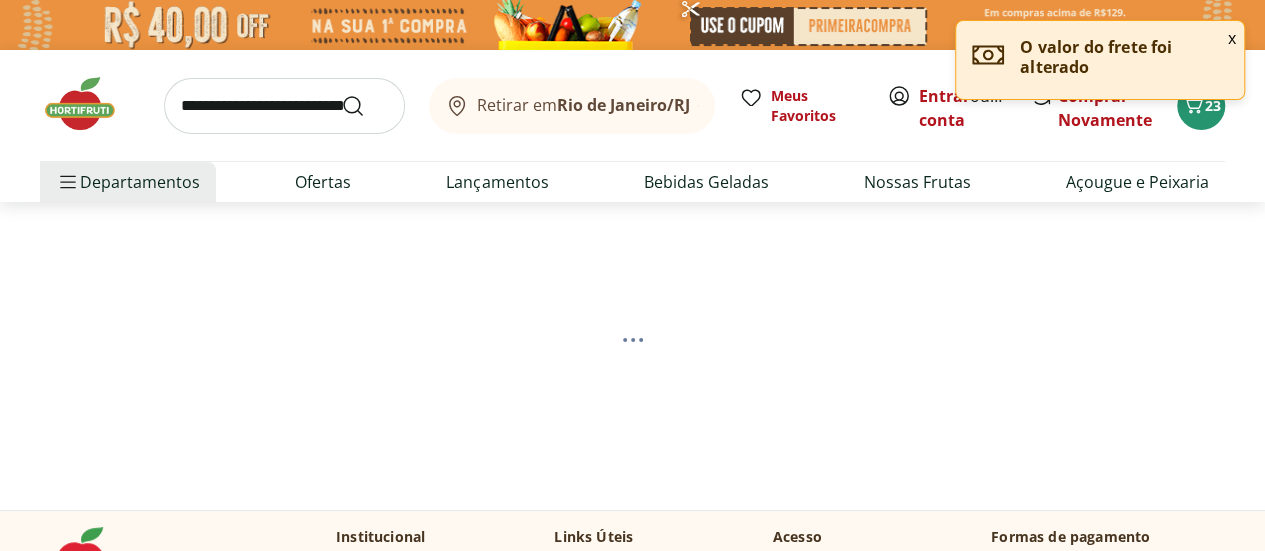 select on "**********" 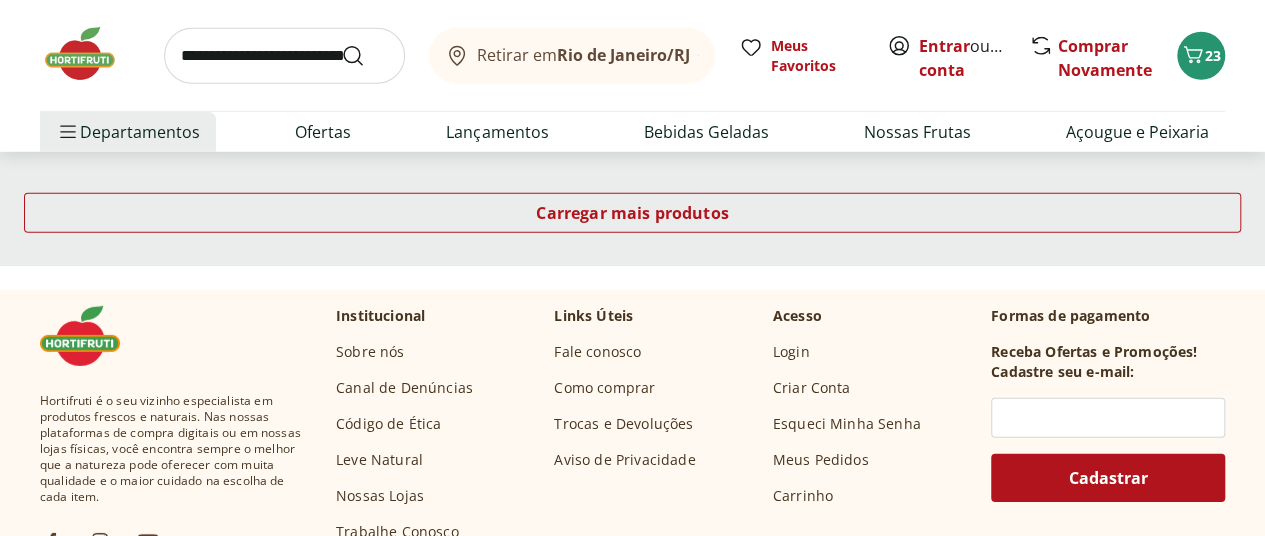 scroll, scrollTop: 2690, scrollLeft: 0, axis: vertical 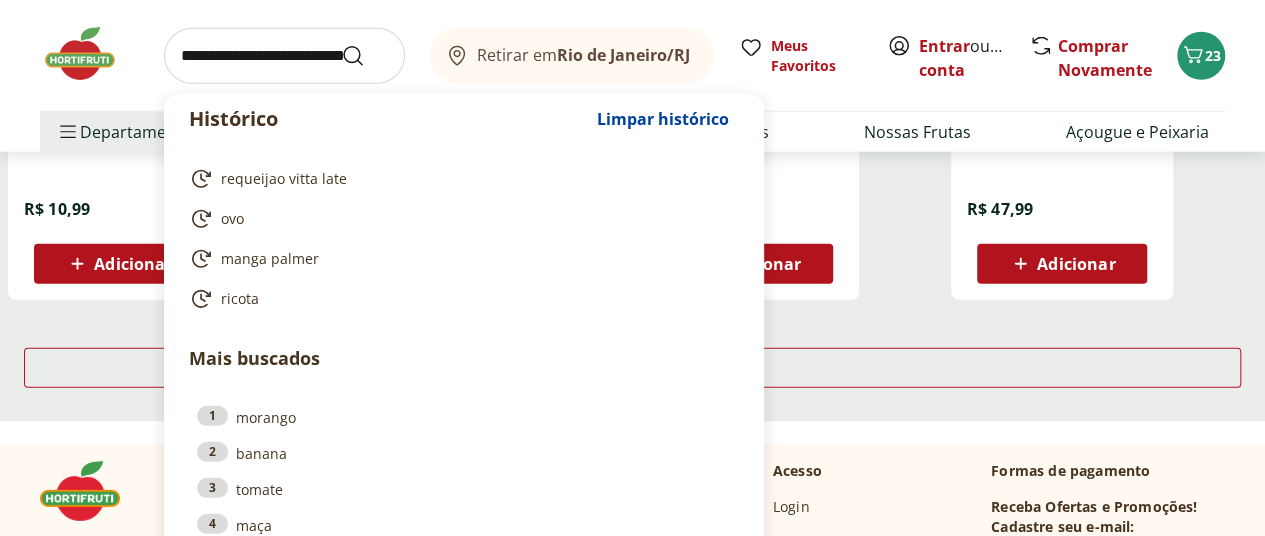 click at bounding box center [284, 56] 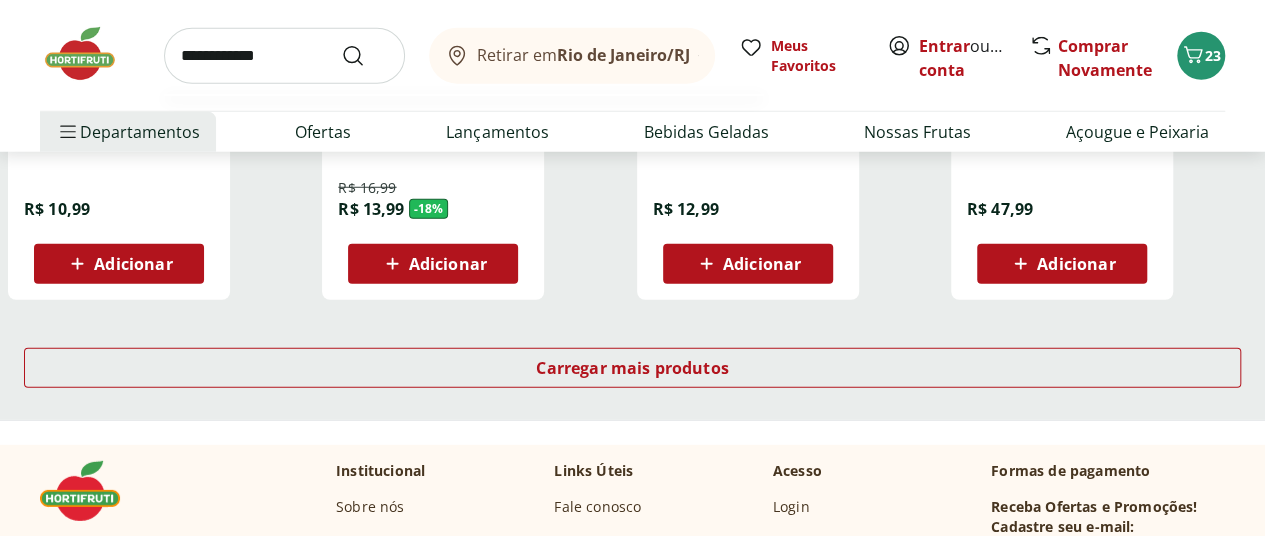 type on "**********" 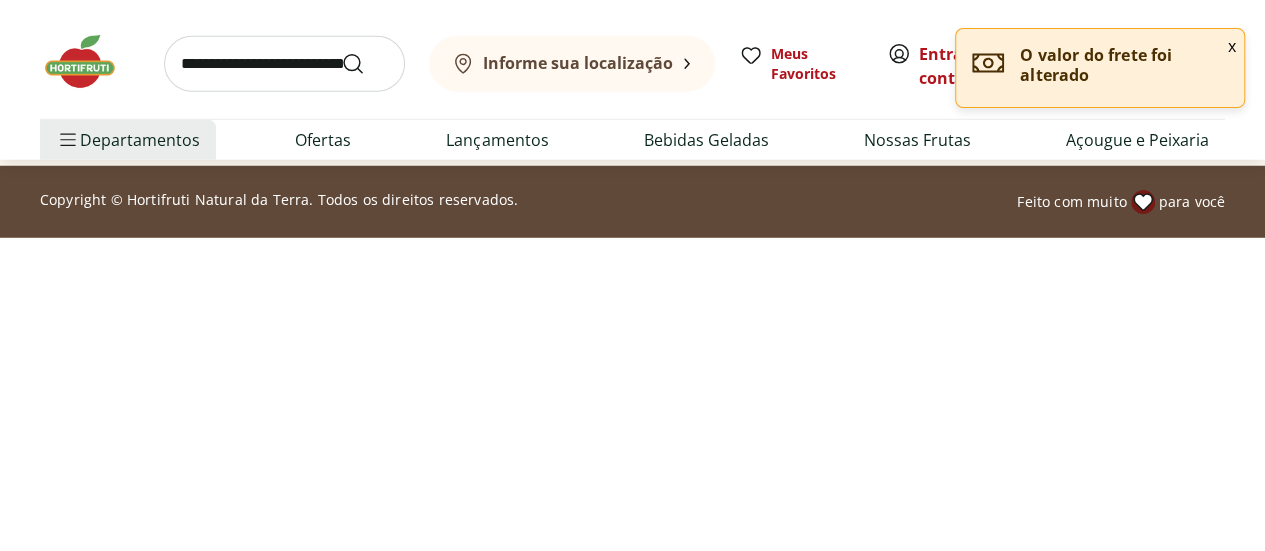 scroll, scrollTop: 0, scrollLeft: 0, axis: both 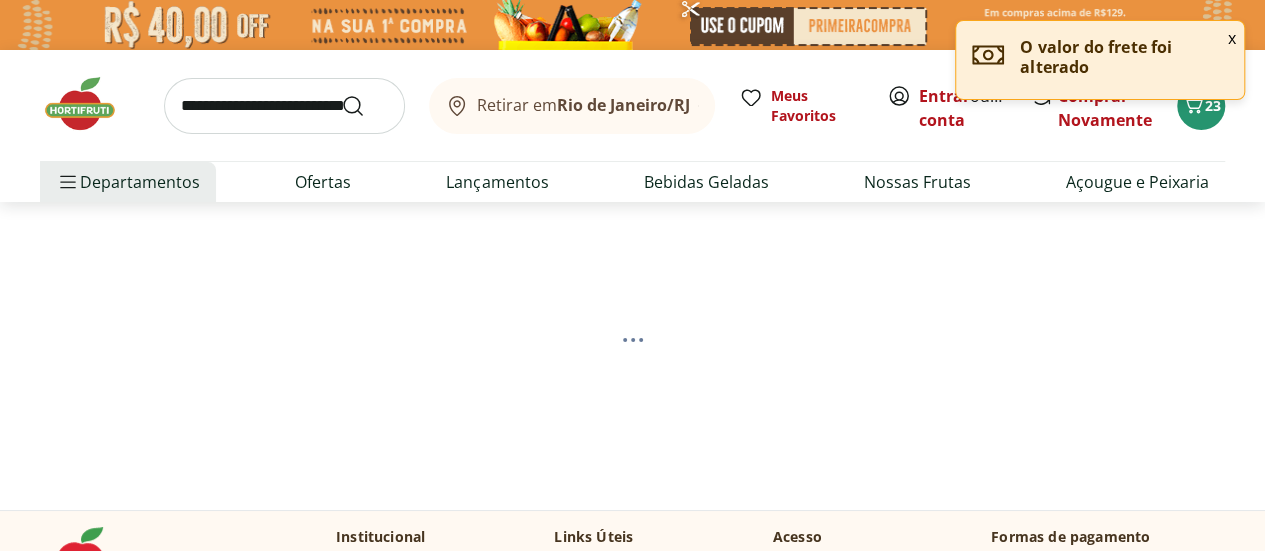 select on "**********" 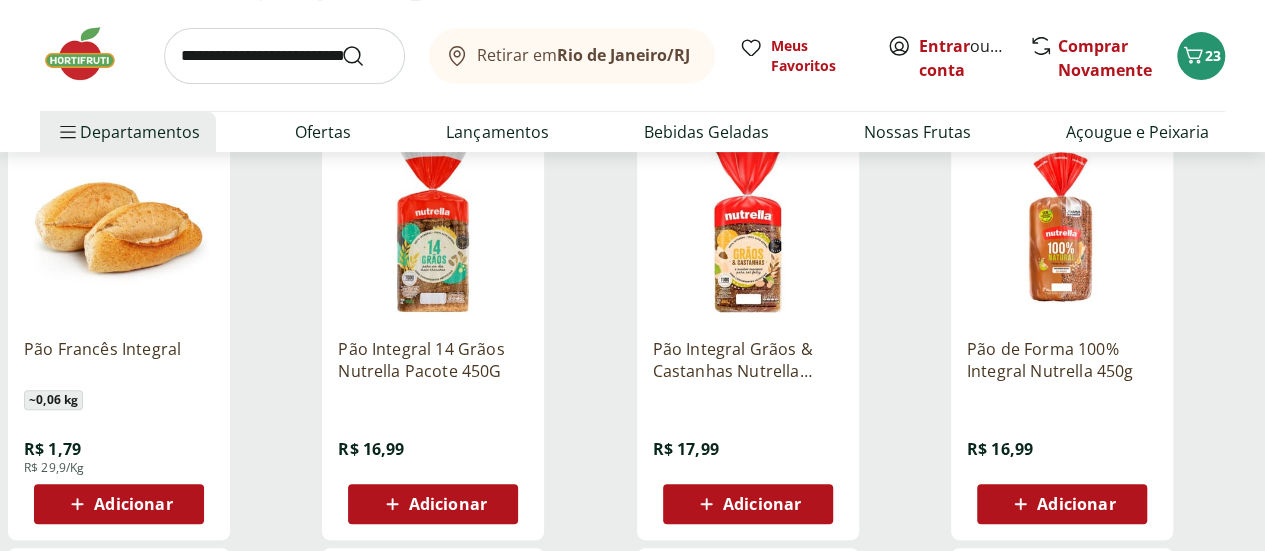 scroll, scrollTop: 283, scrollLeft: 0, axis: vertical 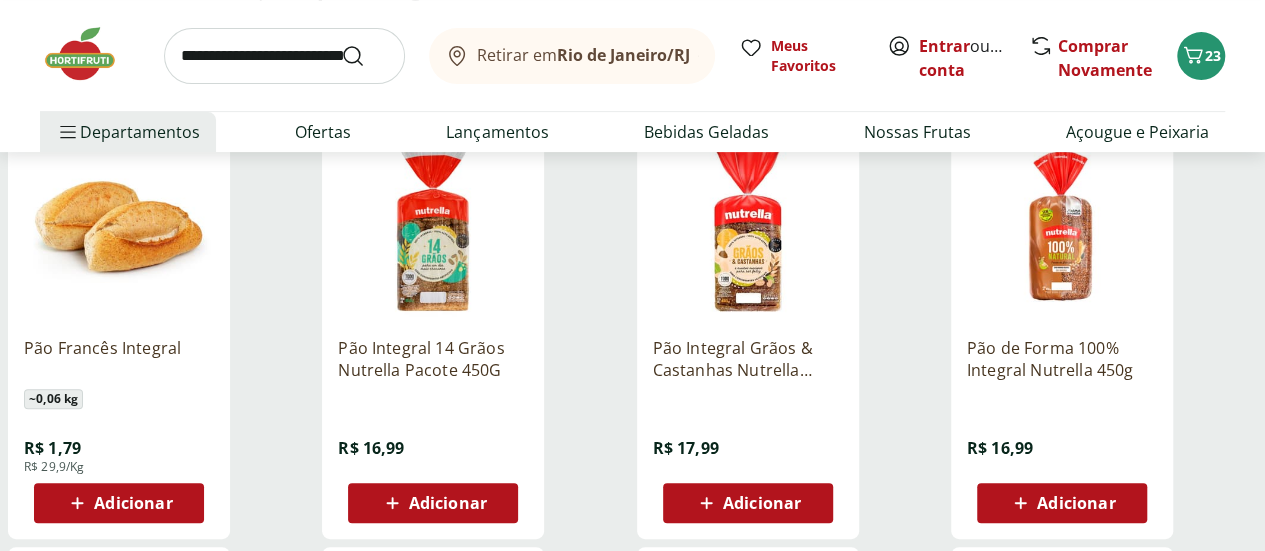 click at bounding box center [1062, 226] 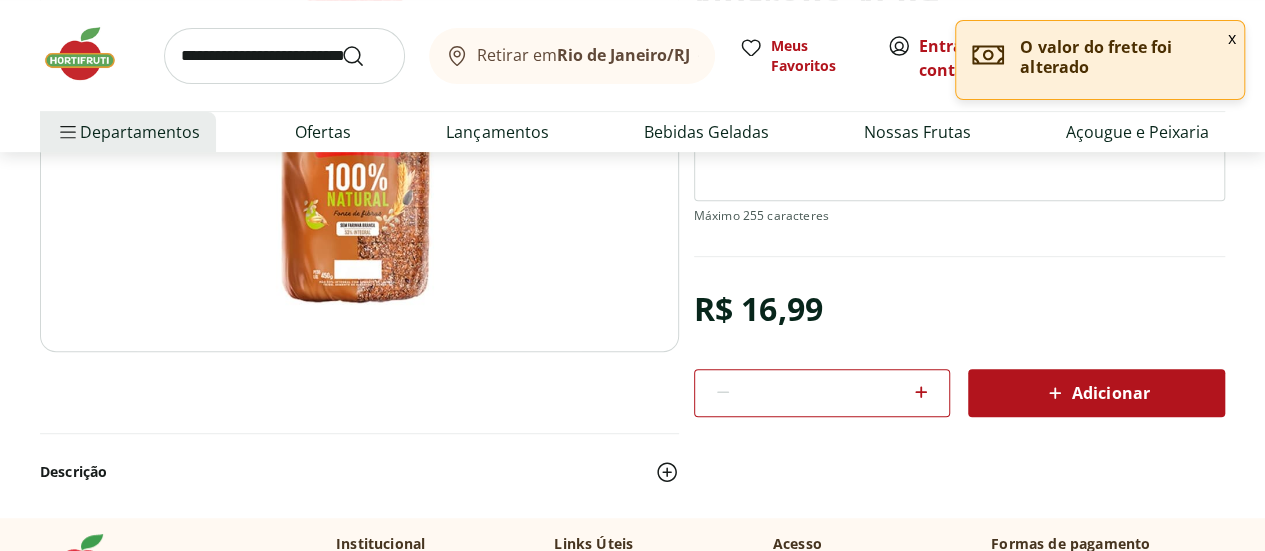 scroll, scrollTop: 358, scrollLeft: 0, axis: vertical 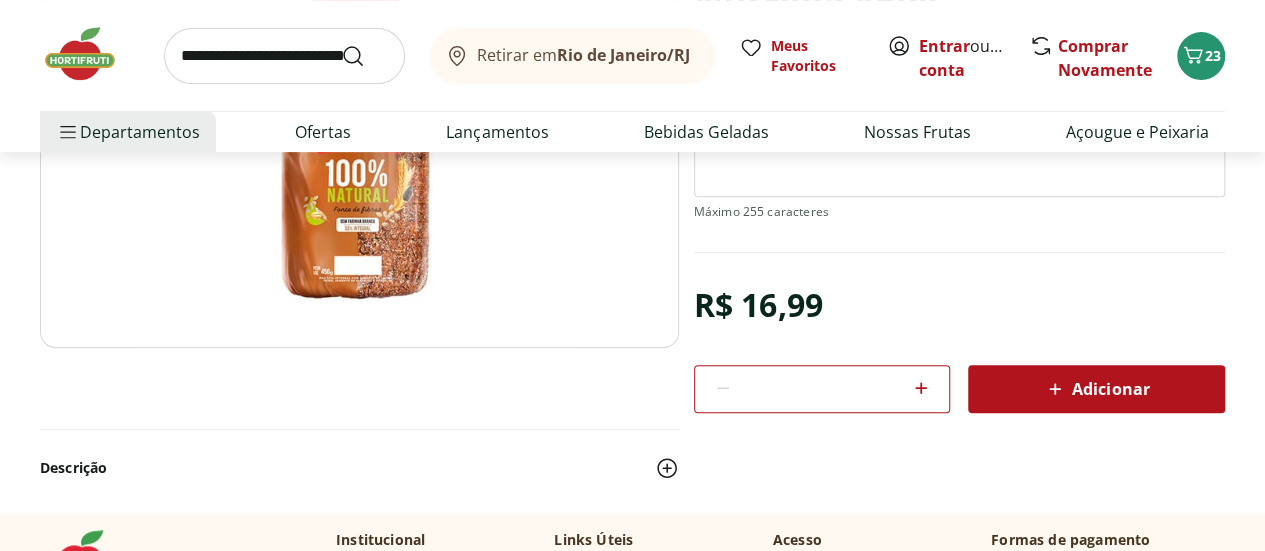 click at bounding box center (359, 123) 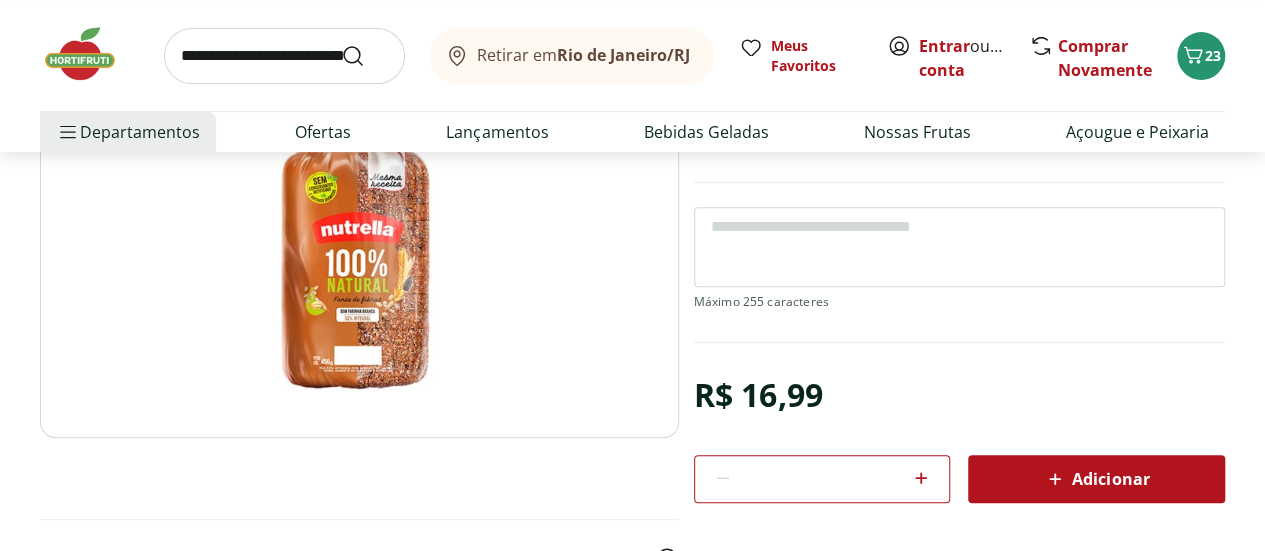 scroll, scrollTop: 0, scrollLeft: 0, axis: both 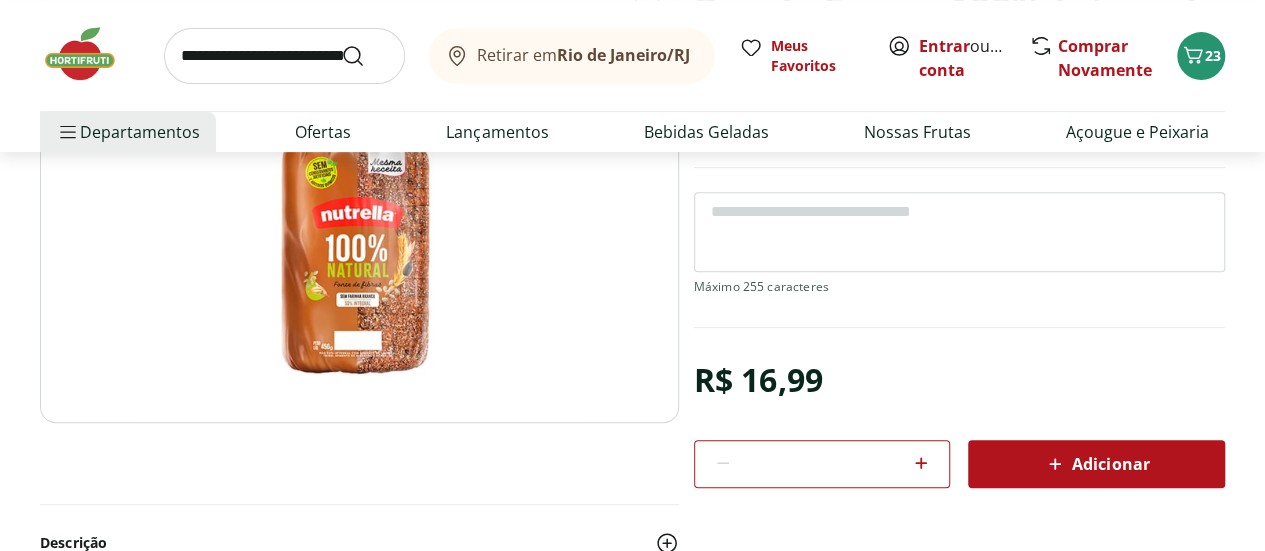 select on "**********" 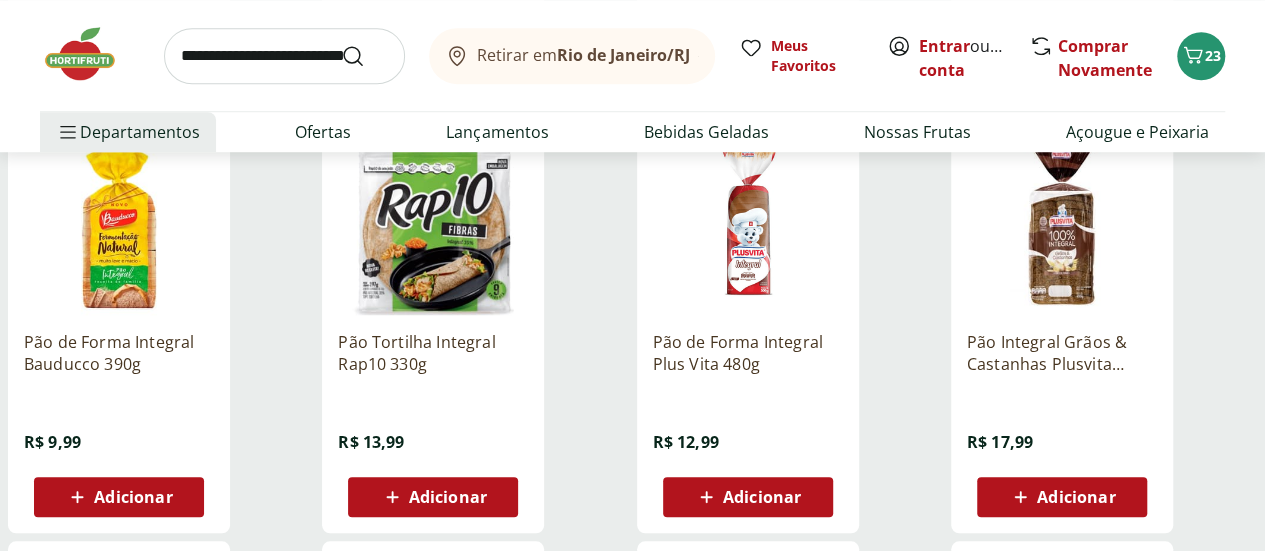 scroll, scrollTop: 726, scrollLeft: 0, axis: vertical 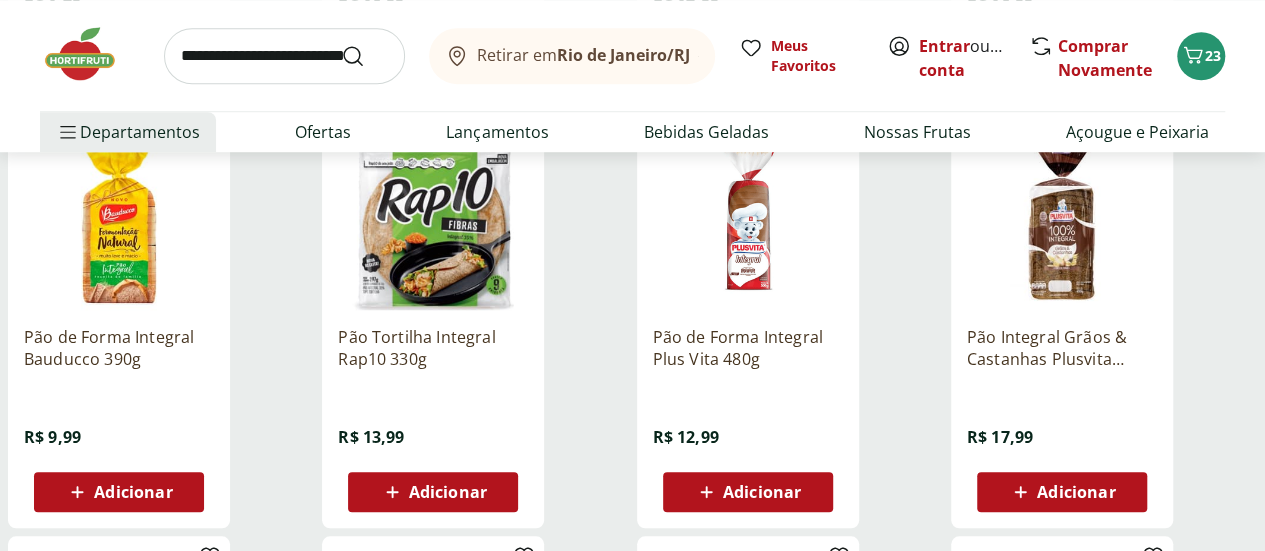 click at bounding box center (1062, 215) 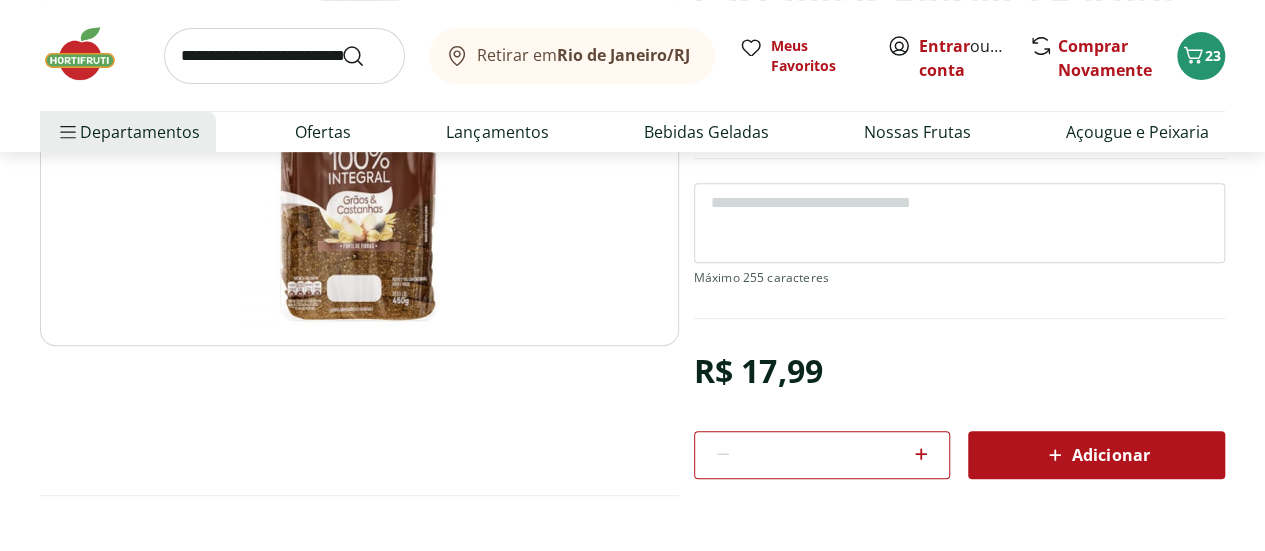 scroll, scrollTop: 361, scrollLeft: 0, axis: vertical 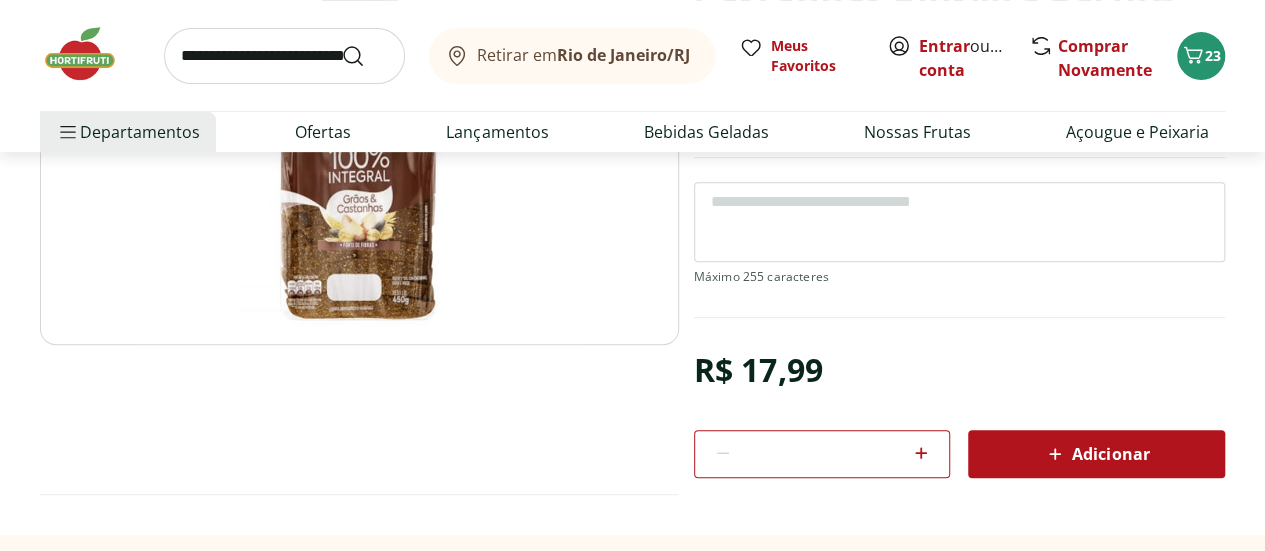 click 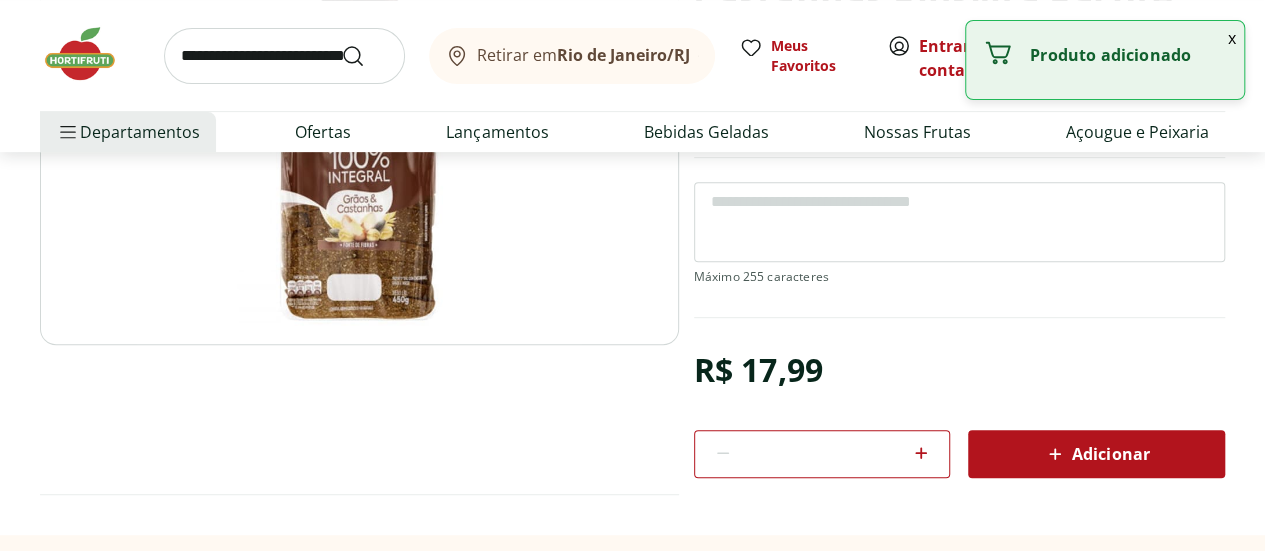 click on "Departamentos Nossa Marca Nossa Marca Ver tudo do departamento Açougue & Peixaria Congelados e Refrigerados Frutas, Legumes e Verduras Orgânicos Mercearia Sorvetes Hortifruti Hortifruti Ver tudo do departamento Cogumelos Frutas Legumes Ovos Temperos Frescos Verduras Orgânicos Orgânicos Ver tudo do departamento Bebidas Orgânicas Frutas Orgânicas Legumes Orgânicos Ovos Orgânicos Perecíveis Orgânicos Verduras Orgânicas Temperos Frescos Açougue e Peixaria Açougue e Peixaria Ver tudo do departamento Aves Bovinos Exóticos Frutos do Mar Linguiça e Salsicha Peixes Salgados e Defumados Suínos Prontinhos Prontinhos Ver tudo do departamento Frutas Cortadinhas Pré Preparados Prontos para Consumo Saladas Sucos e Água de Coco Padaria Padaria Ver tudo do departamento Bolos e Mini Bolos Doces Pão Padaria Própria Salgados Torradas Bebidas Bebidas Ver tudo do departamento Água Água de Coco Cerveja Destilados Chá e Mate Drinks Alcóolicos Energético e Isotônico Vinhos Refrigerante Suco Integral Azeite" at bounding box center (632, 132) 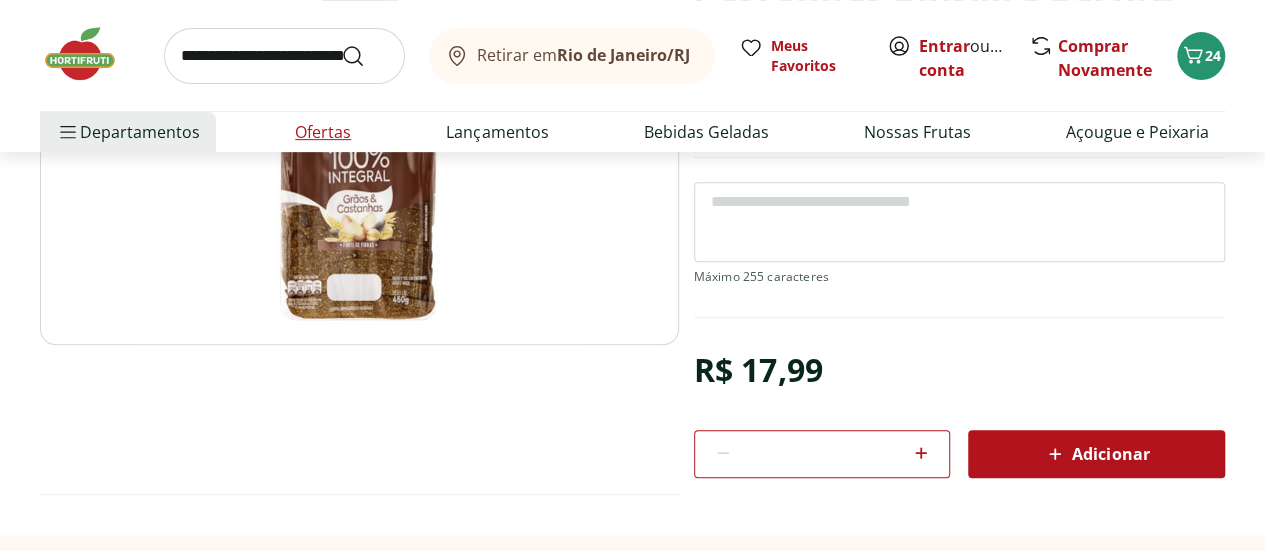 click on "Ofertas" at bounding box center [323, 132] 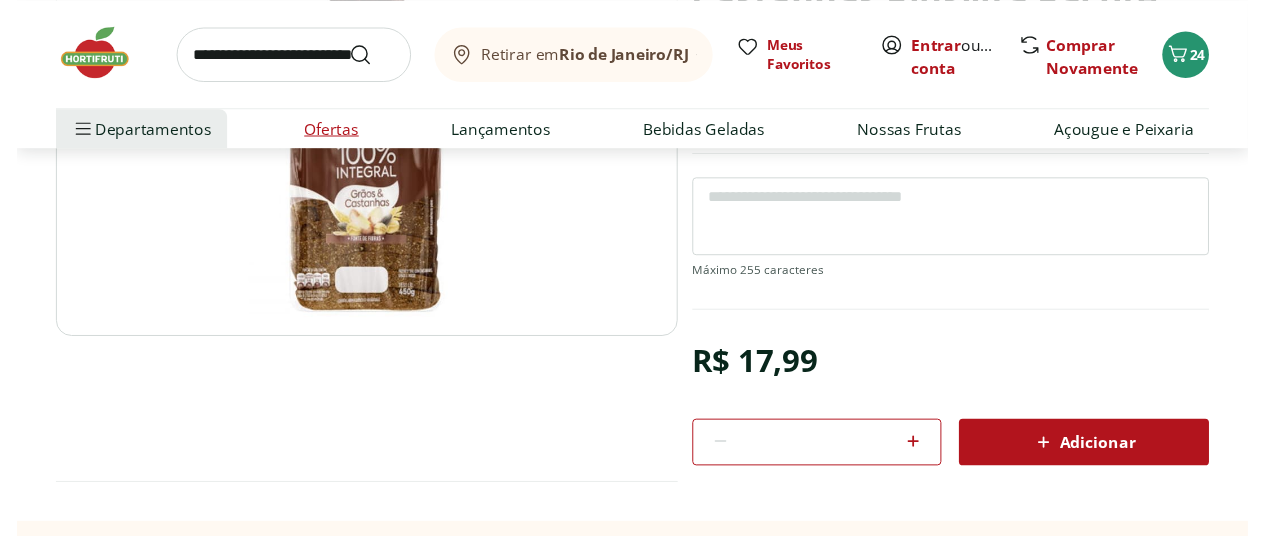 scroll, scrollTop: 0, scrollLeft: 0, axis: both 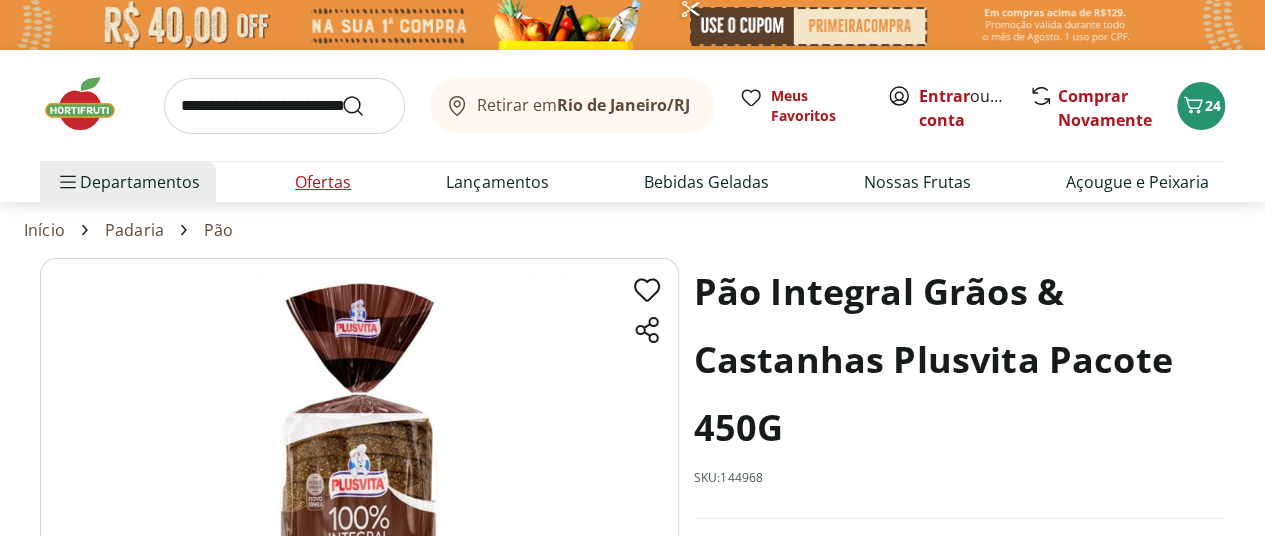 select on "**********" 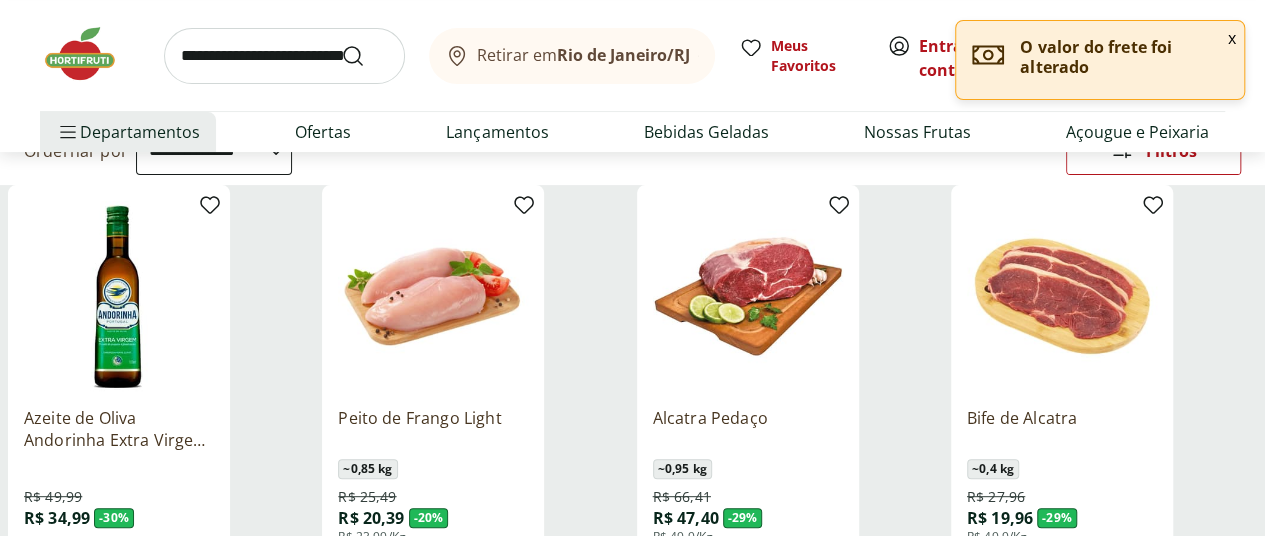 scroll, scrollTop: 212, scrollLeft: 0, axis: vertical 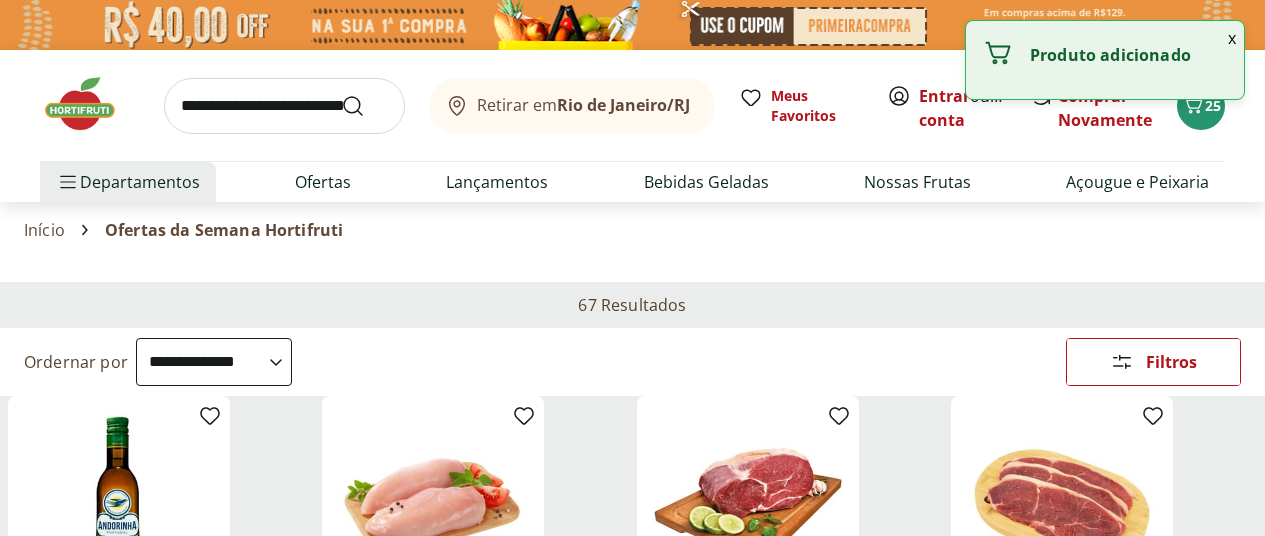 select on "**********" 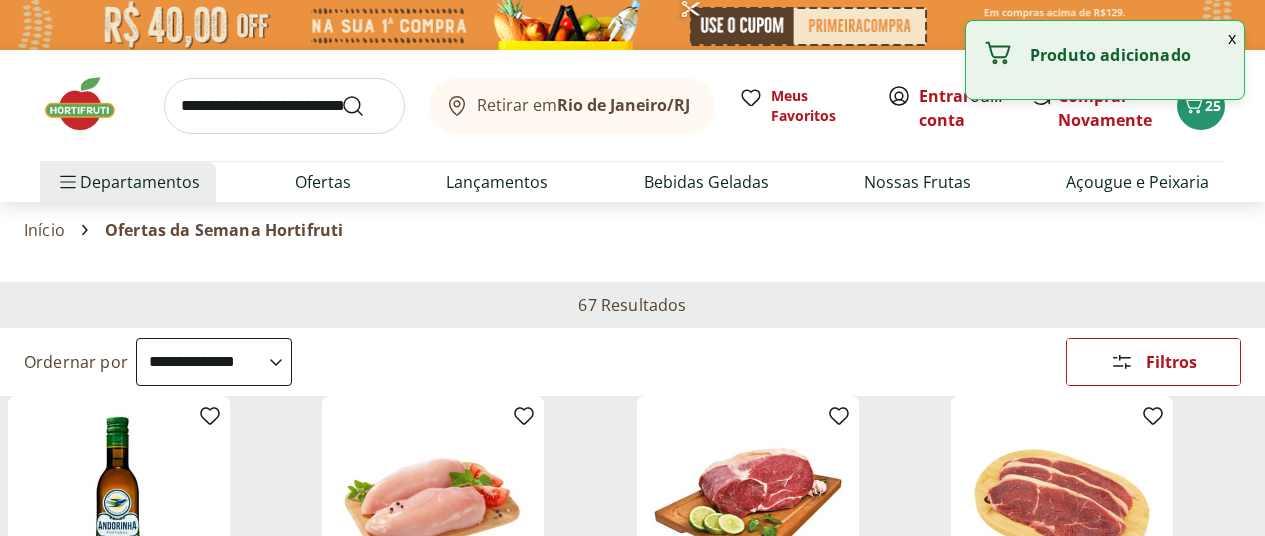 scroll, scrollTop: 212, scrollLeft: 0, axis: vertical 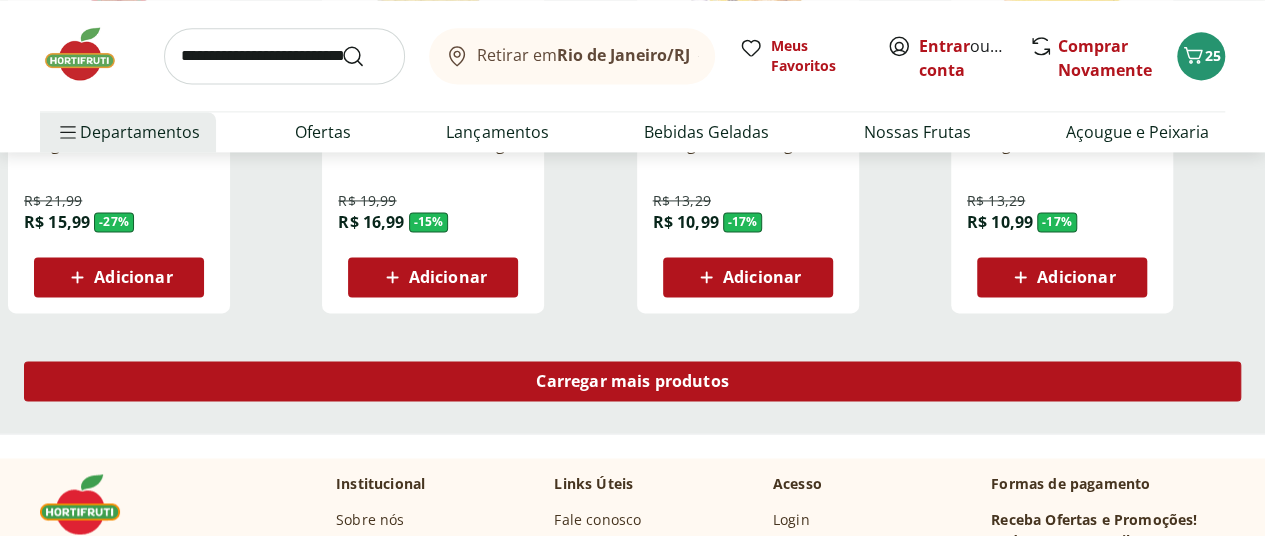 click on "Carregar mais produtos" at bounding box center (632, 381) 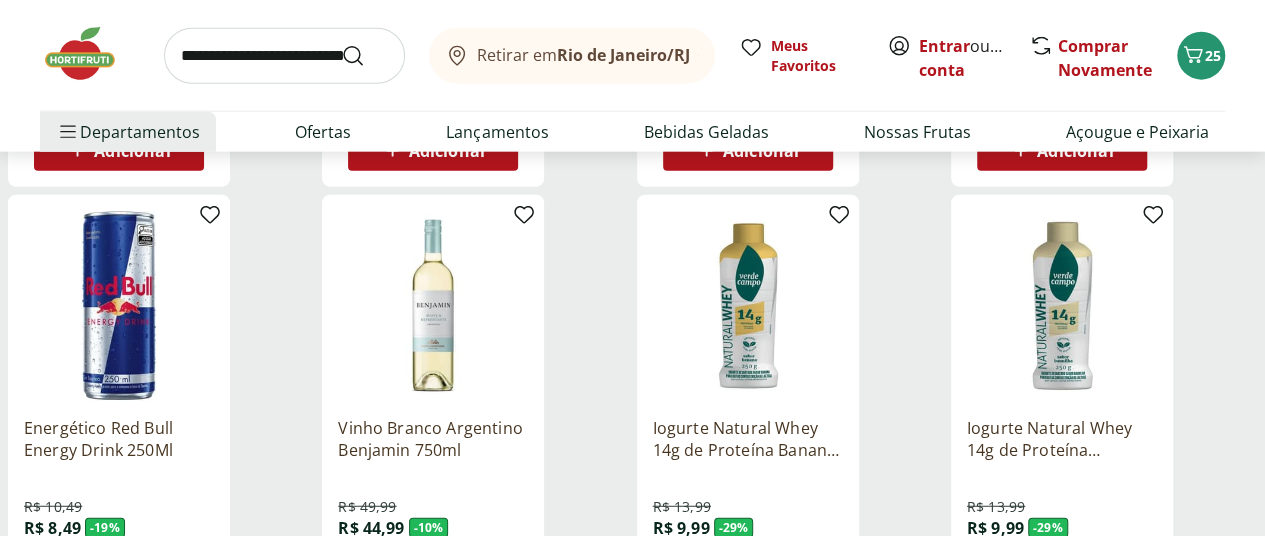 scroll, scrollTop: 2411, scrollLeft: 0, axis: vertical 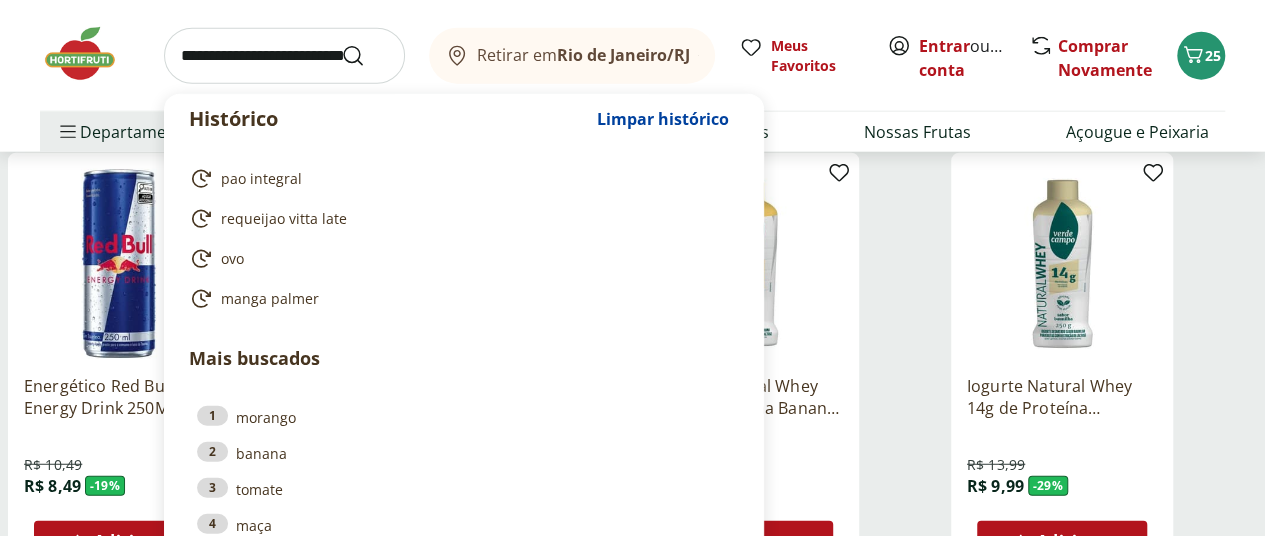 click at bounding box center (284, 56) 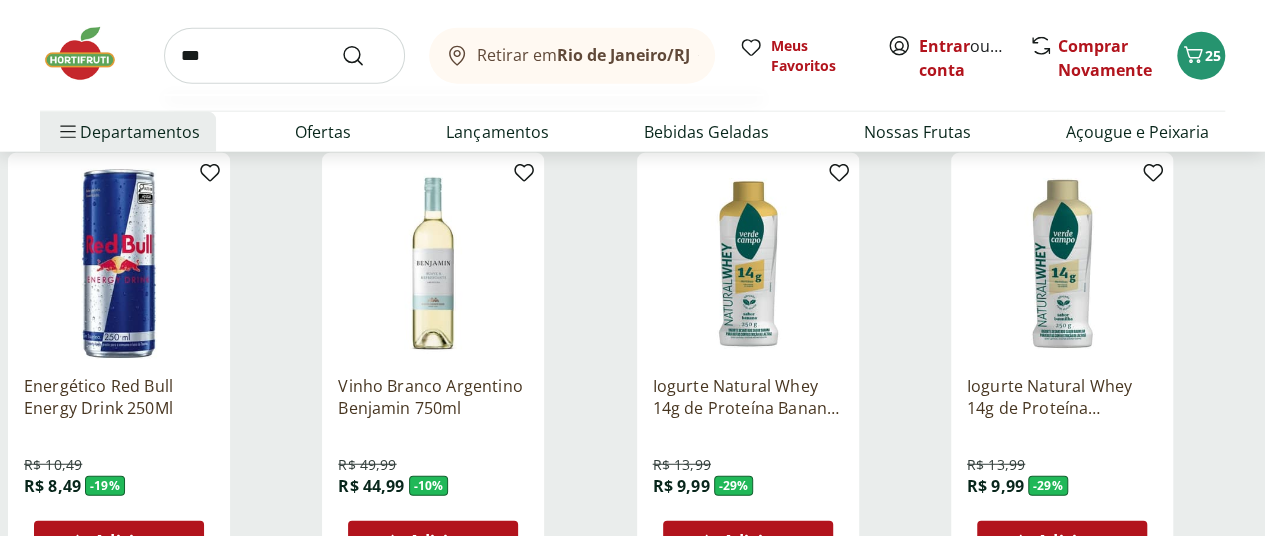type on "****" 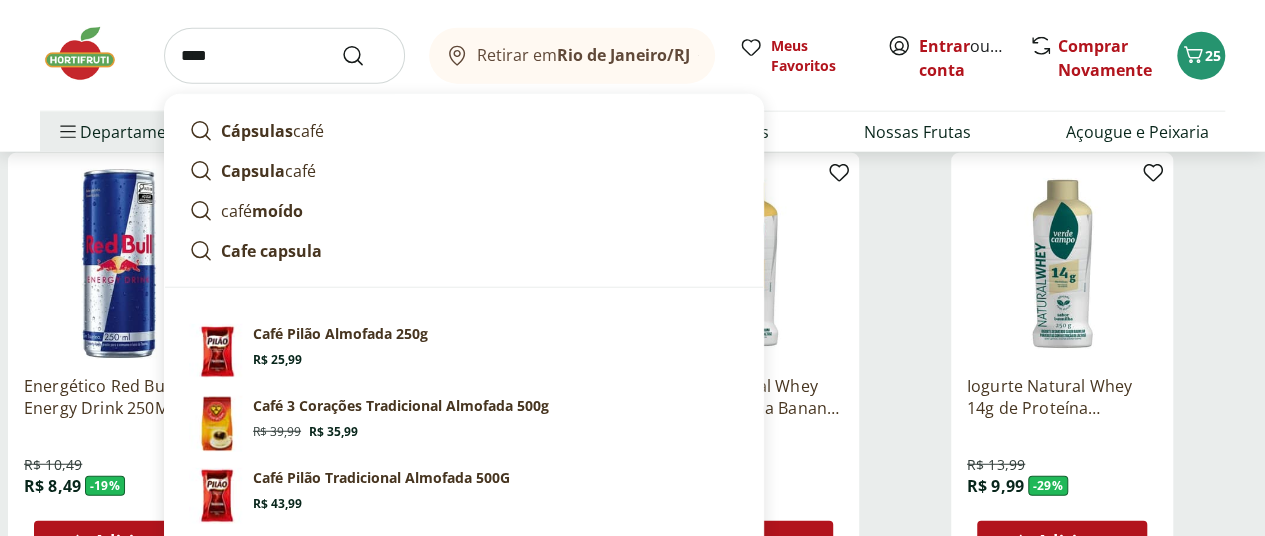 click at bounding box center [365, 56] 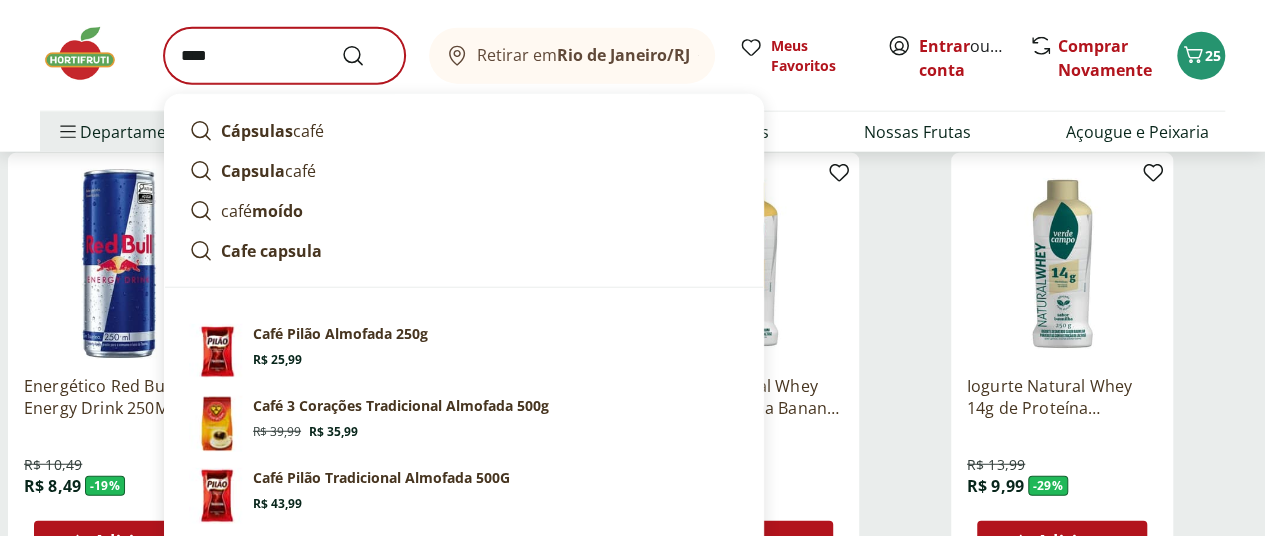 scroll, scrollTop: 0, scrollLeft: 0, axis: both 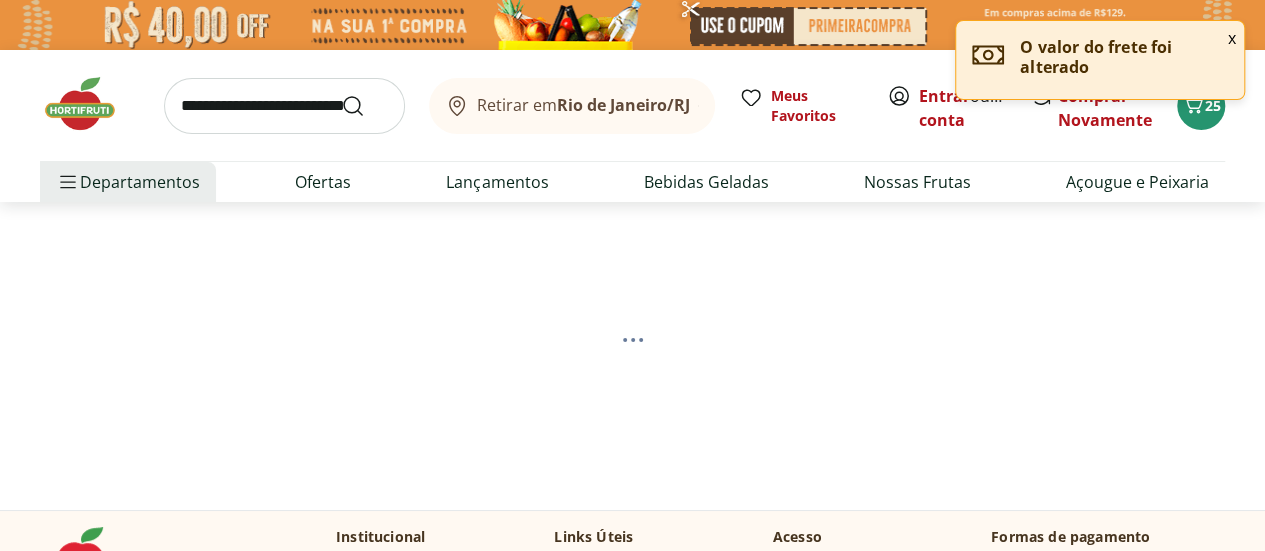select on "**********" 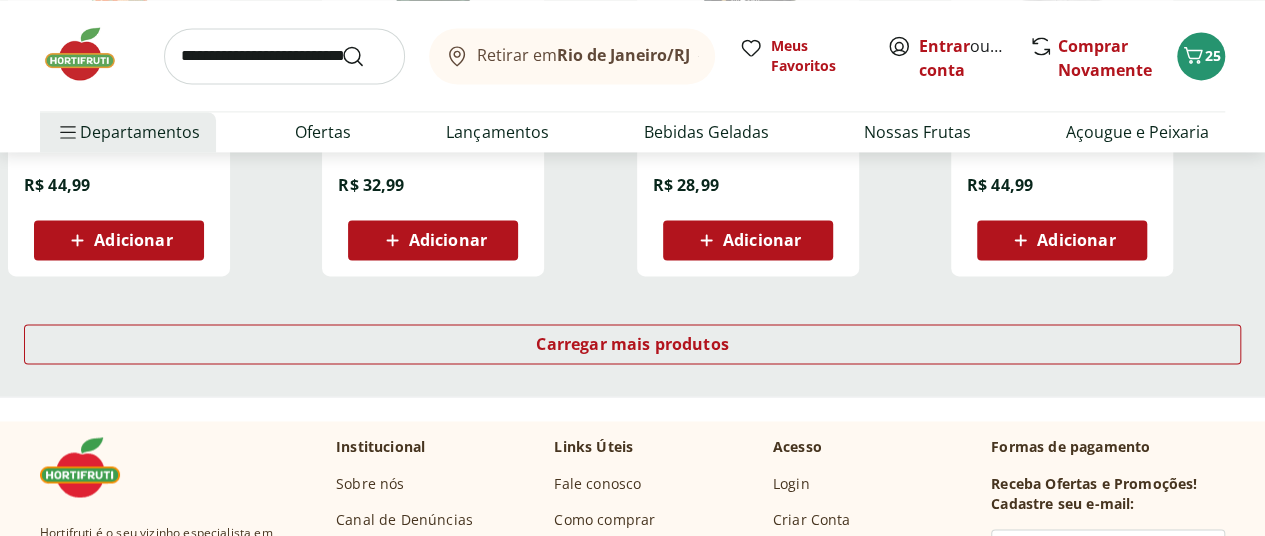 scroll, scrollTop: 1414, scrollLeft: 0, axis: vertical 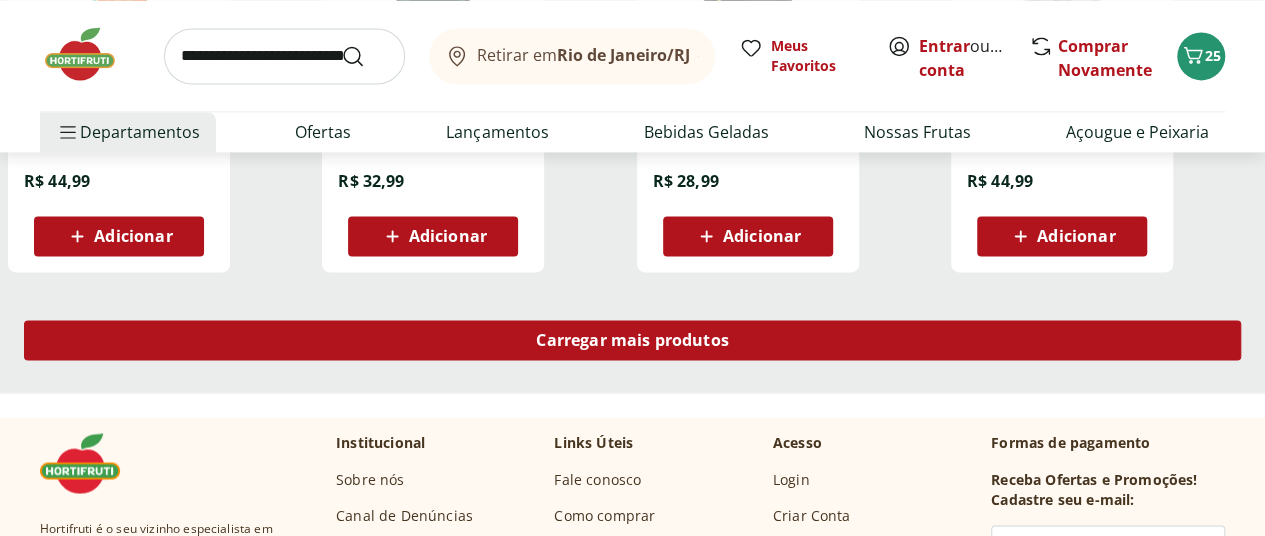 click on "Carregar mais produtos" at bounding box center [632, 340] 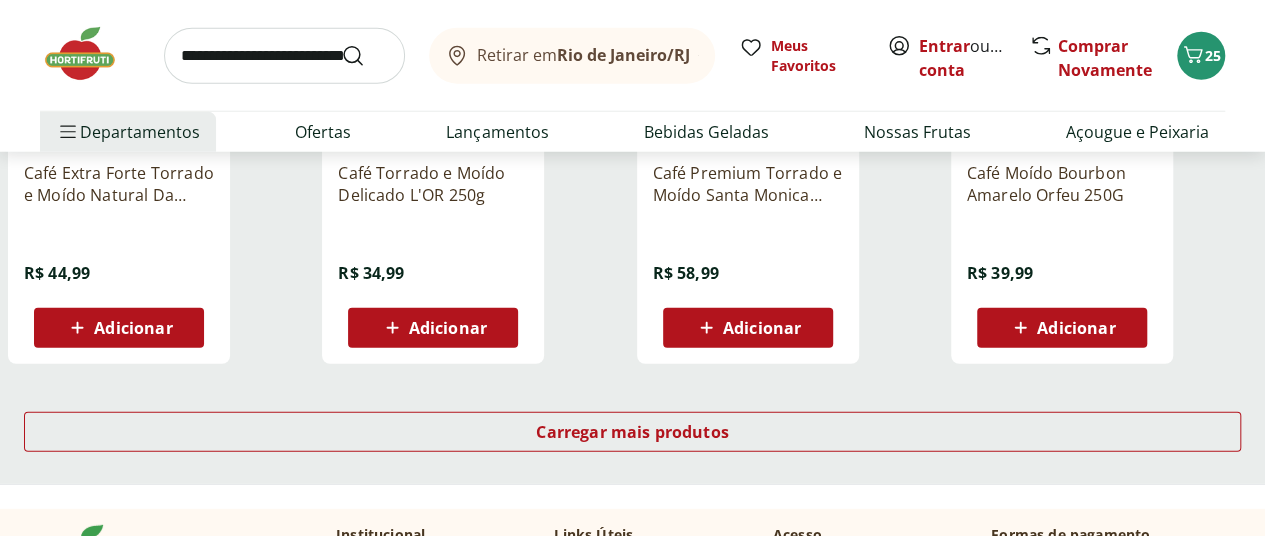 scroll, scrollTop: 2773, scrollLeft: 0, axis: vertical 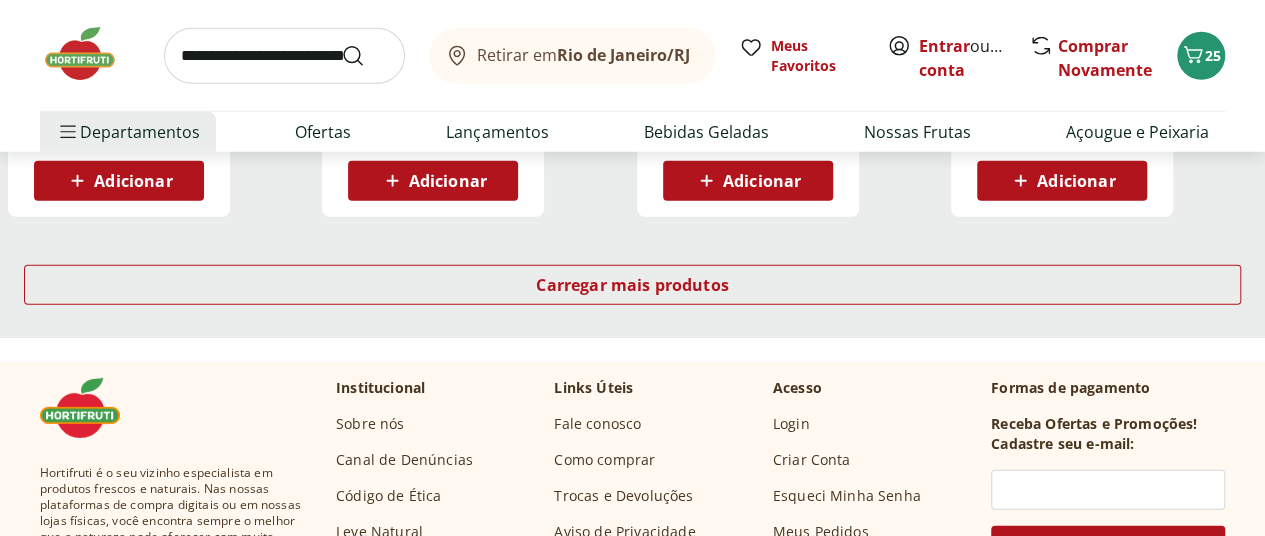 click on "Carregar mais produtos" at bounding box center (632, 289) 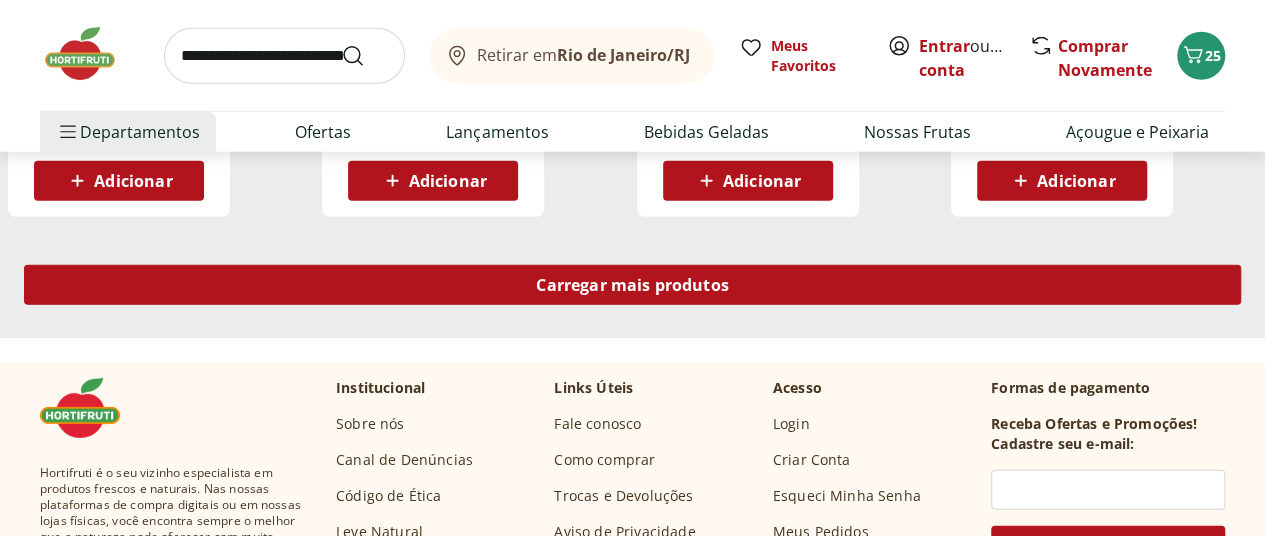 click on "Carregar mais produtos" at bounding box center (632, 285) 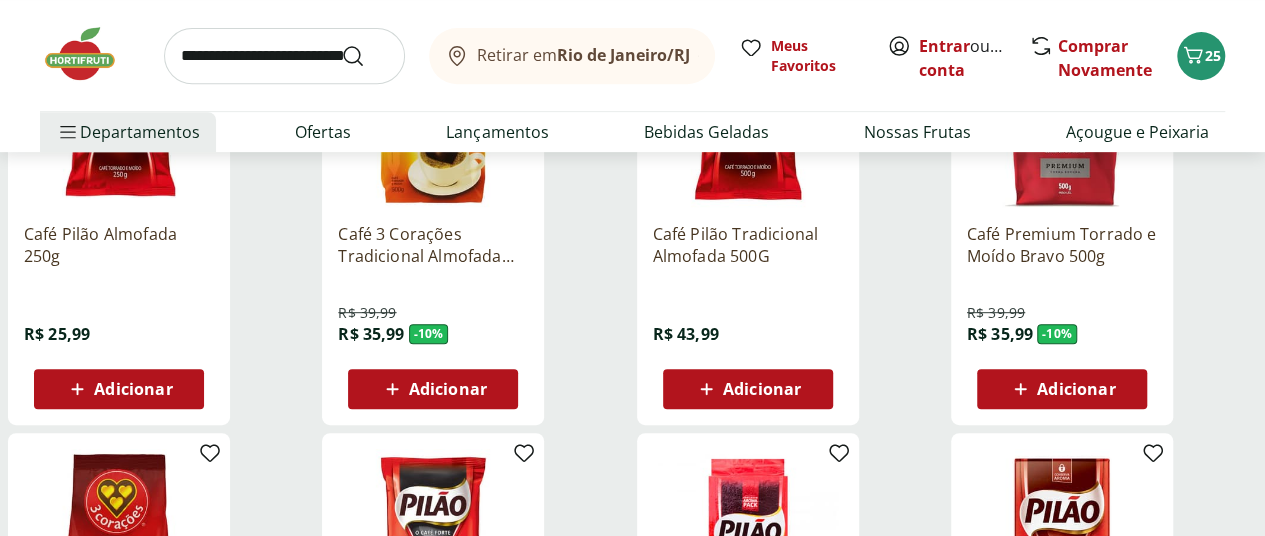 scroll, scrollTop: 398, scrollLeft: 0, axis: vertical 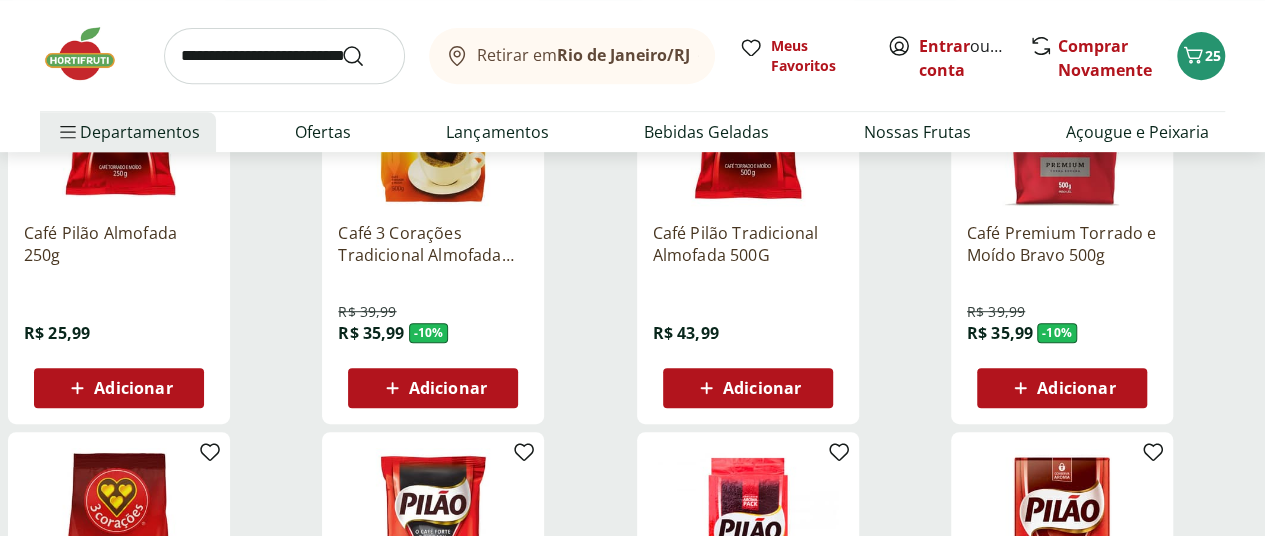 click on "Adicionar" at bounding box center [433, 388] 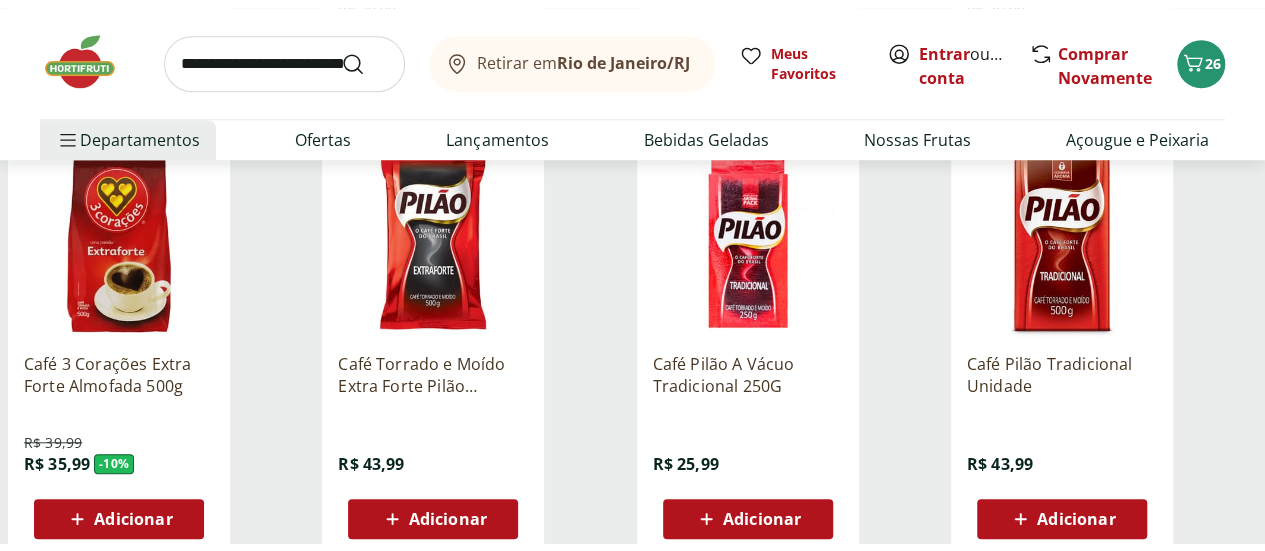 scroll, scrollTop: 0, scrollLeft: 0, axis: both 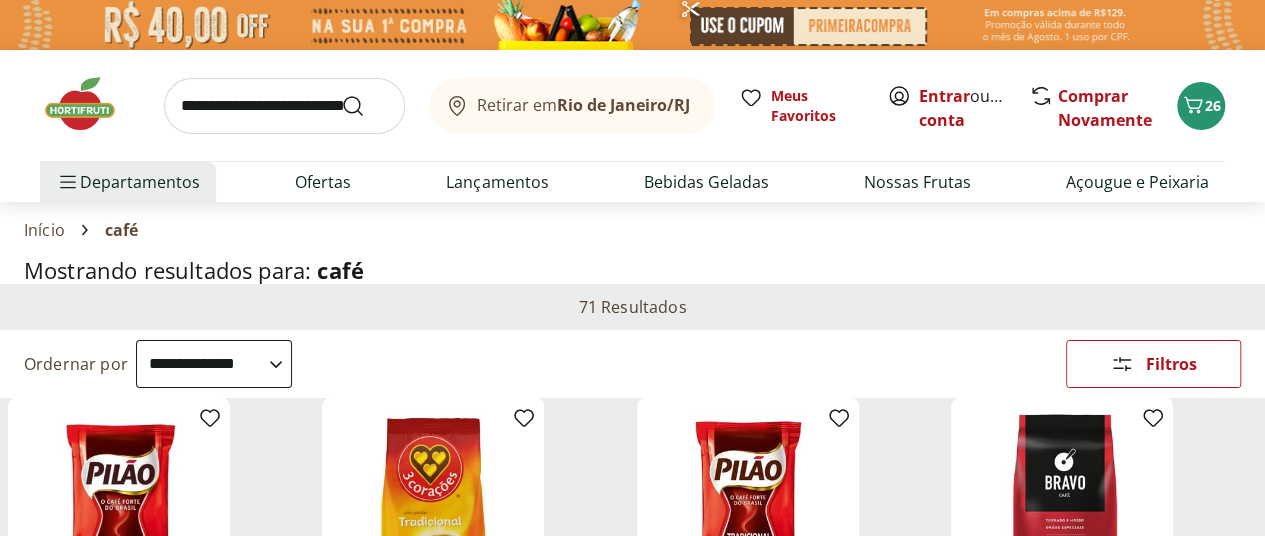 click at bounding box center [284, 106] 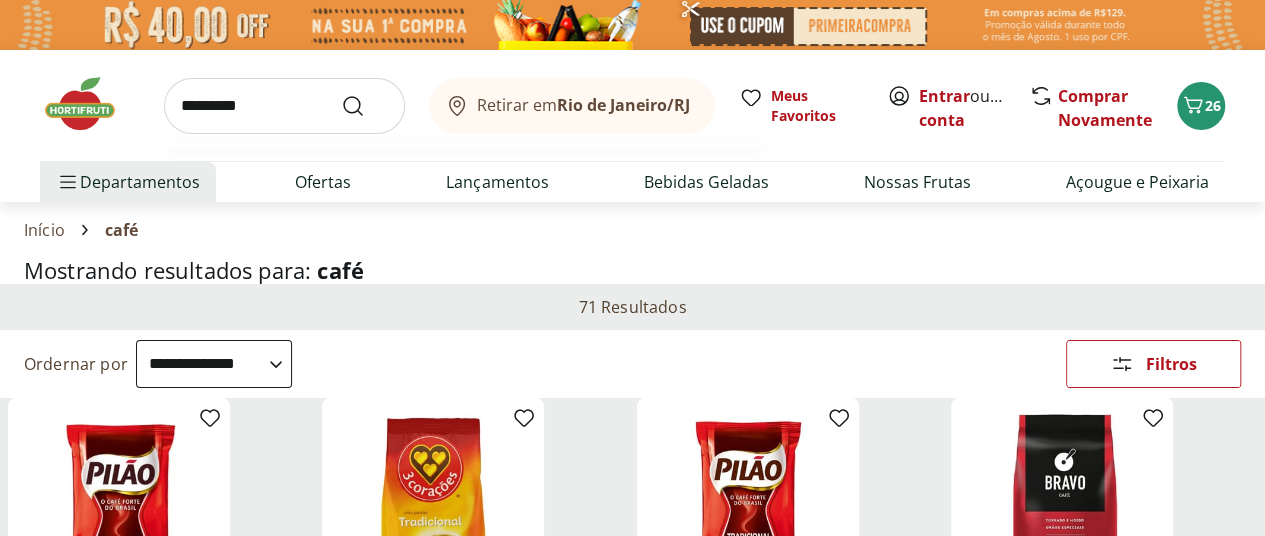 type on "*********" 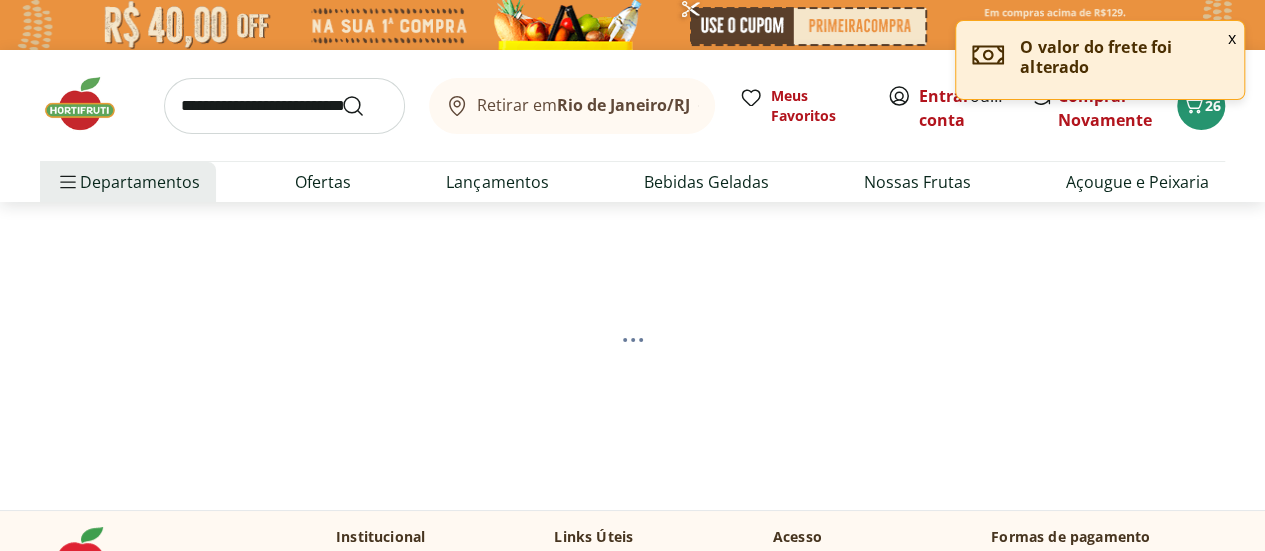 select on "**********" 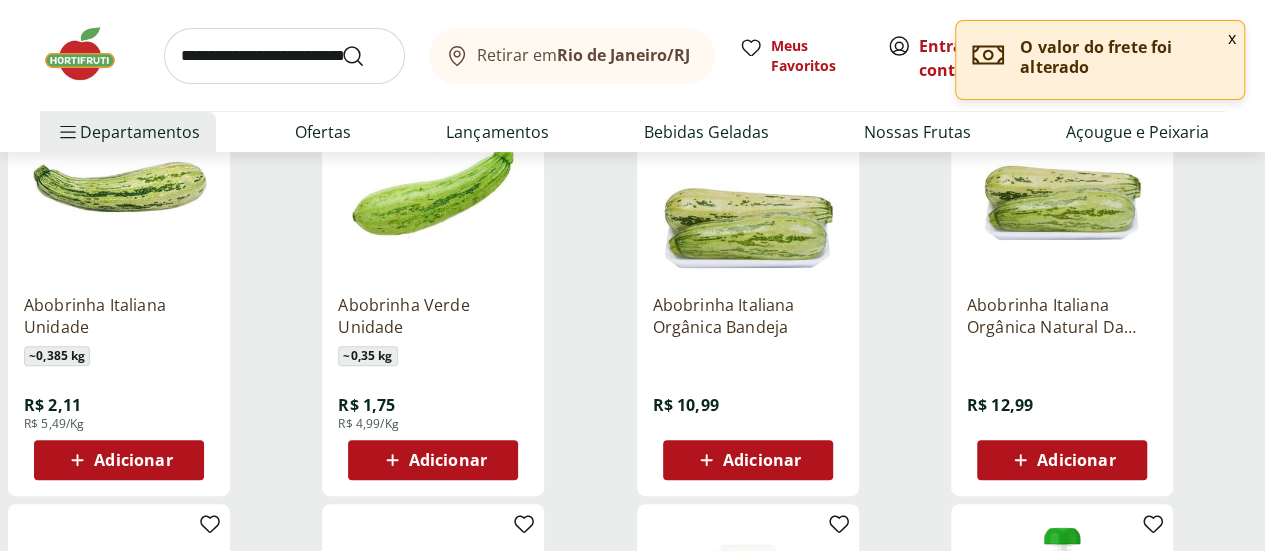 scroll, scrollTop: 328, scrollLeft: 0, axis: vertical 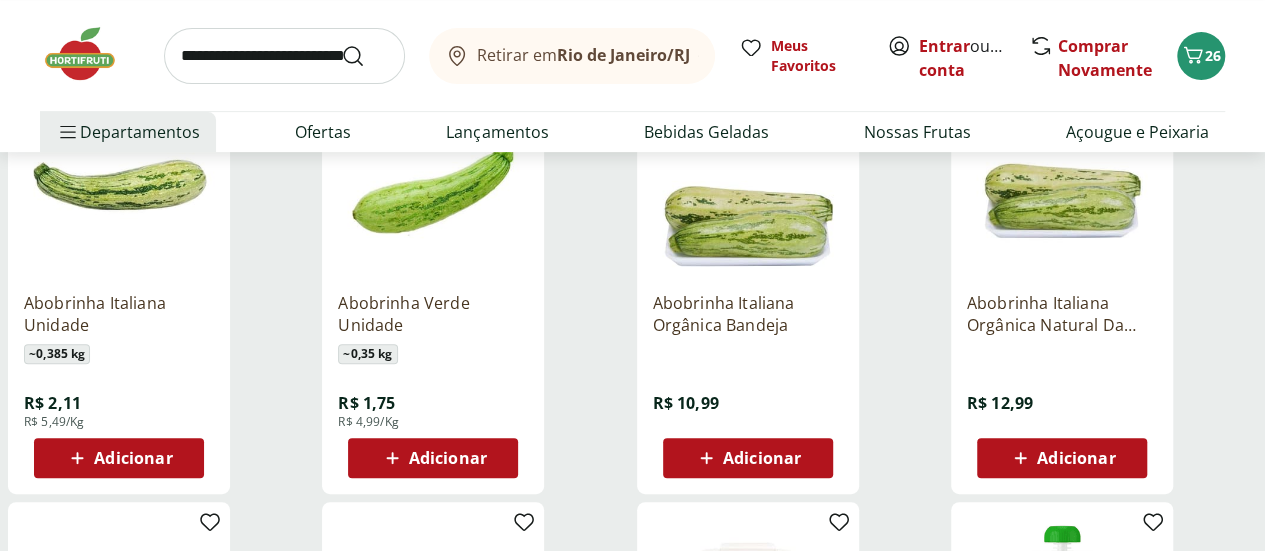 click on "Adicionar" at bounding box center [433, 458] 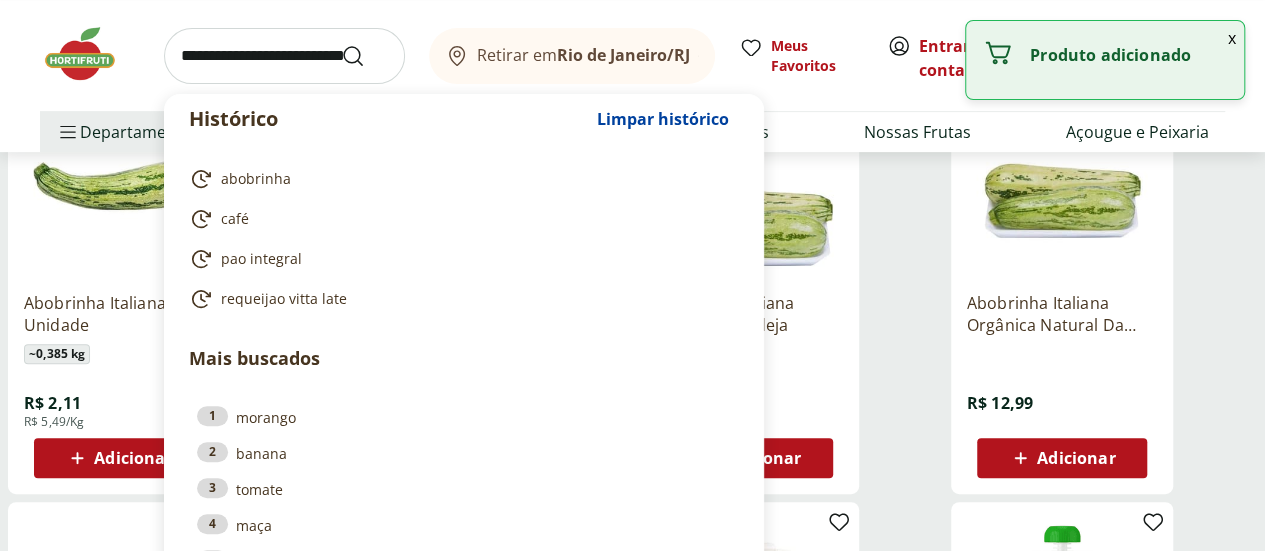 click at bounding box center (284, 56) 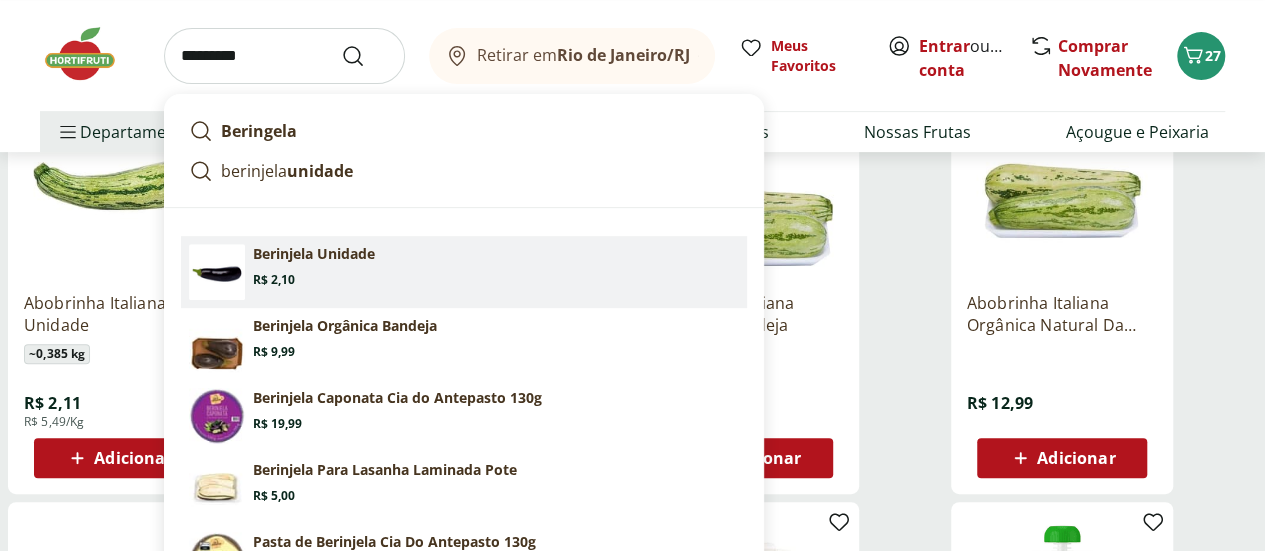 click on "Berinjela Unidade Price: R$ 2,10" at bounding box center (496, 266) 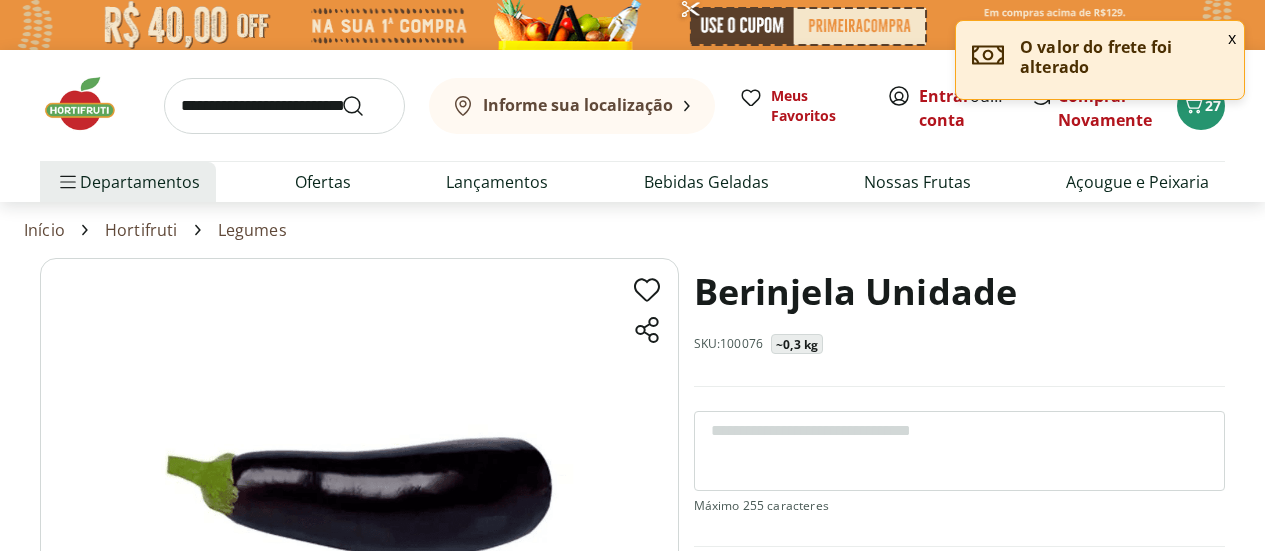 scroll, scrollTop: 0, scrollLeft: 0, axis: both 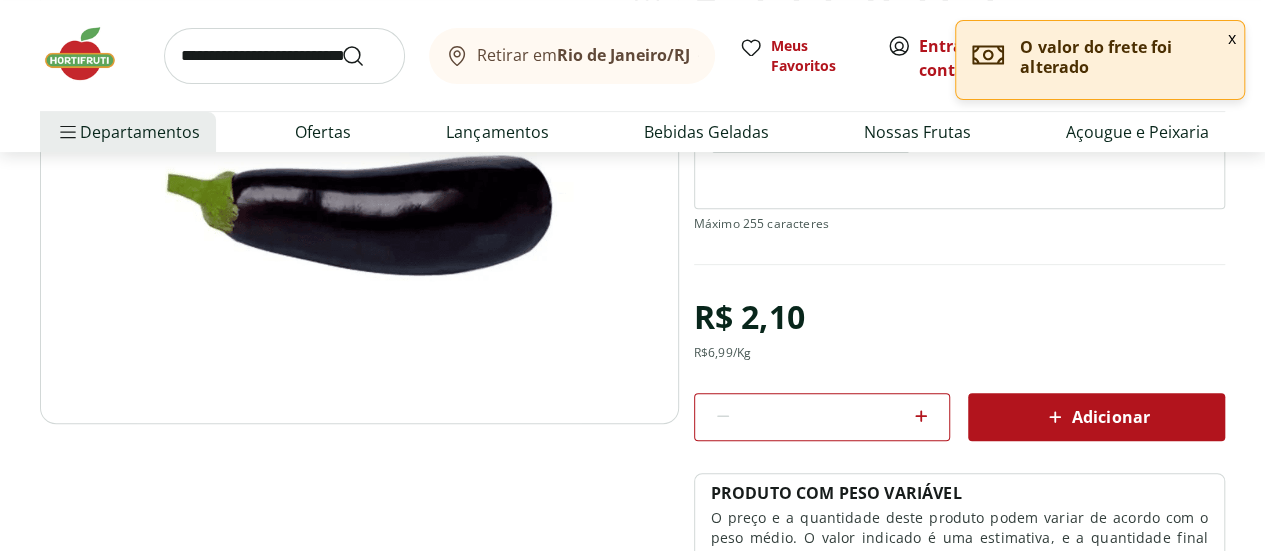 click on "Adicionar" at bounding box center [1096, 417] 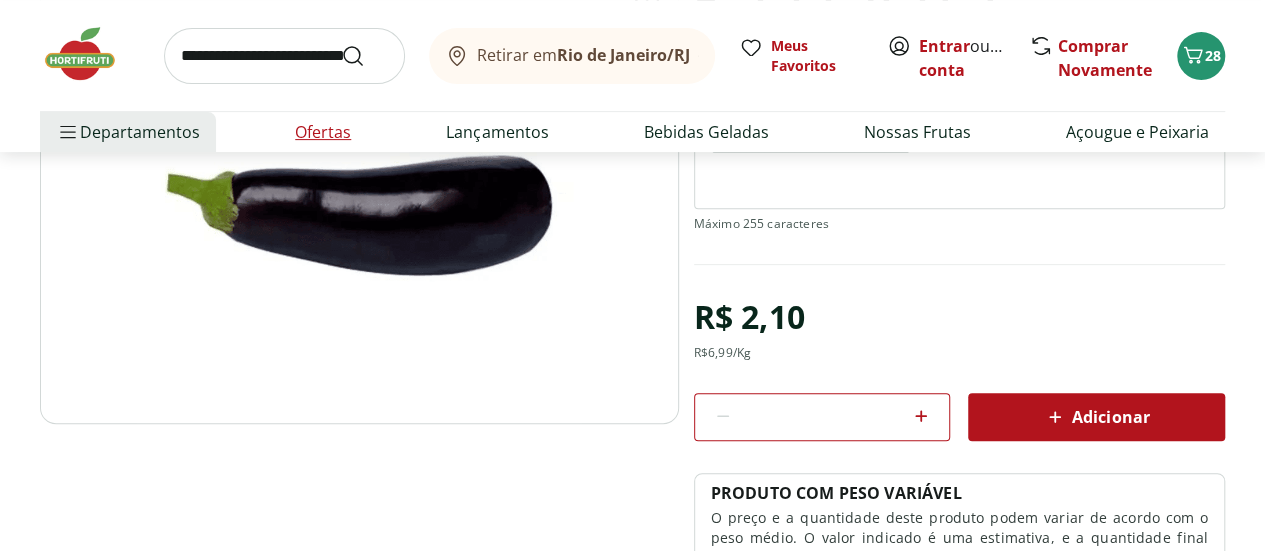 click on "Ofertas" at bounding box center (323, 132) 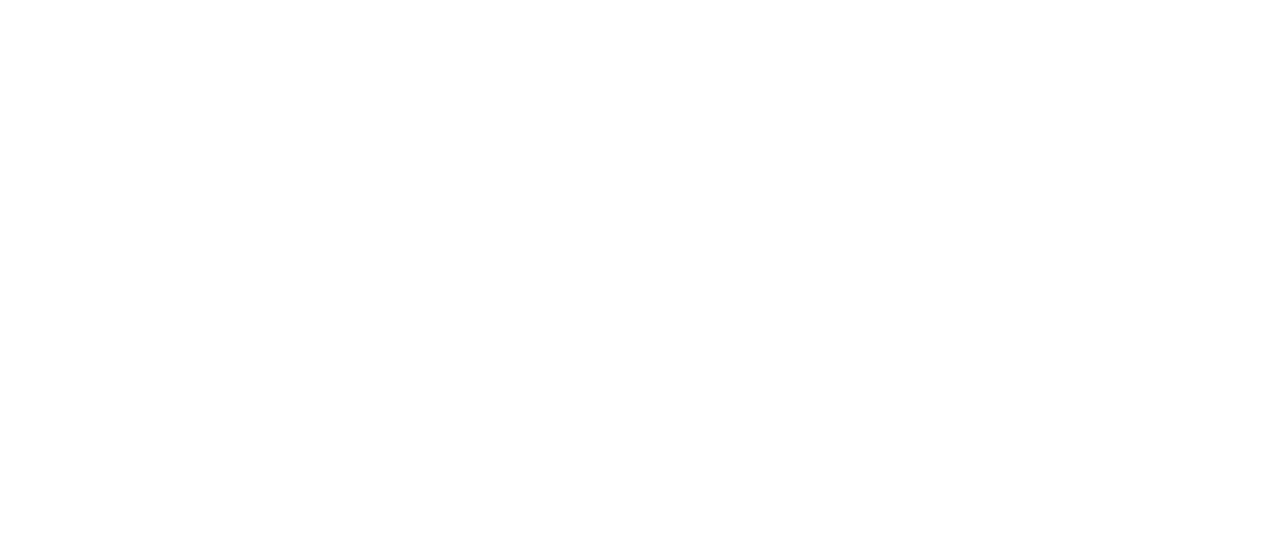 scroll, scrollTop: 0, scrollLeft: 0, axis: both 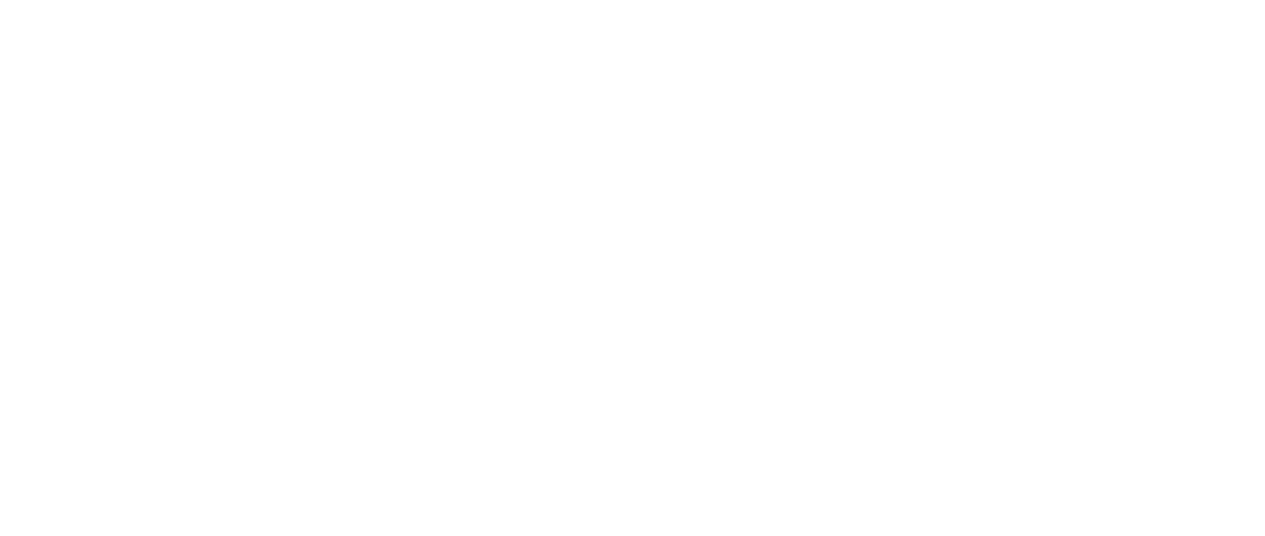 select on "**********" 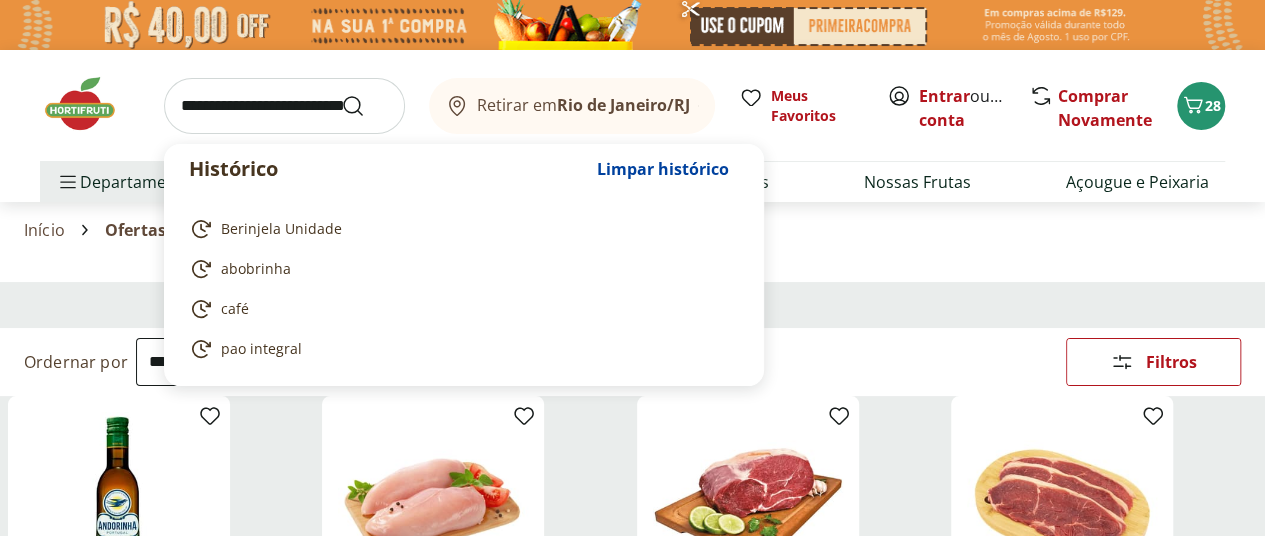 click at bounding box center [284, 106] 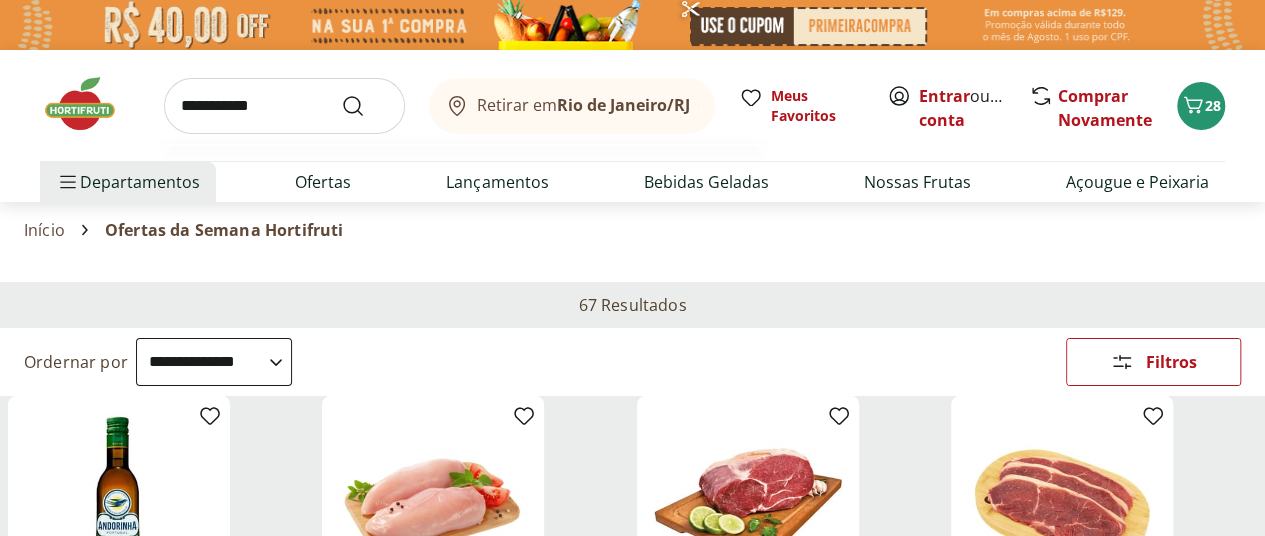 type on "**********" 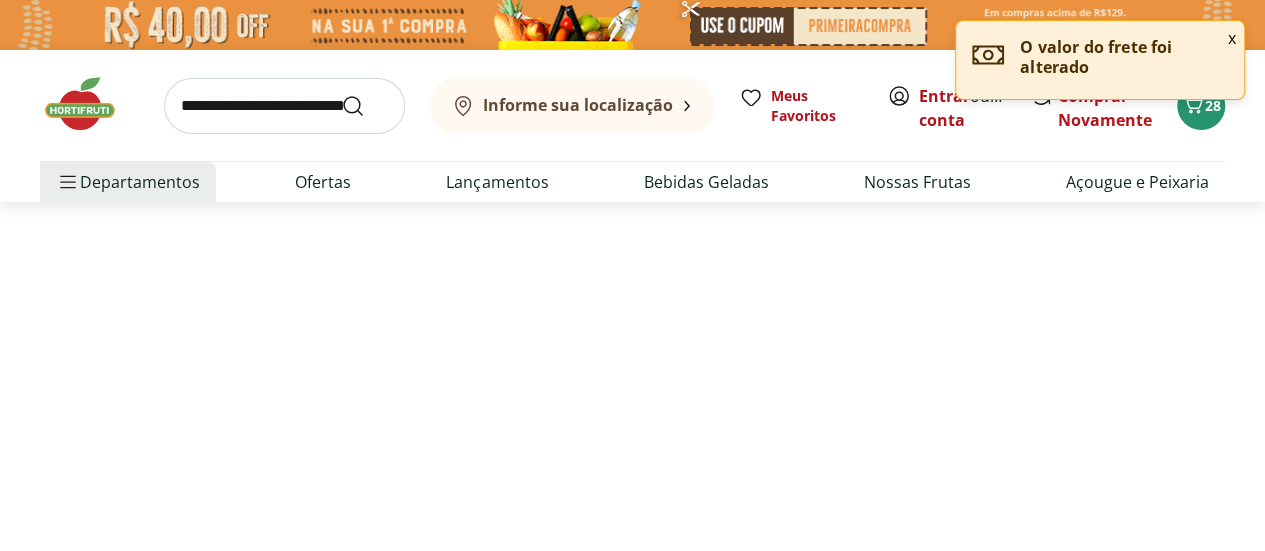 select on "**********" 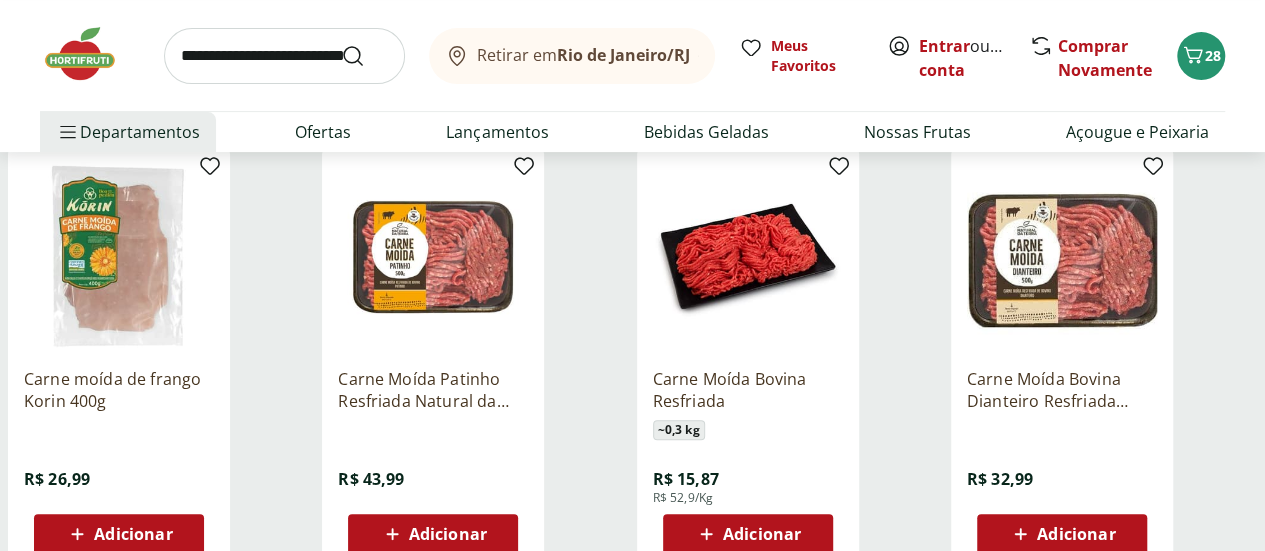scroll, scrollTop: 249, scrollLeft: 0, axis: vertical 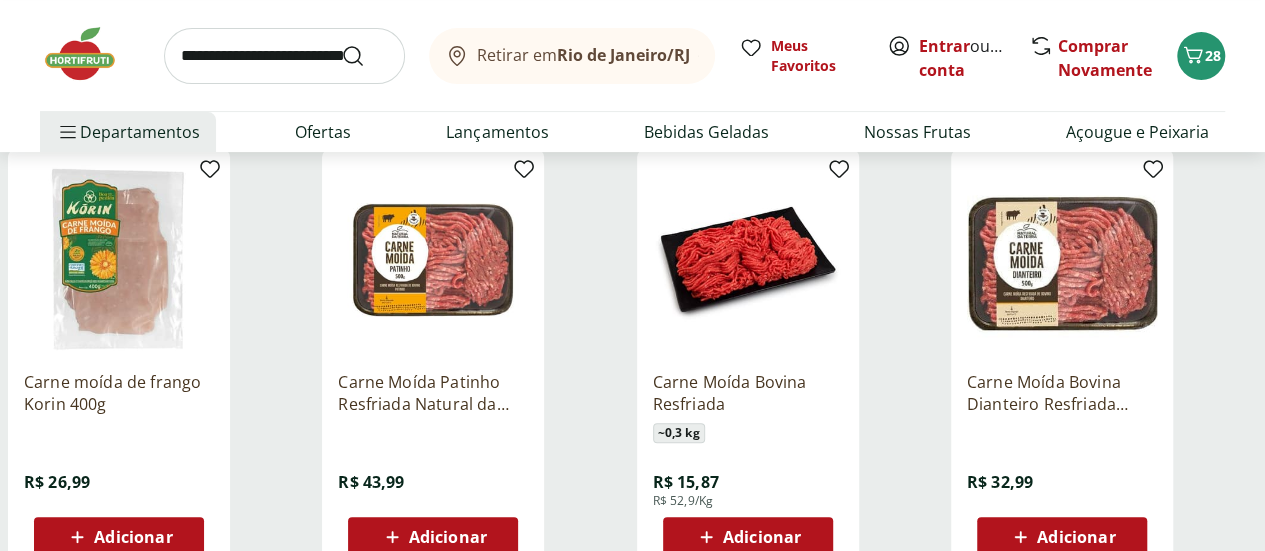 click on "Carne Moída Bovina Resfriada" at bounding box center [748, 393] 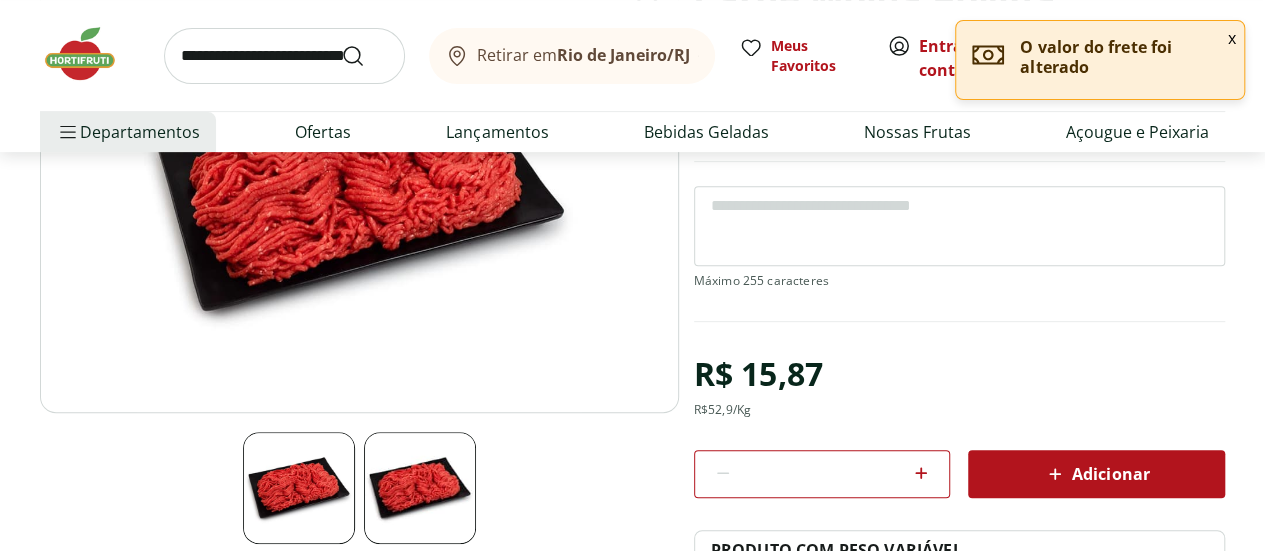 scroll, scrollTop: 296, scrollLeft: 0, axis: vertical 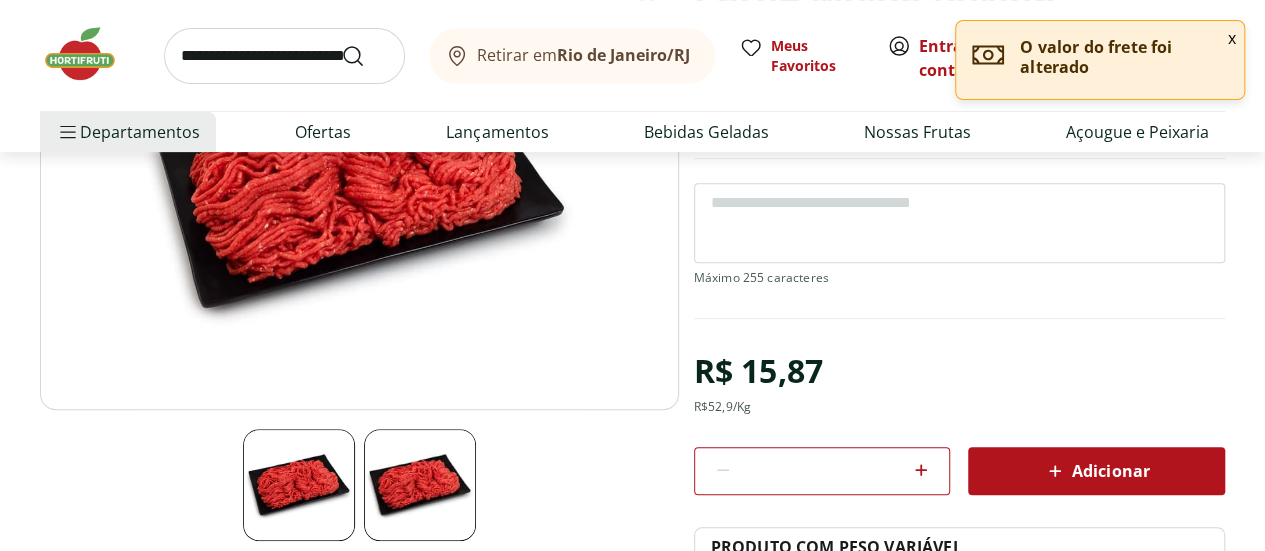 click at bounding box center [420, 485] 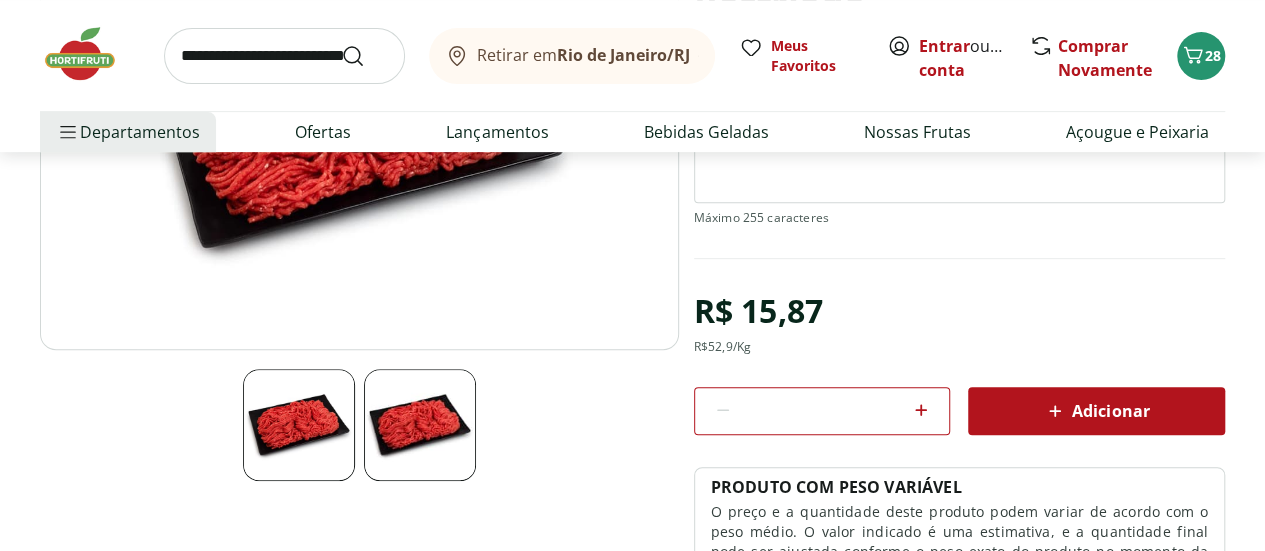 scroll, scrollTop: 359, scrollLeft: 0, axis: vertical 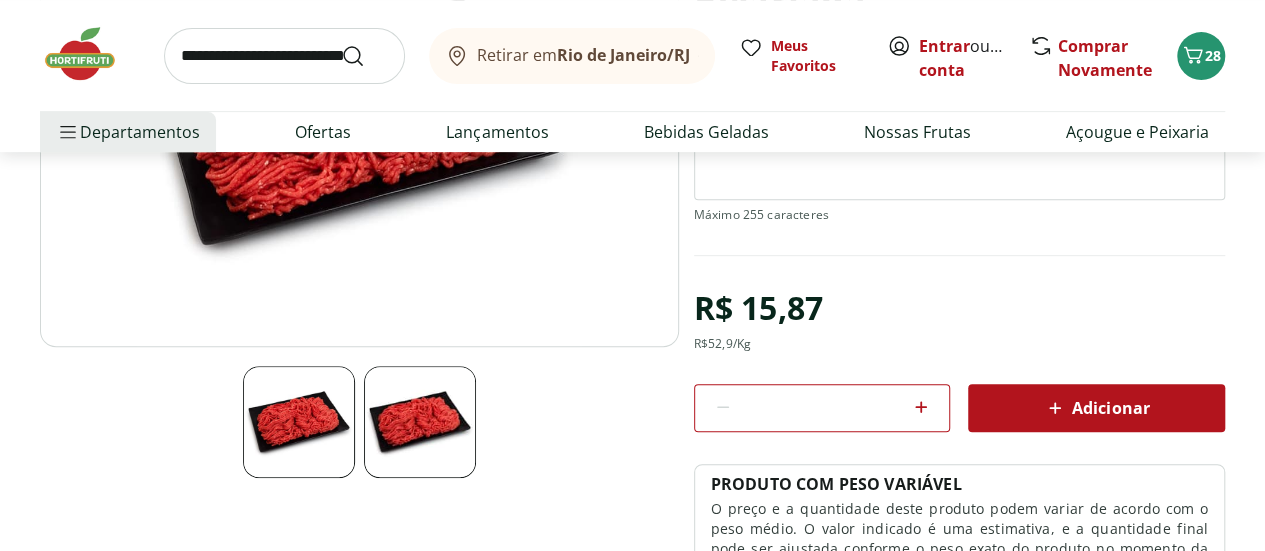 click on "Adicionar" at bounding box center (1096, 408) 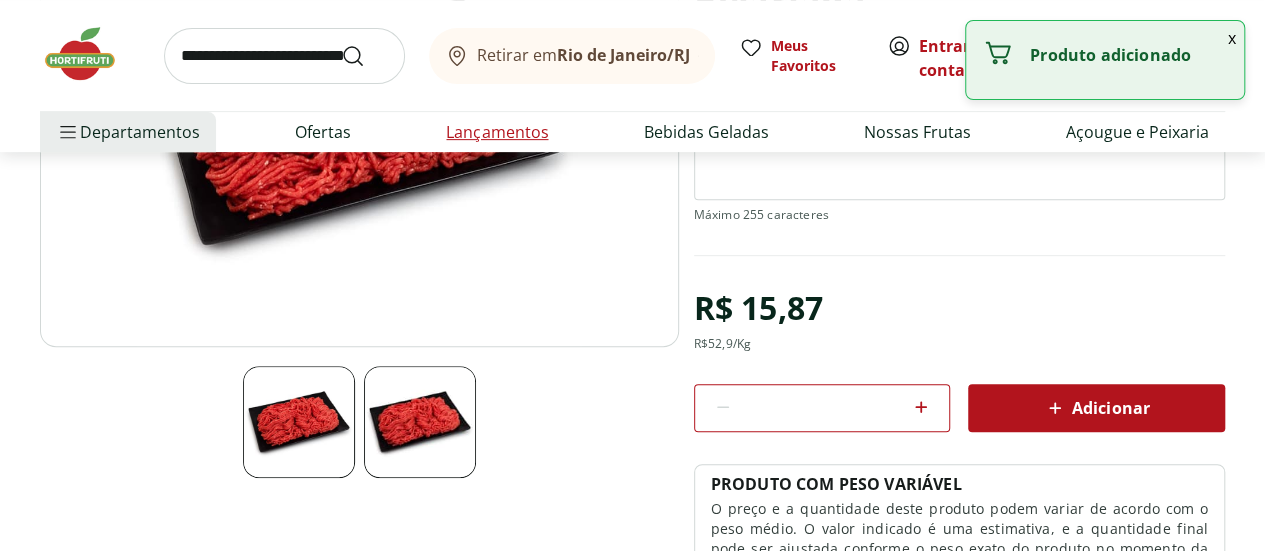 click on "Lançamentos" at bounding box center [497, 132] 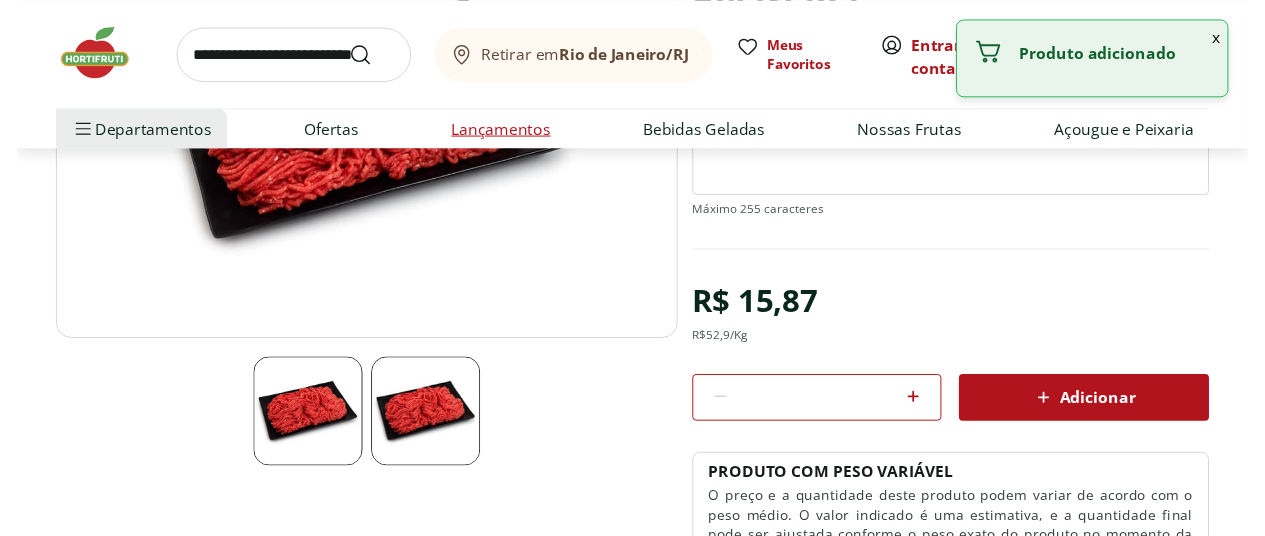 scroll, scrollTop: 0, scrollLeft: 0, axis: both 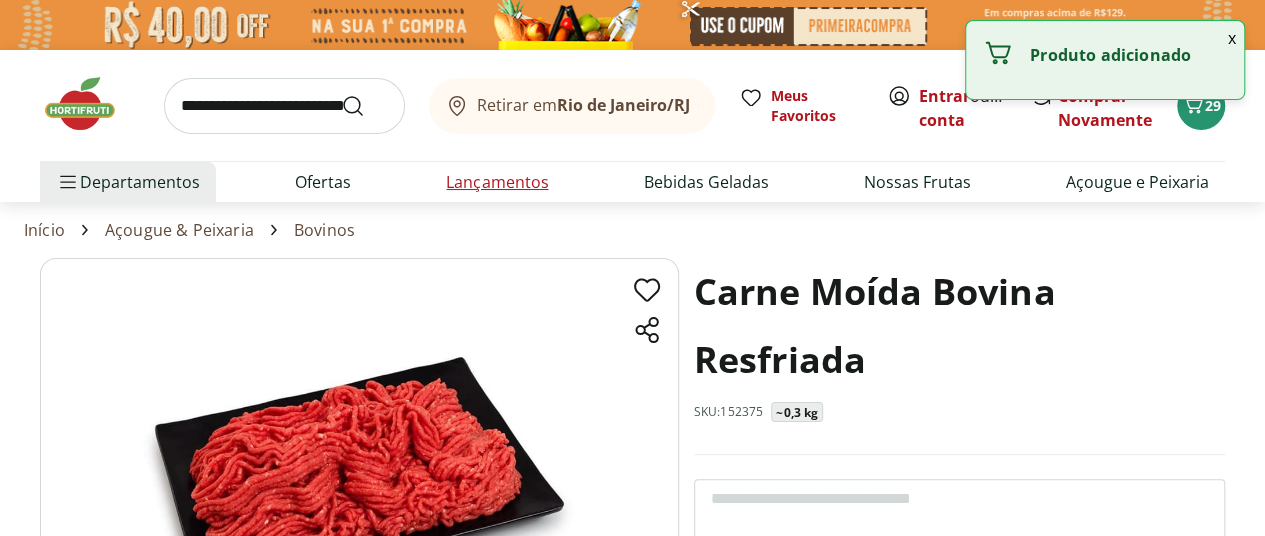 select on "**********" 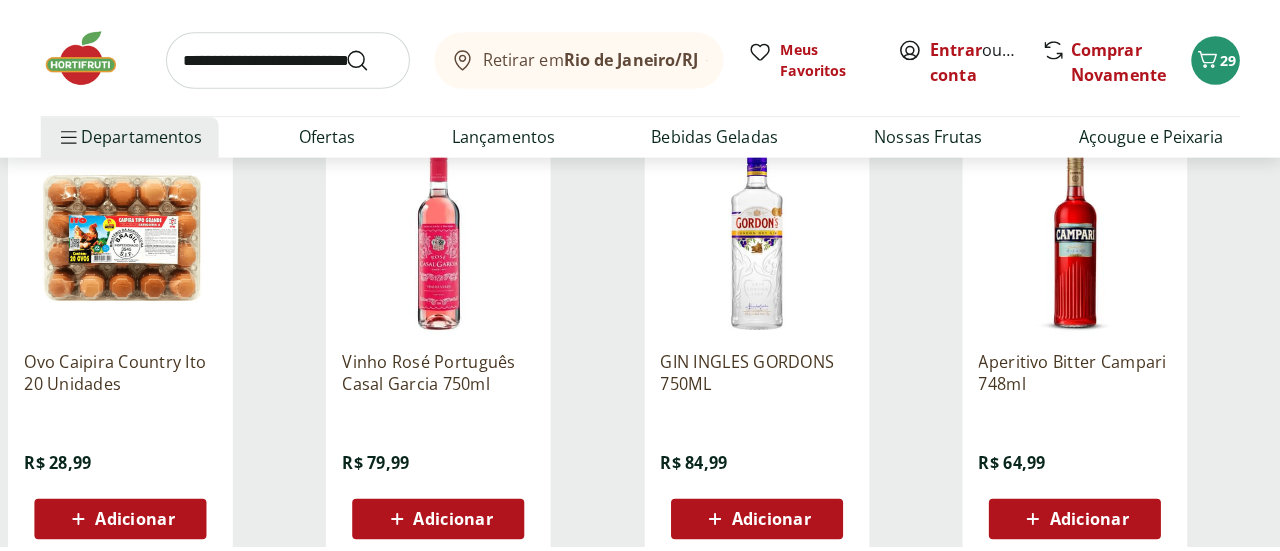 scroll, scrollTop: 1532, scrollLeft: 0, axis: vertical 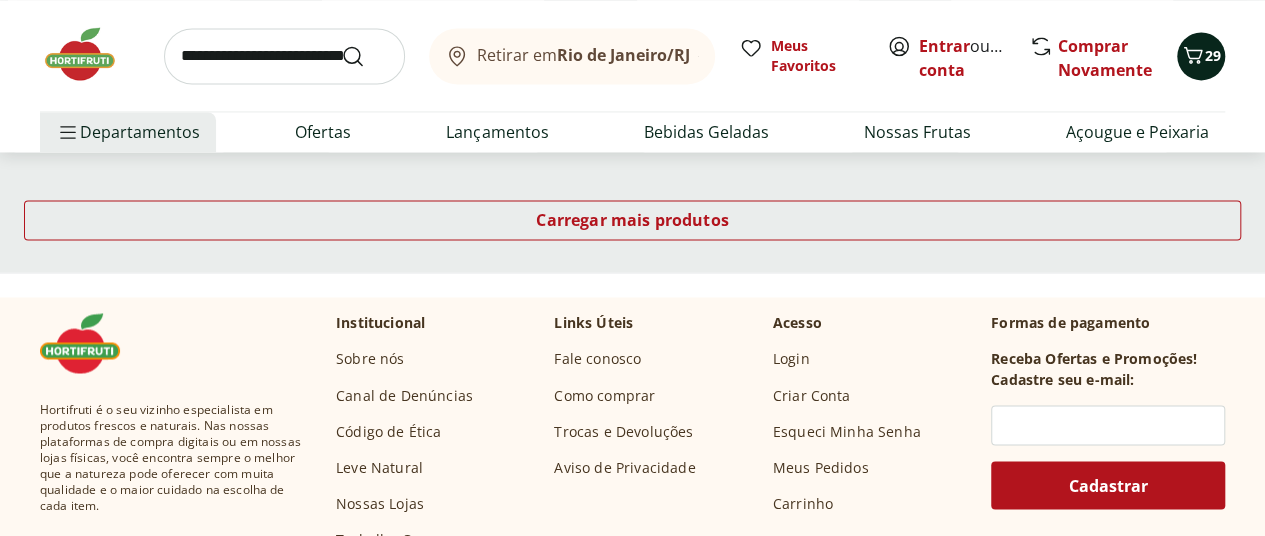click on "29" at bounding box center [1201, 56] 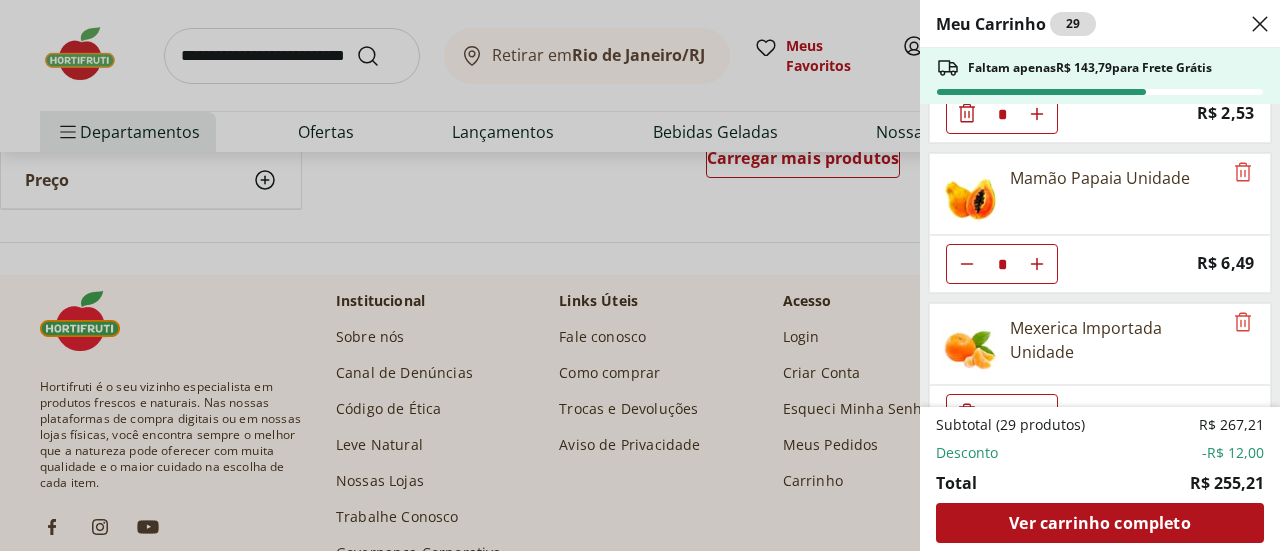 scroll, scrollTop: 409, scrollLeft: 0, axis: vertical 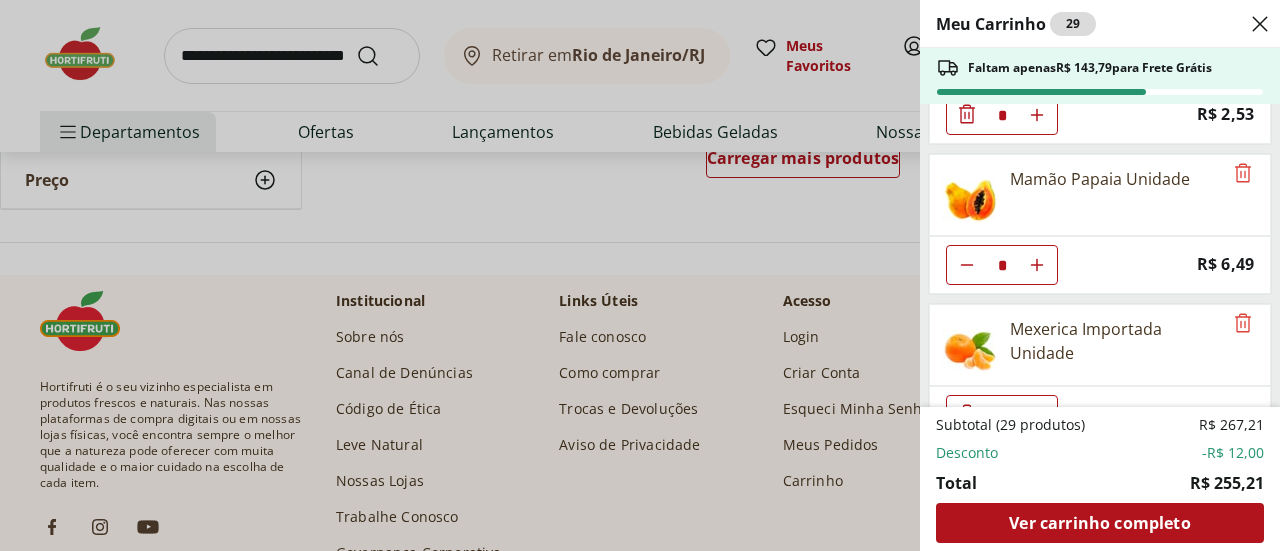 click 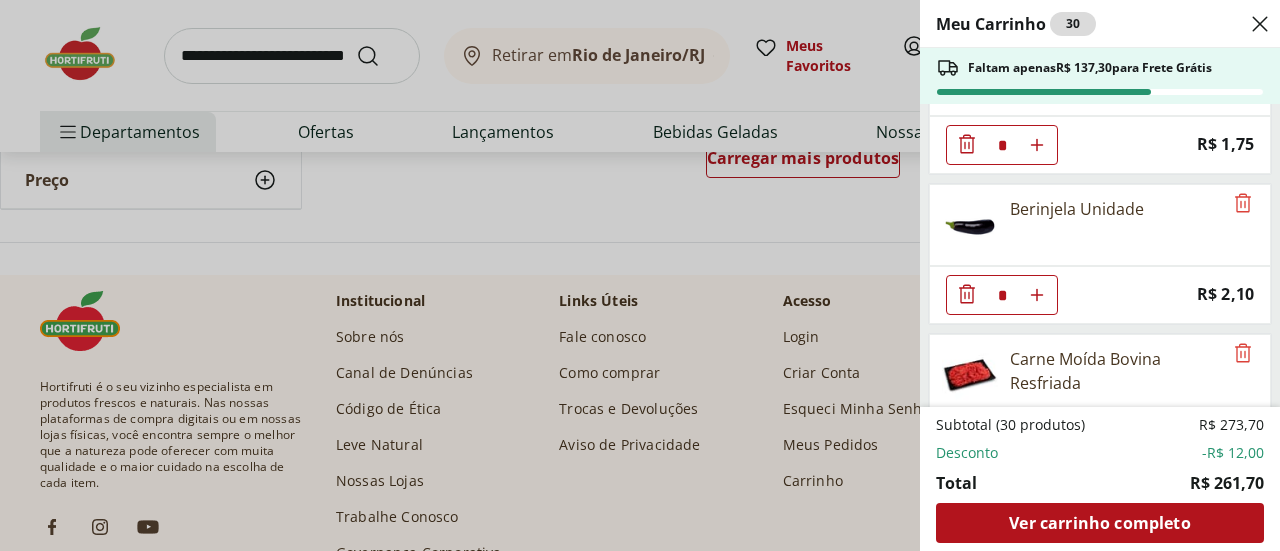 scroll, scrollTop: 2812, scrollLeft: 0, axis: vertical 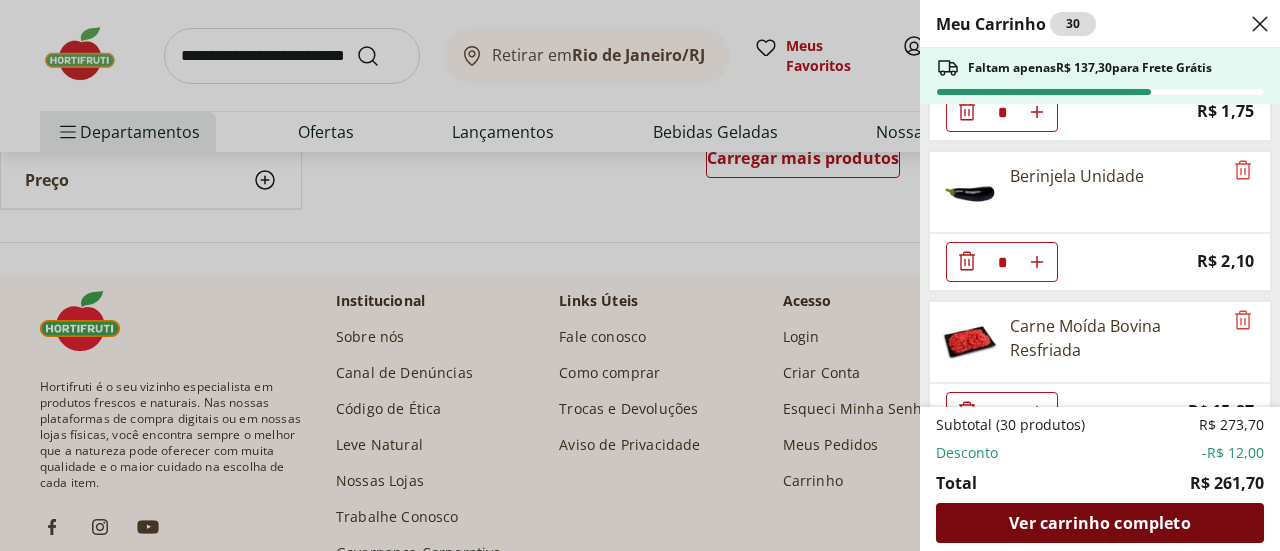 click on "Ver carrinho completo" at bounding box center (1099, 523) 